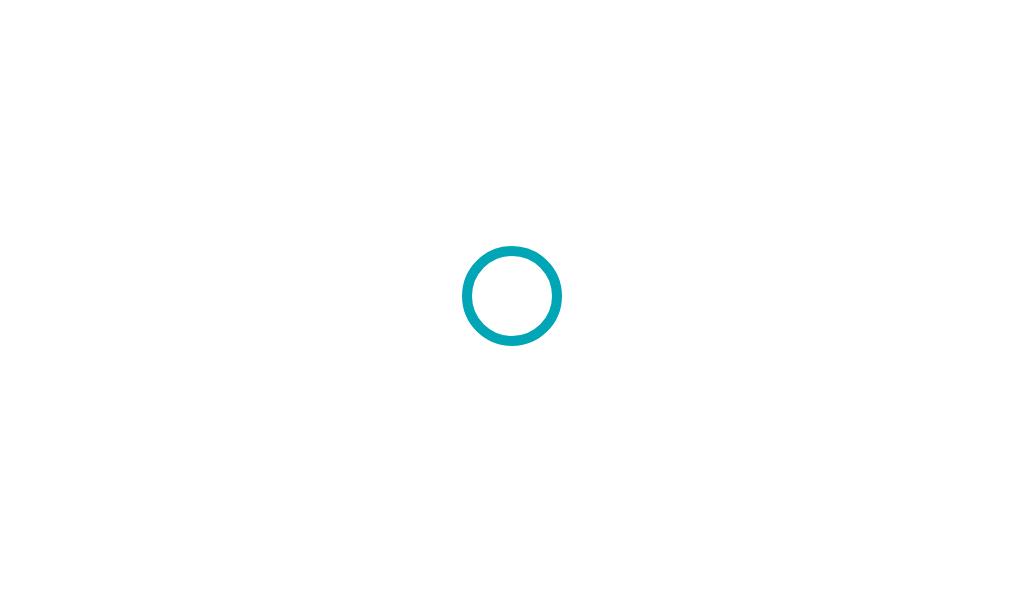 scroll, scrollTop: 0, scrollLeft: 0, axis: both 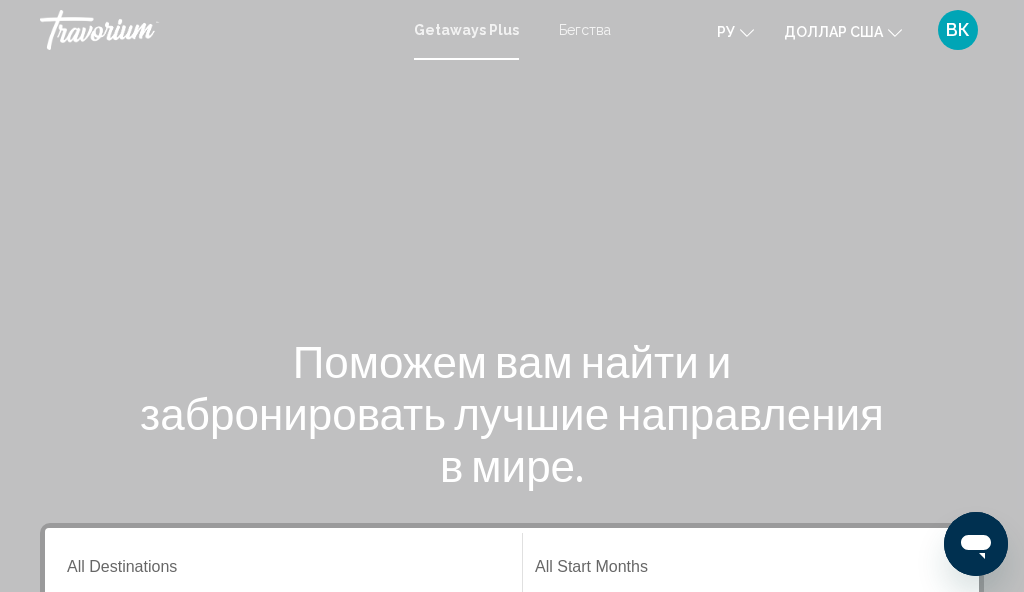 click on "Бегства" at bounding box center [585, 30] 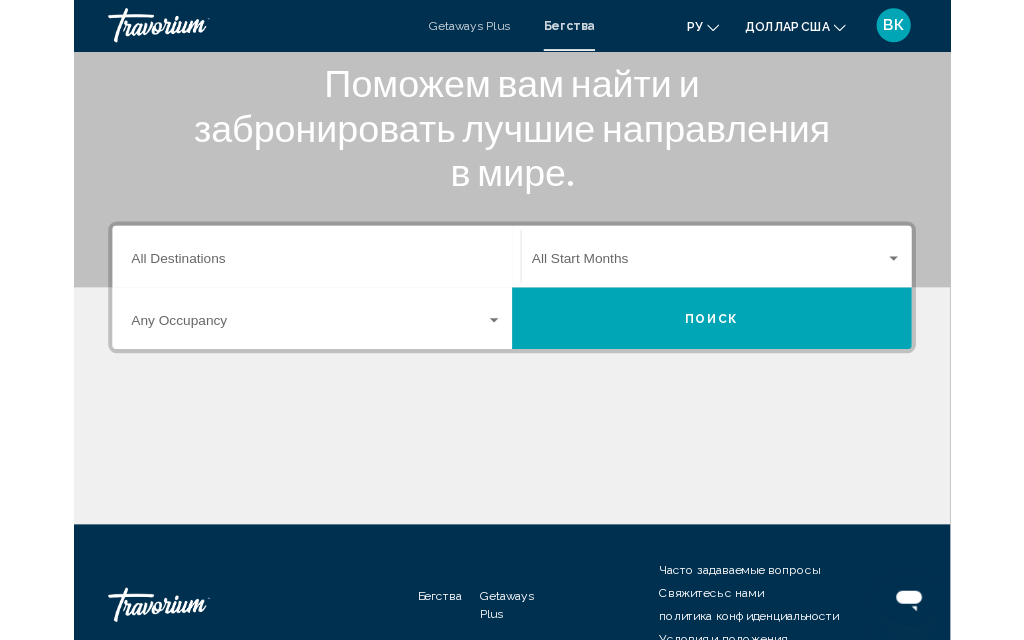 scroll, scrollTop: 262, scrollLeft: 0, axis: vertical 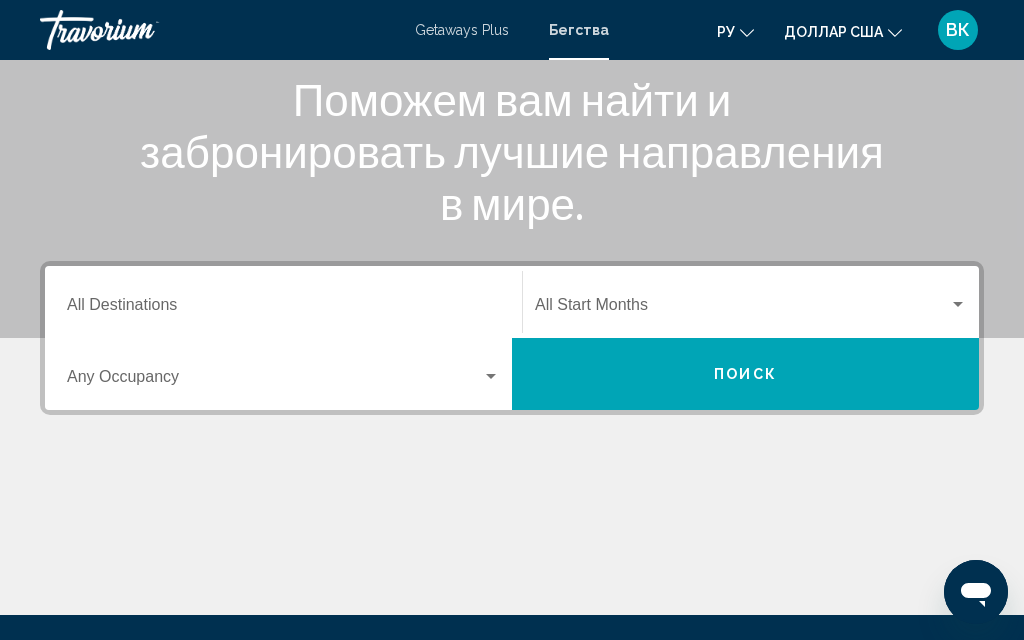 click on "Destination All Destinations" at bounding box center [283, 302] 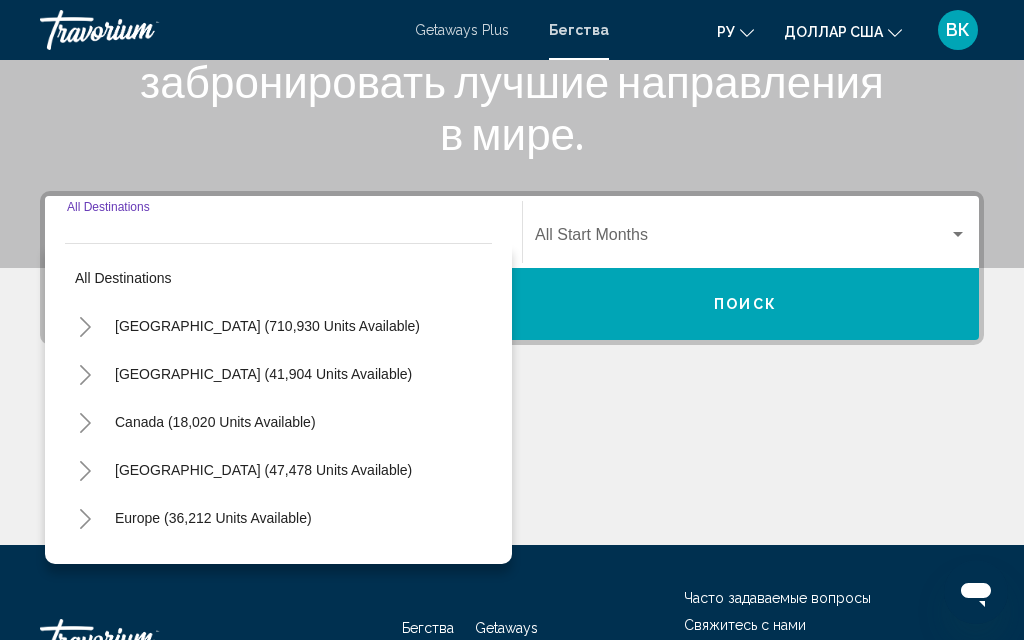 scroll, scrollTop: 458, scrollLeft: 0, axis: vertical 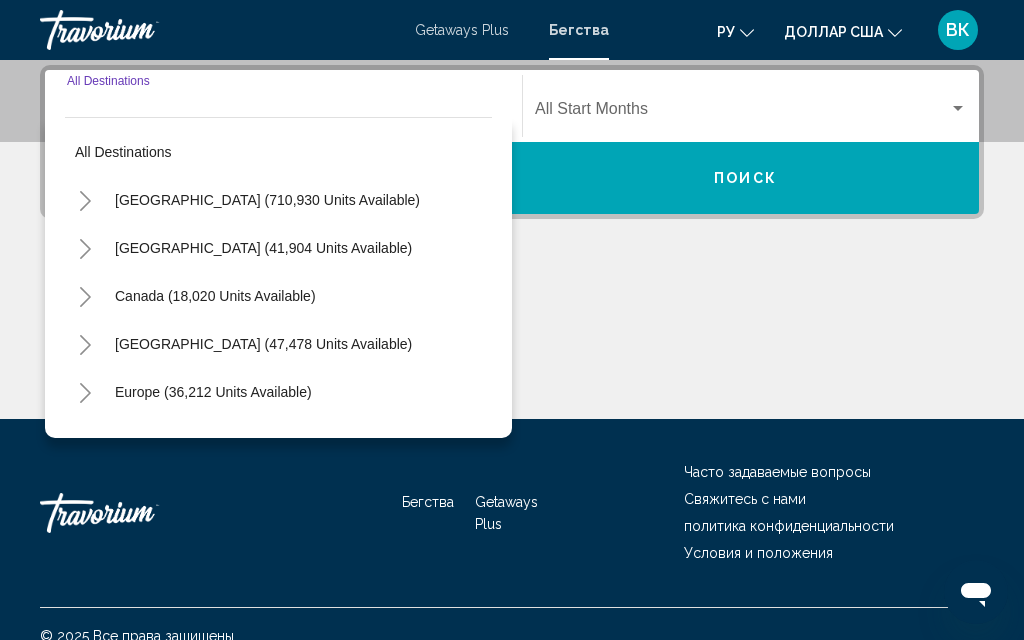 click on "Europe (36,212 units available)" at bounding box center [214, 440] 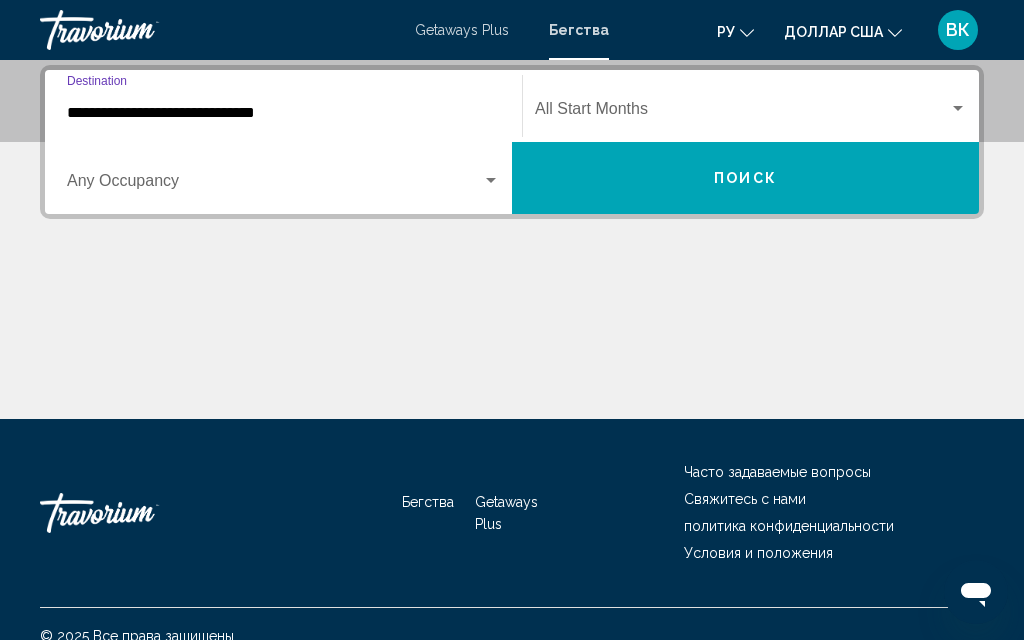 click on "**********" at bounding box center (283, 113) 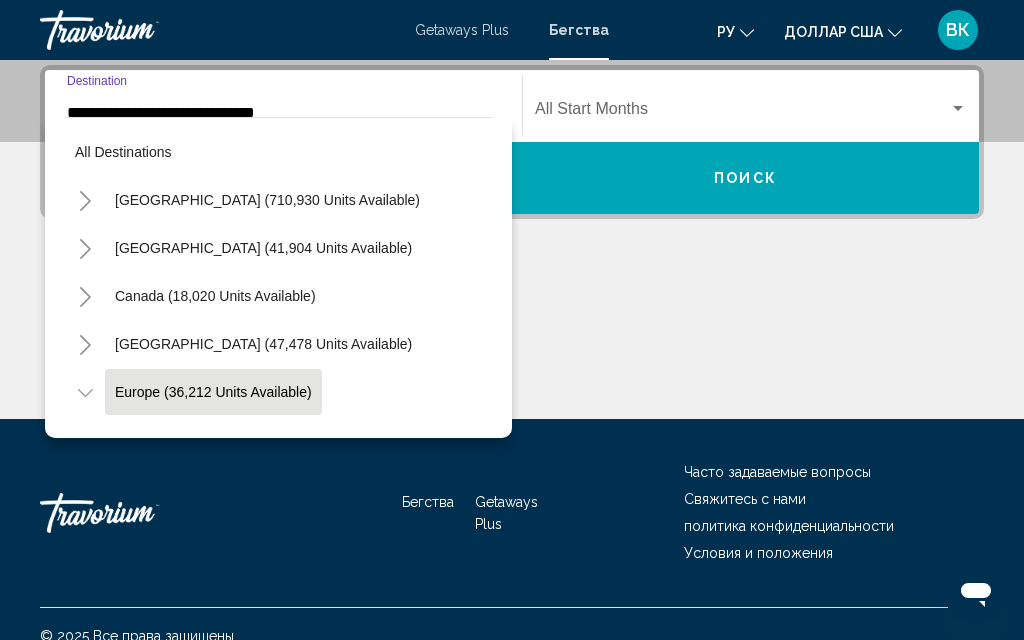 scroll, scrollTop: 411, scrollLeft: 0, axis: vertical 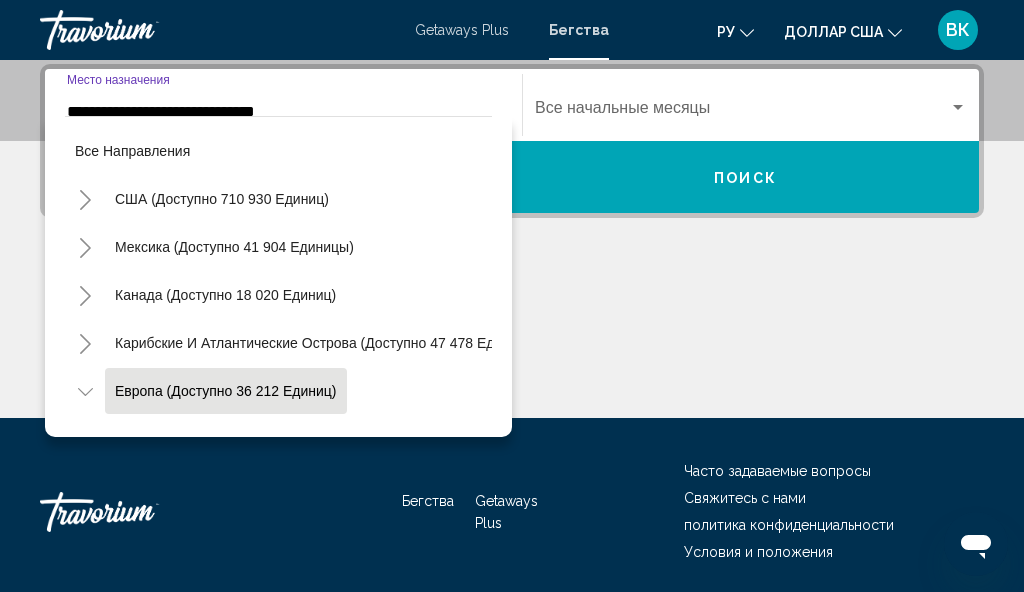 click on "Европа (доступно 36 212 единиц)" at bounding box center (278, 1543) 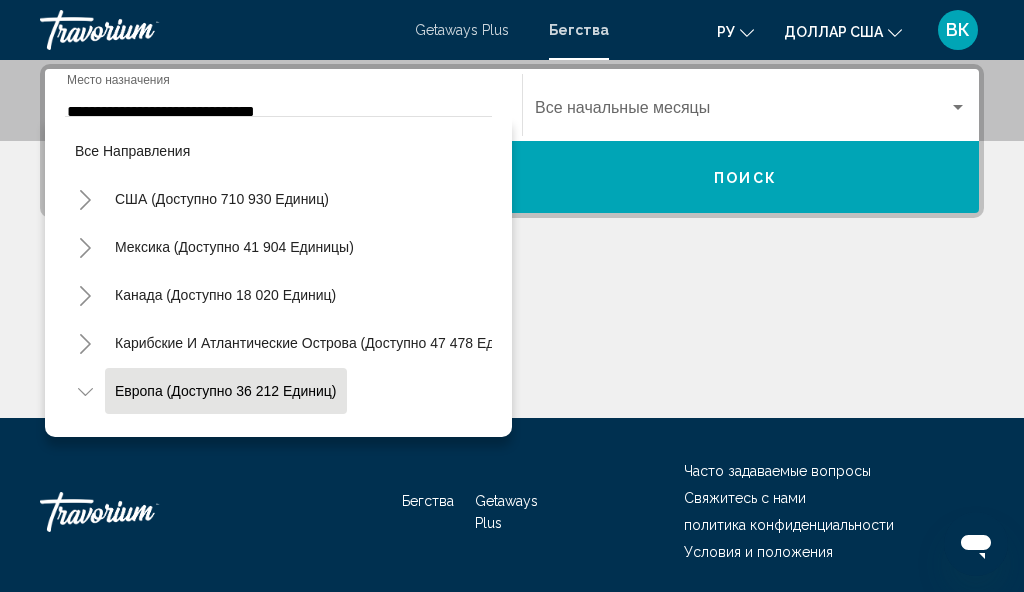 scroll, scrollTop: 458, scrollLeft: 0, axis: vertical 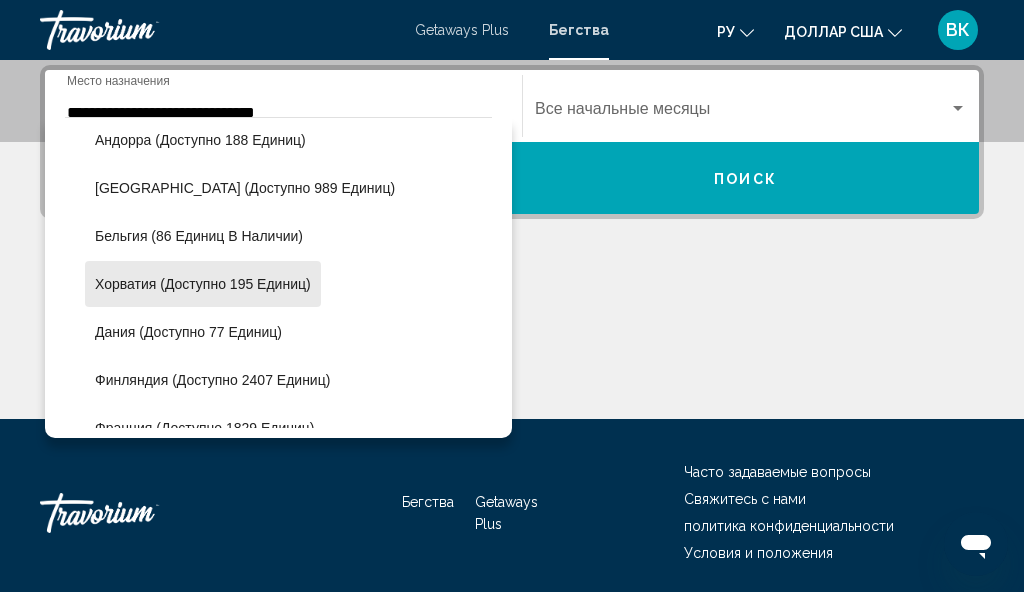 click on "Хорватия (доступно 195 единиц)" 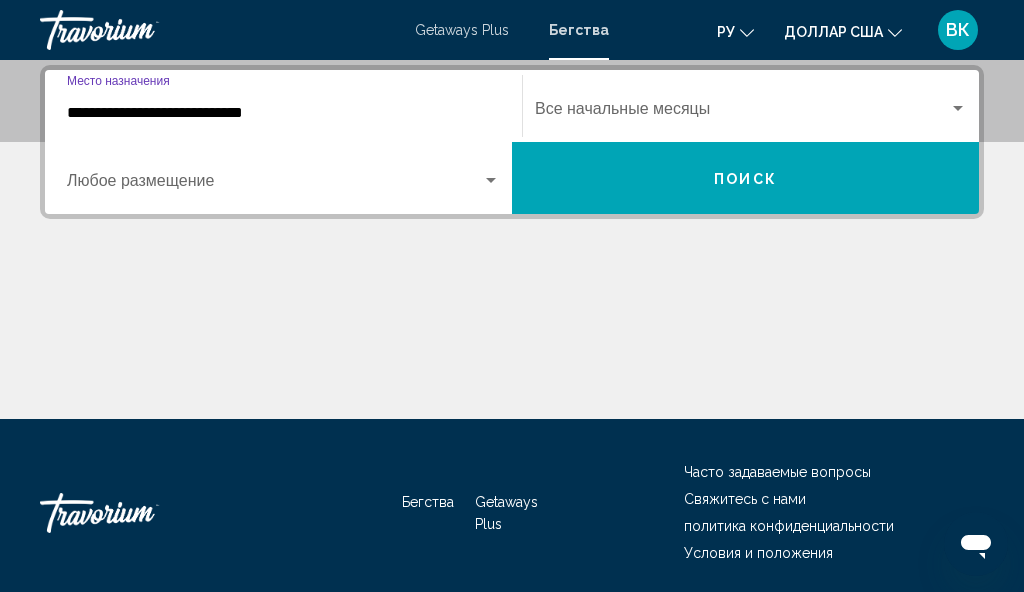 click on "Поиск" at bounding box center (745, 178) 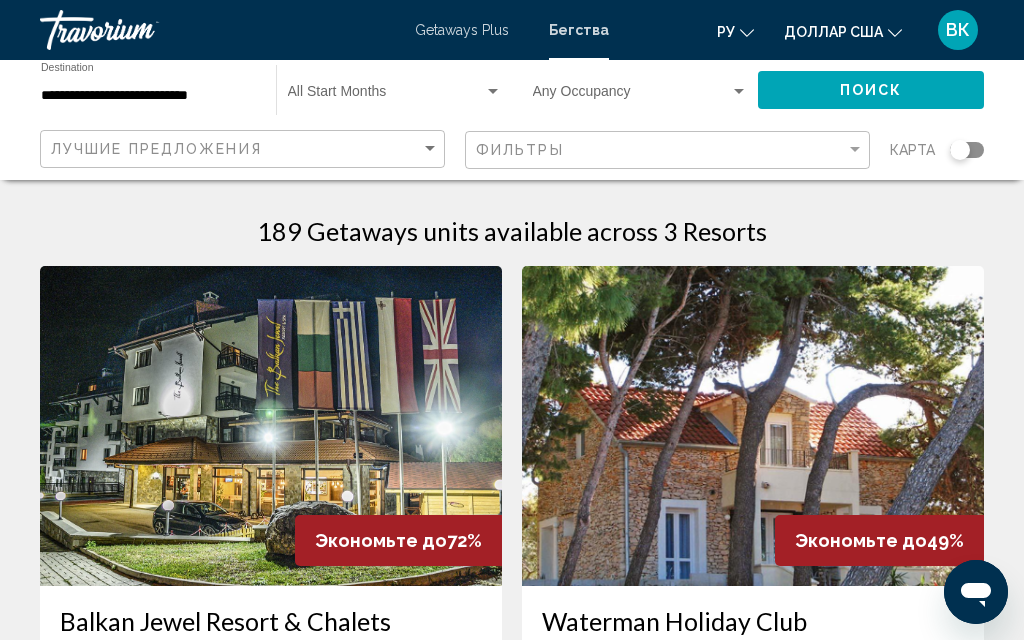 scroll, scrollTop: 0, scrollLeft: 0, axis: both 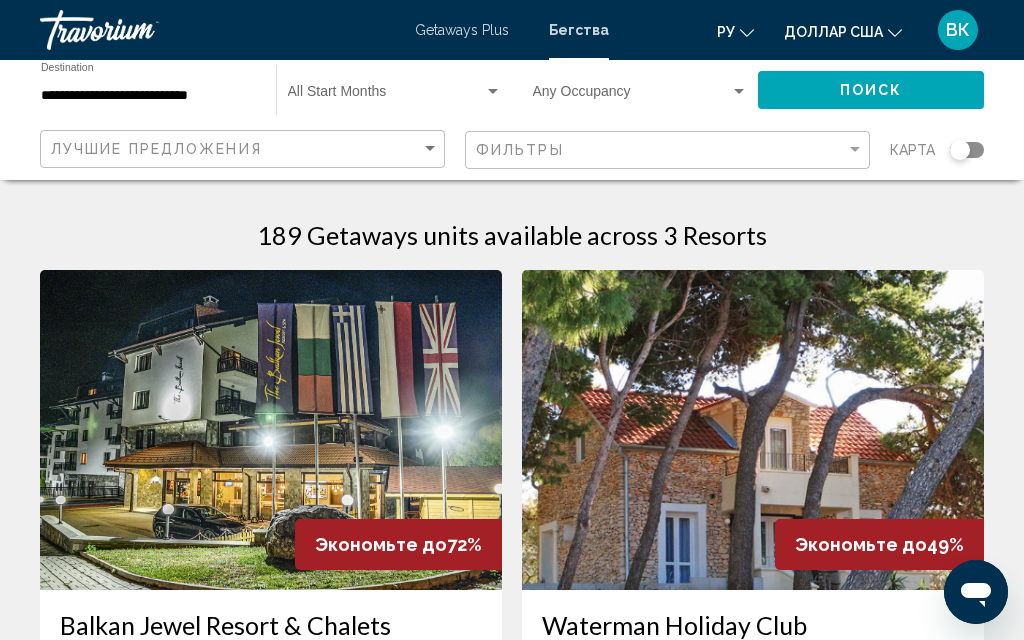 click on "**********" at bounding box center [148, 96] 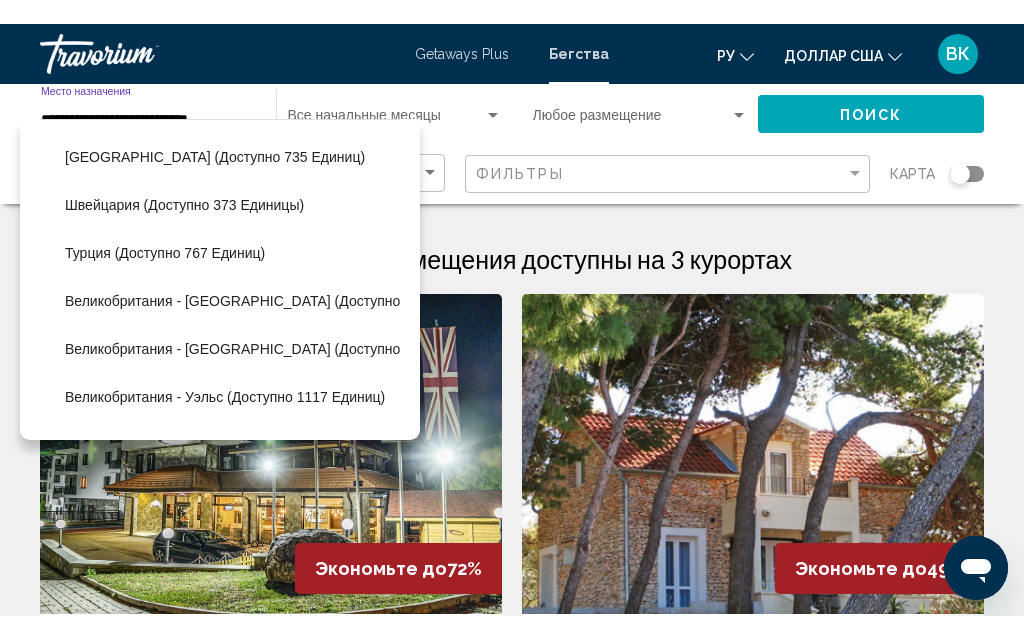 scroll, scrollTop: 1101, scrollLeft: 6, axis: both 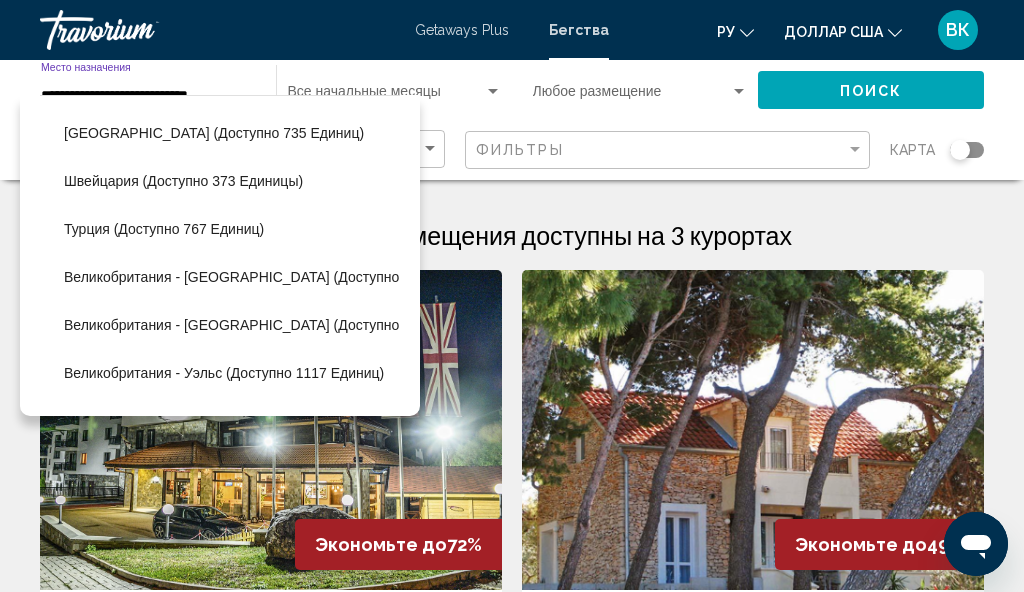 click on "Турция (доступно 767 единиц)" 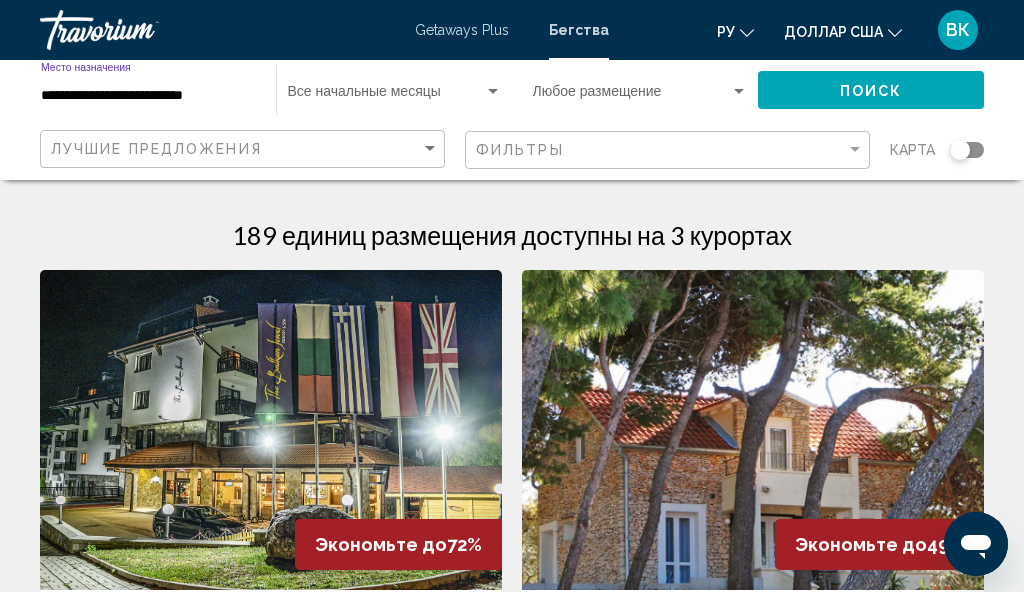 click on "Поиск" 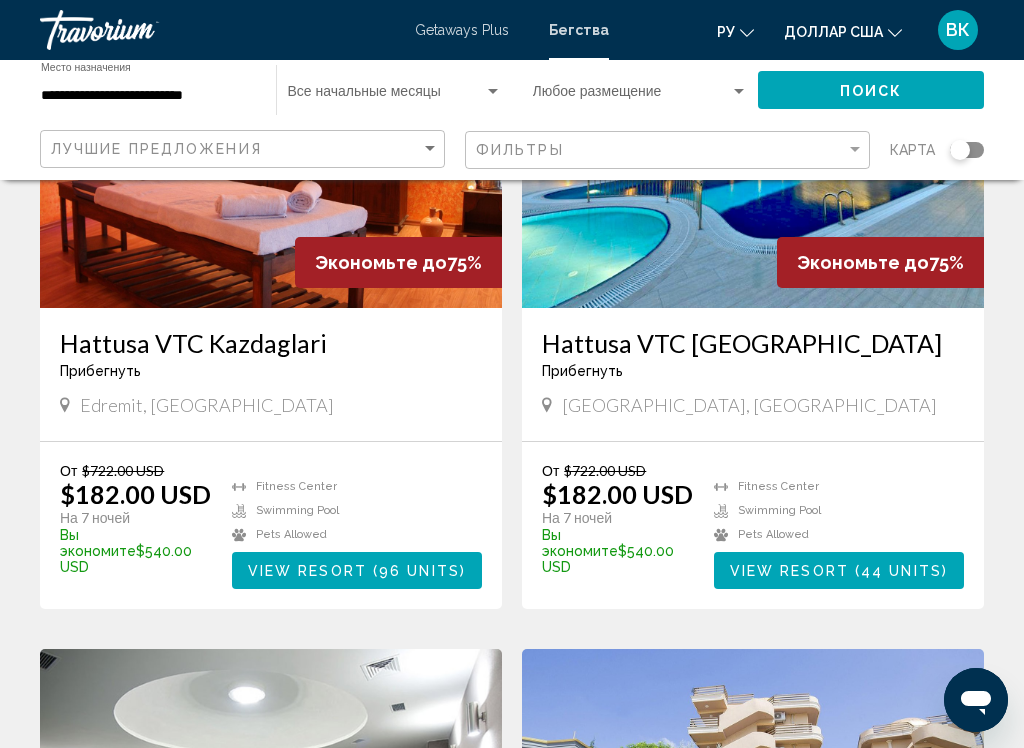 scroll, scrollTop: 281, scrollLeft: 0, axis: vertical 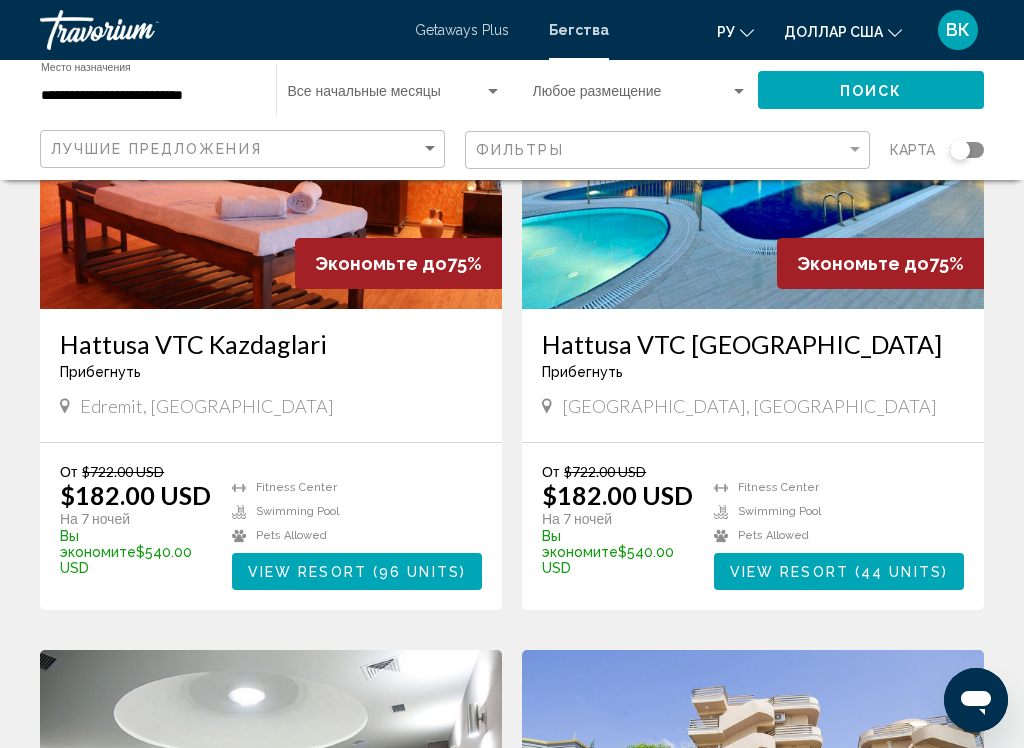 click on "View Resort" at bounding box center (789, 572) 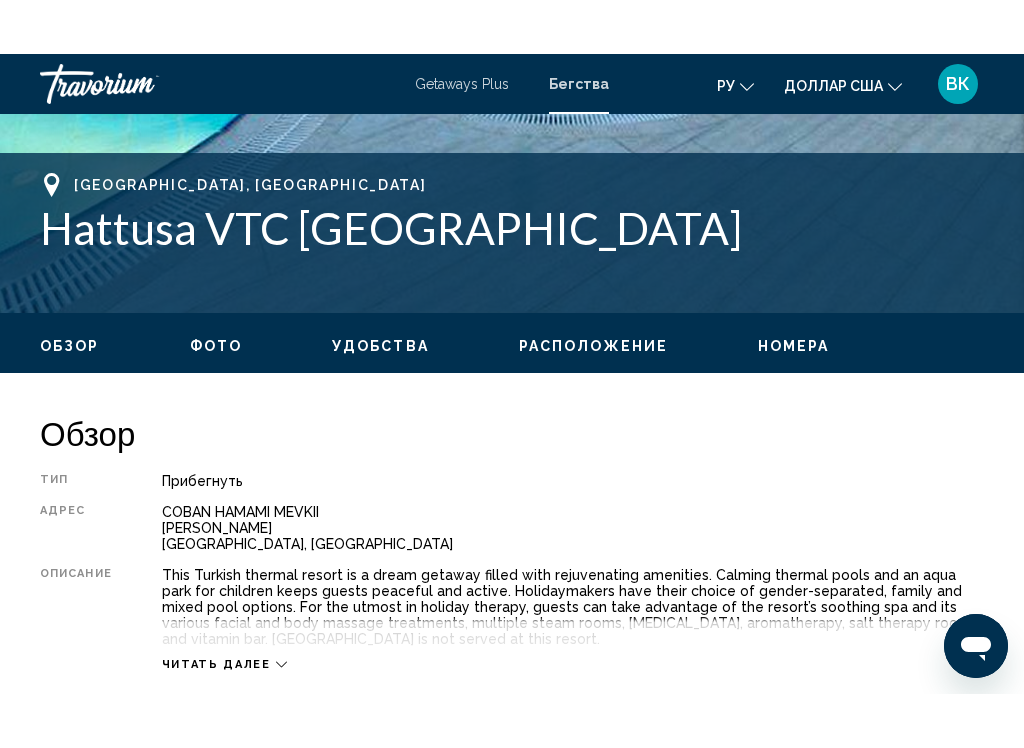 scroll, scrollTop: 759, scrollLeft: 0, axis: vertical 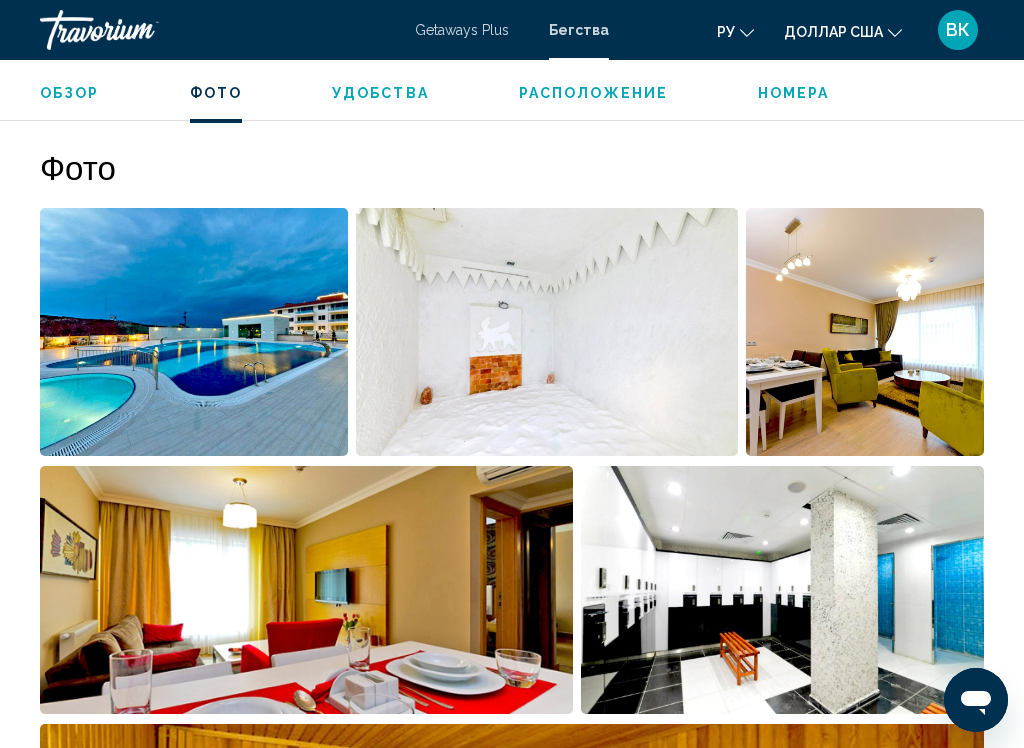 click at bounding box center [194, 332] 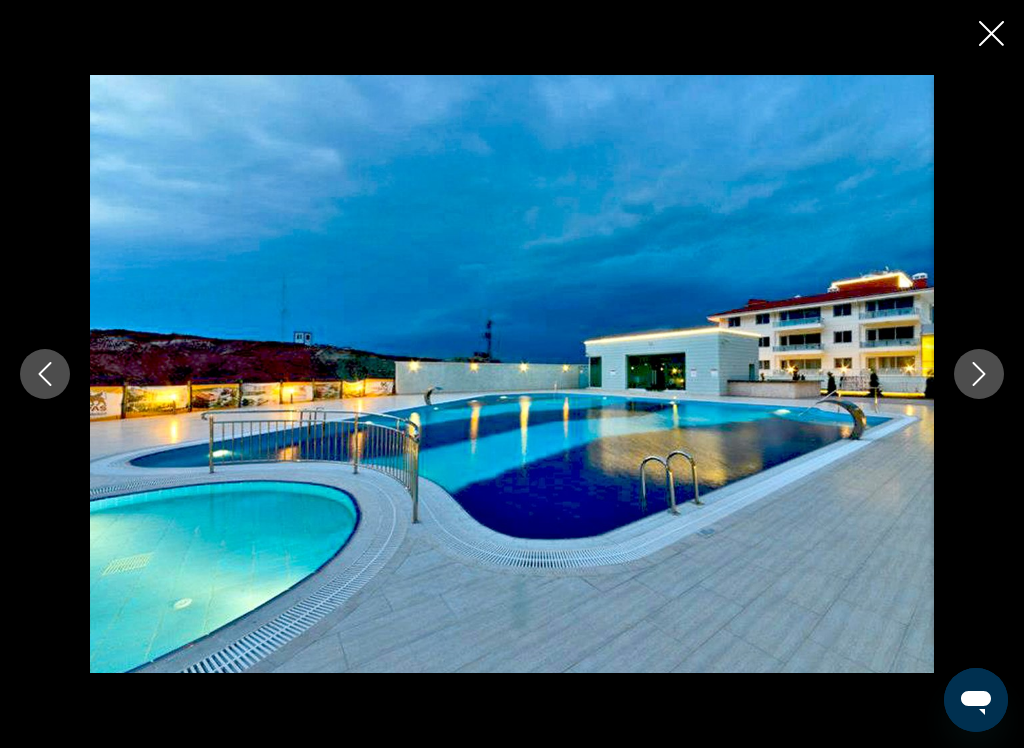 click 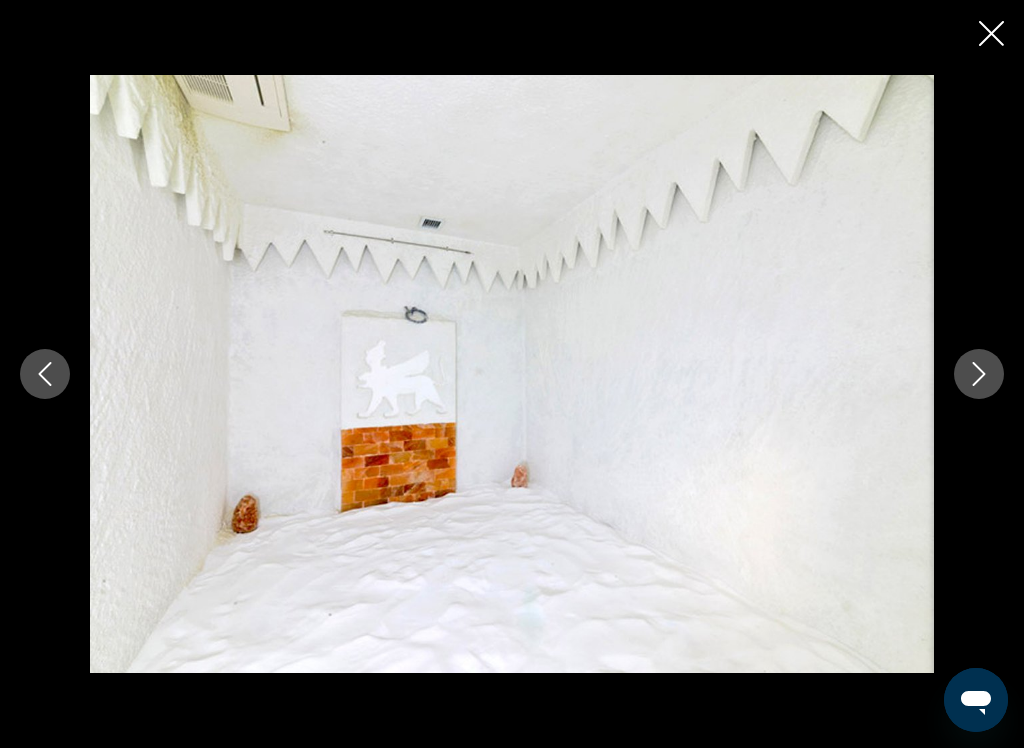 click at bounding box center [979, 374] 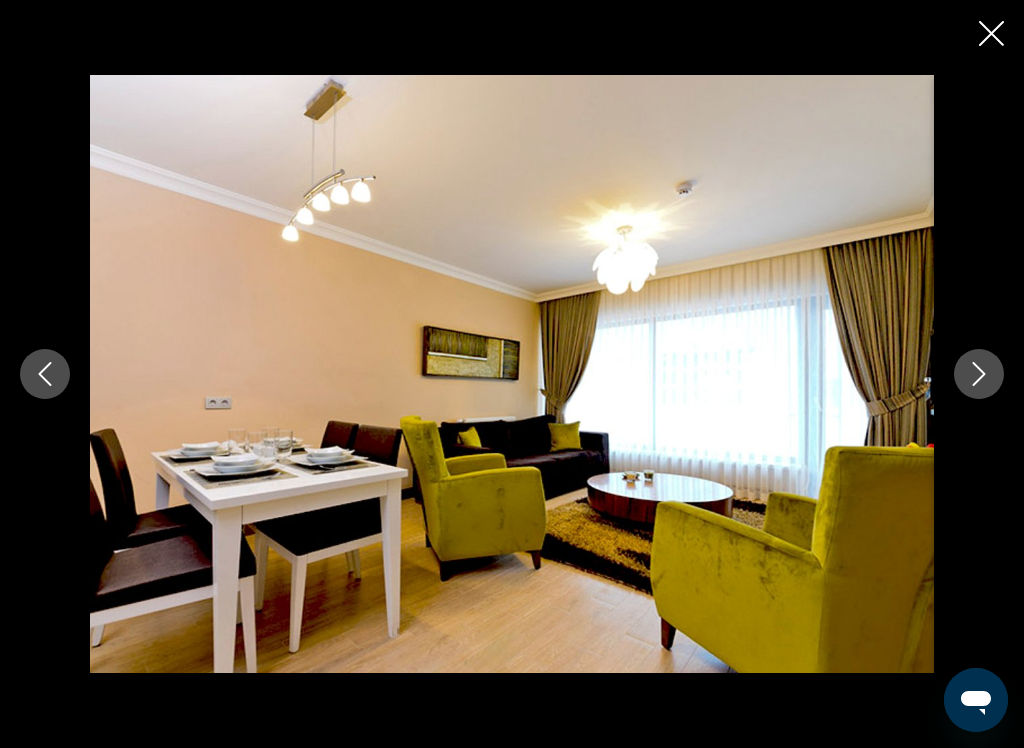 click at bounding box center (979, 374) 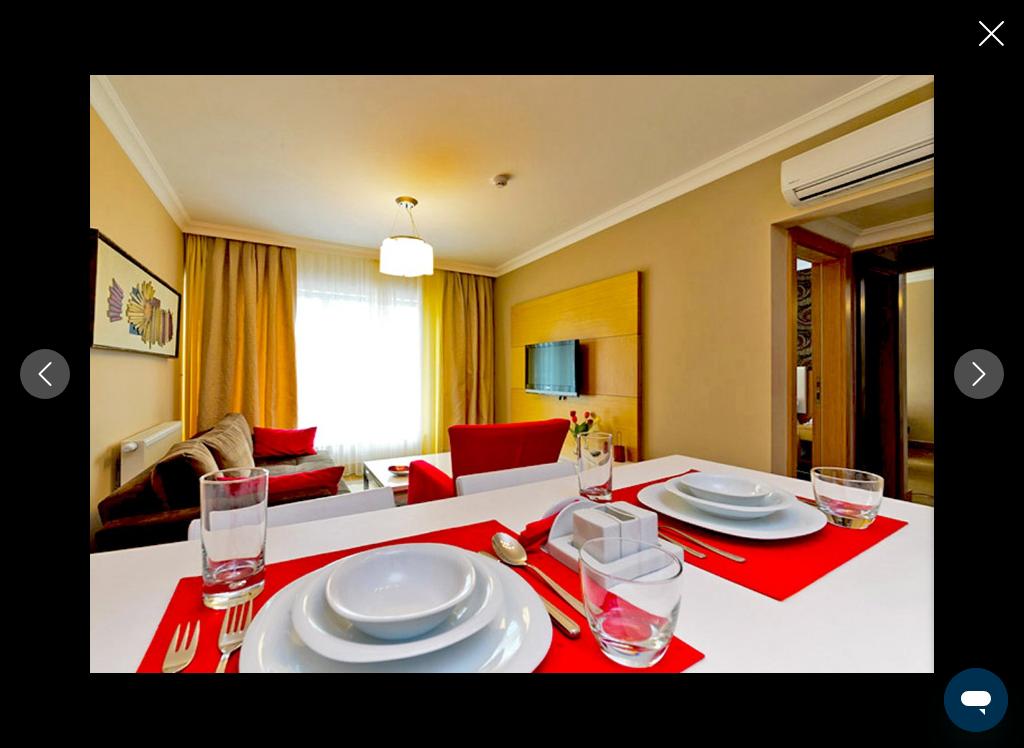 click 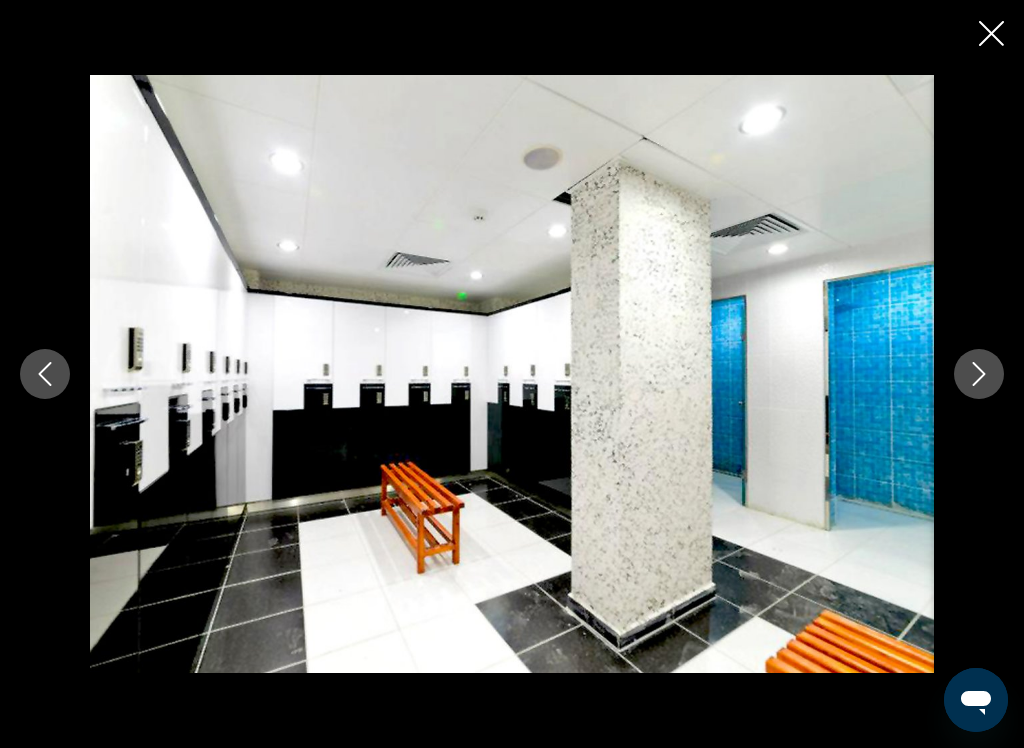 click 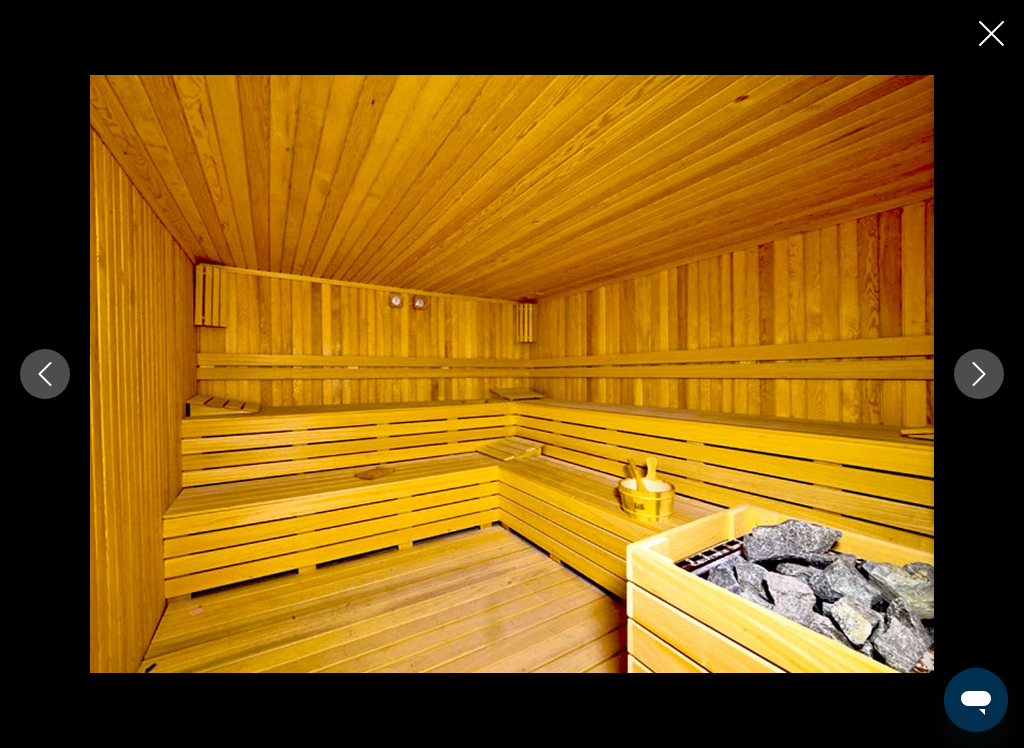 click 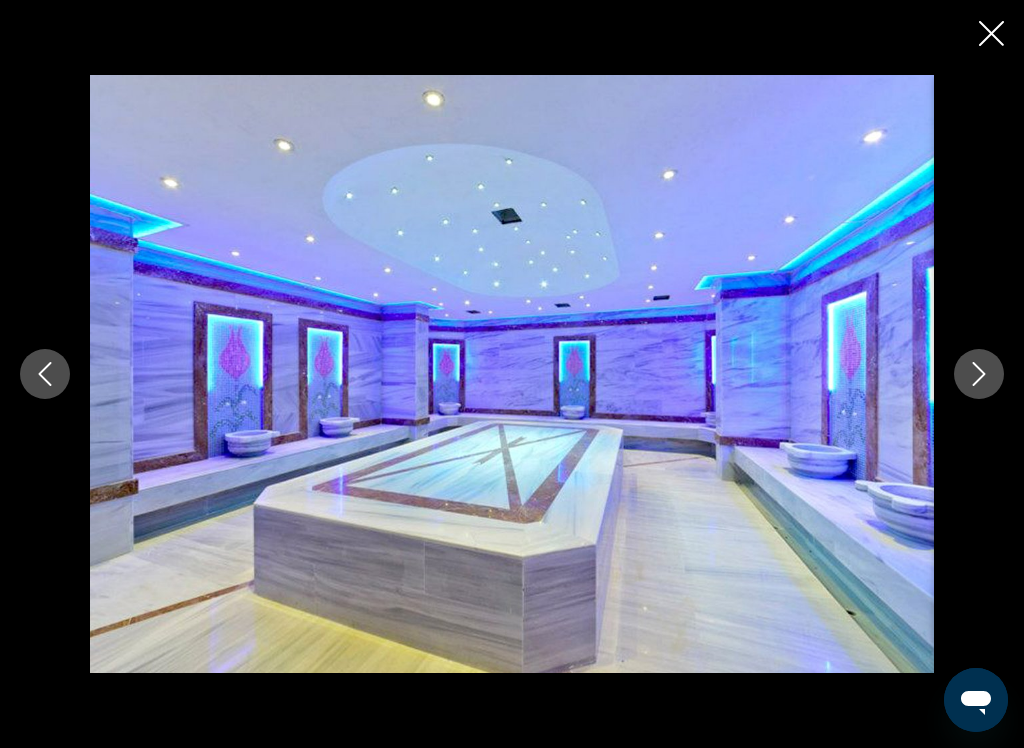 click 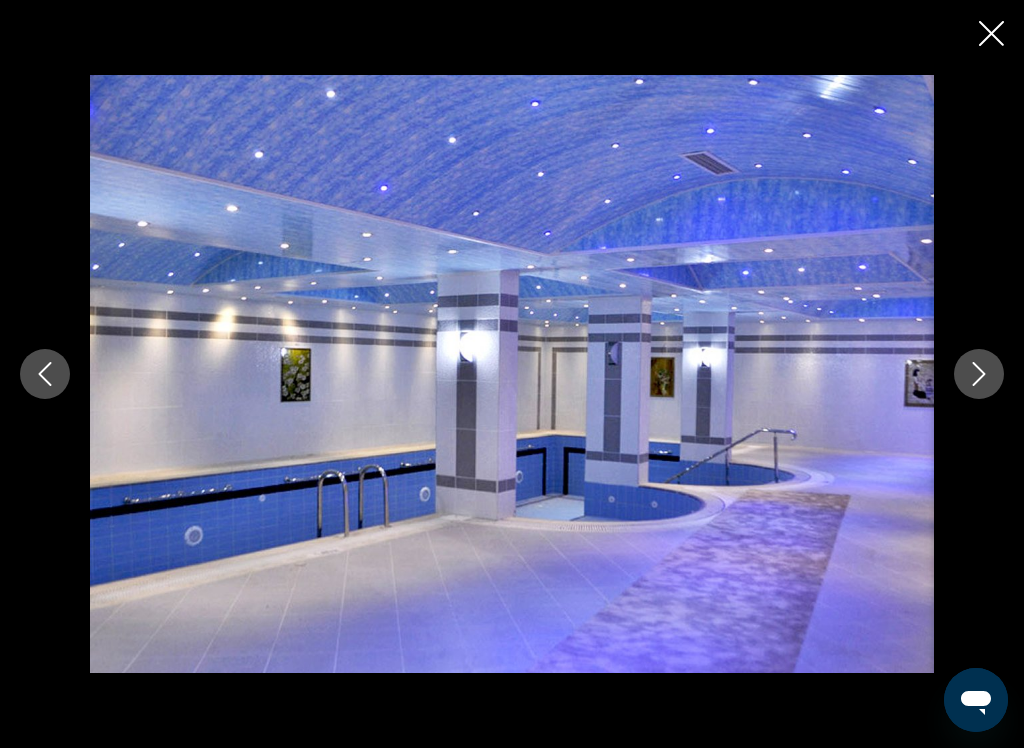 click 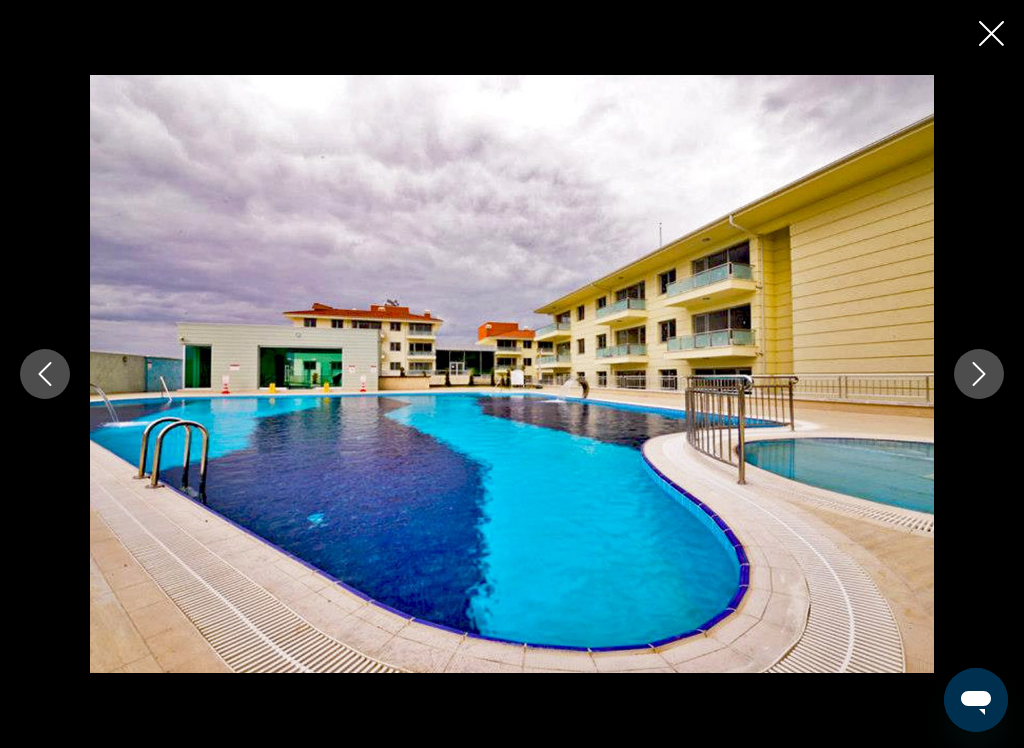 click 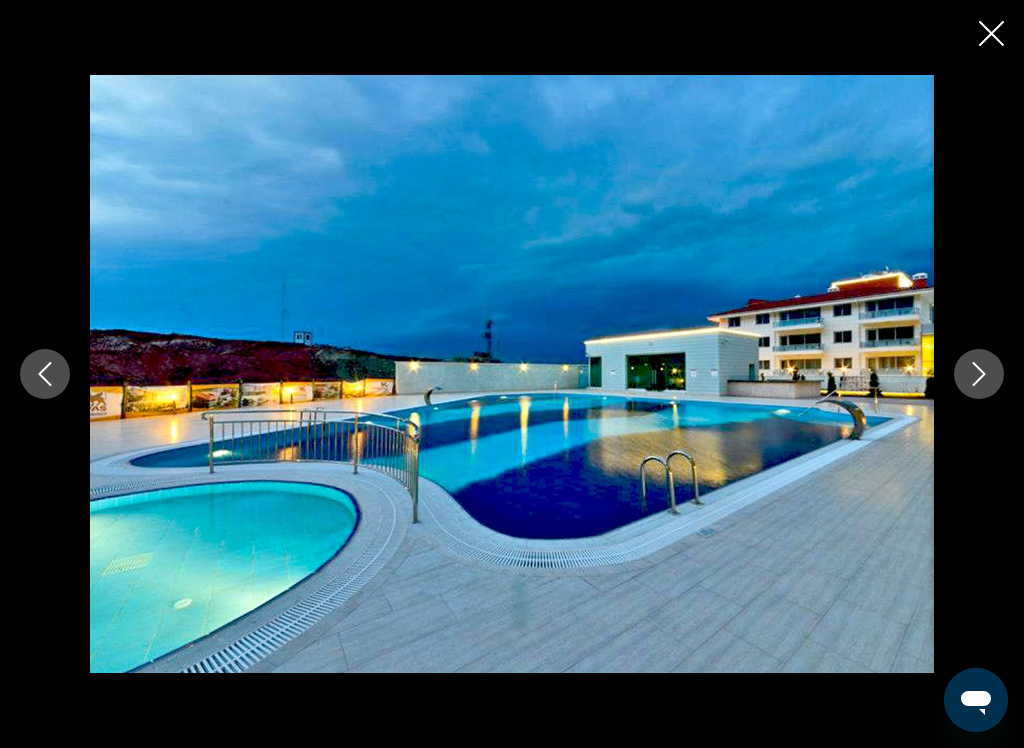 click 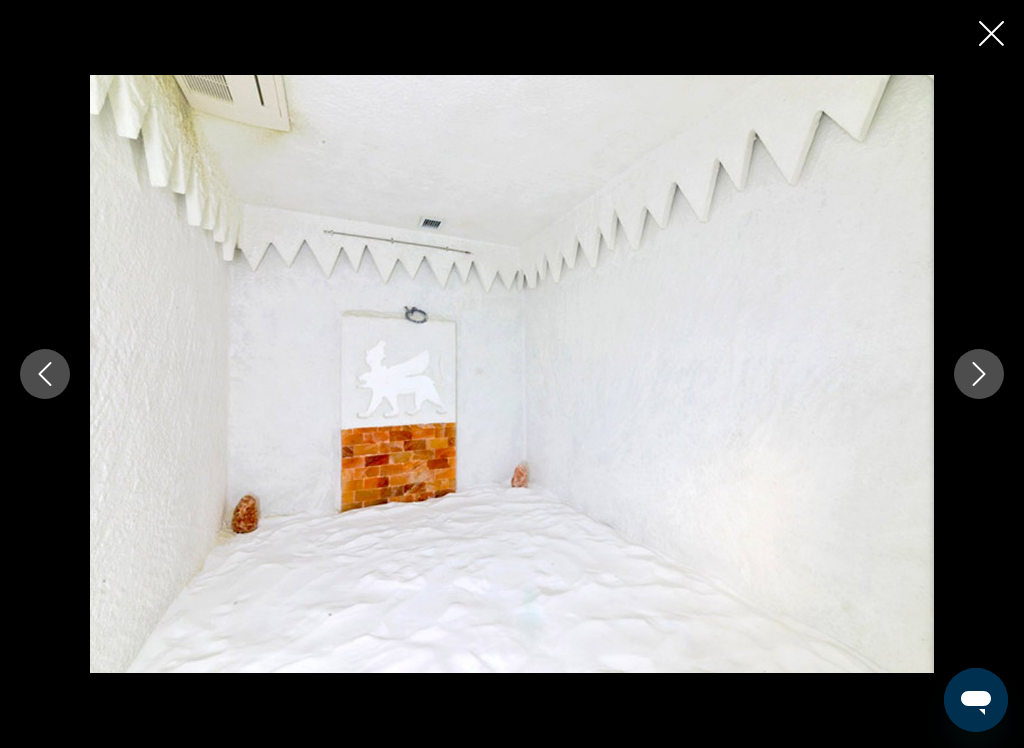 click 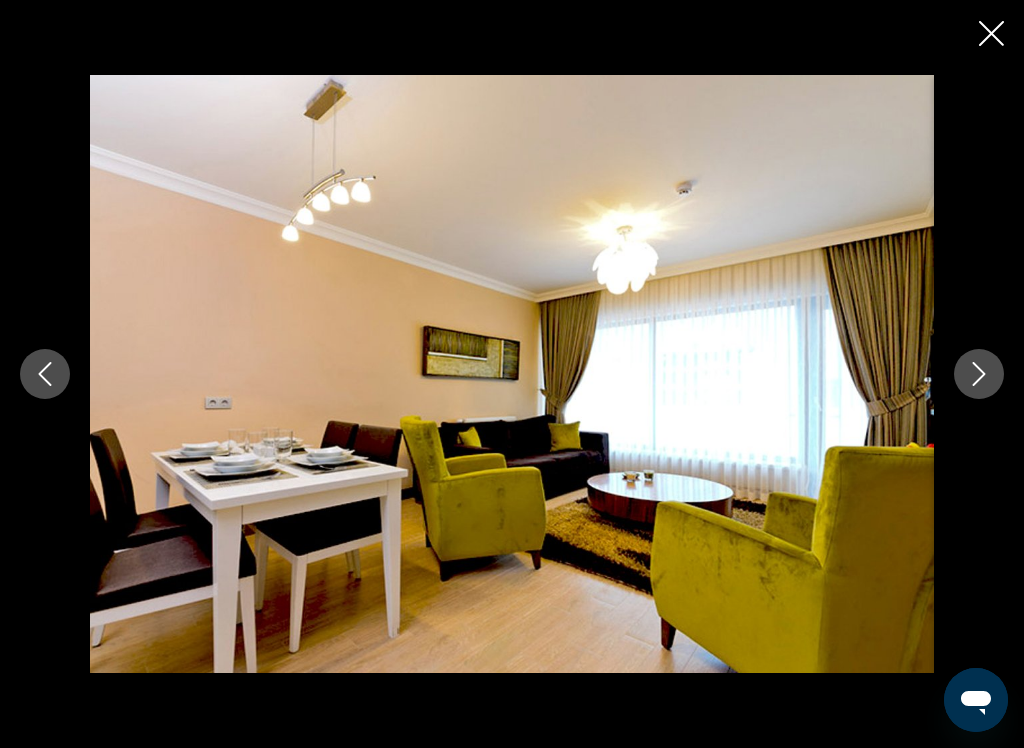 scroll, scrollTop: 1265, scrollLeft: 0, axis: vertical 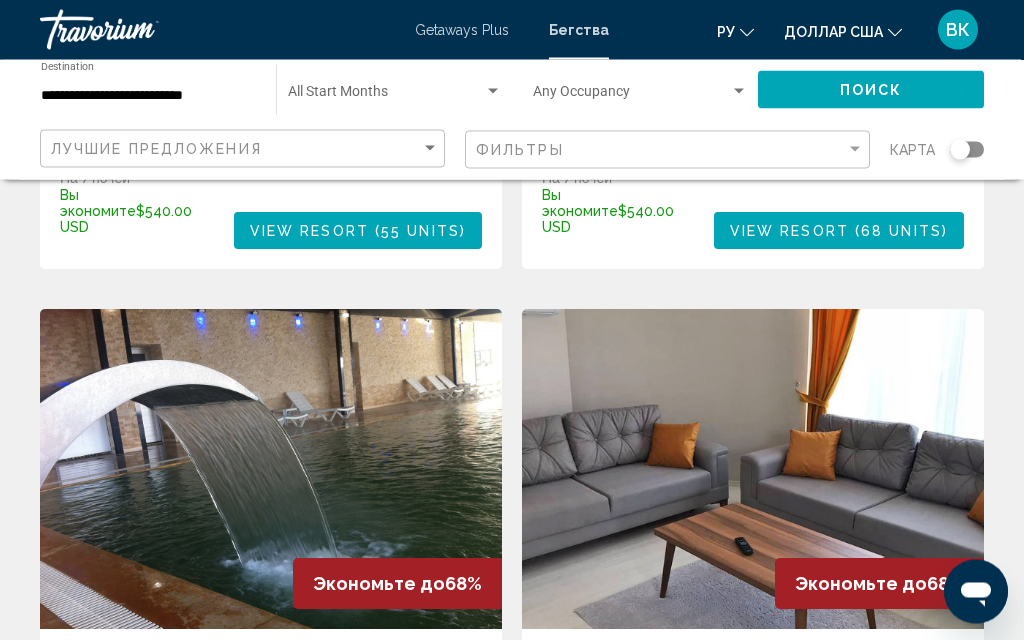 click at bounding box center (271, 470) 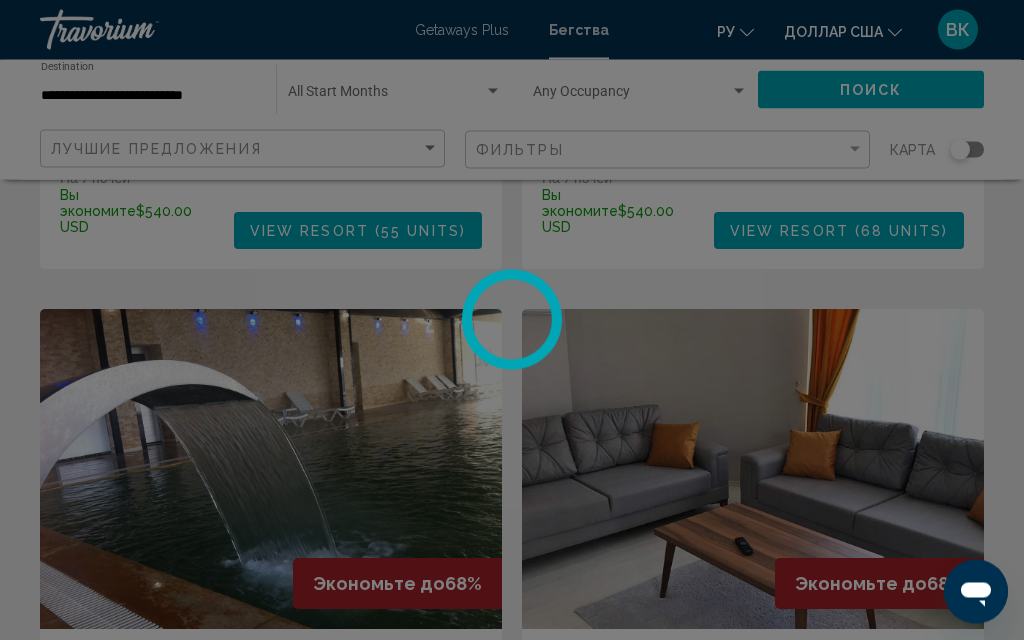 scroll, scrollTop: 1944, scrollLeft: 0, axis: vertical 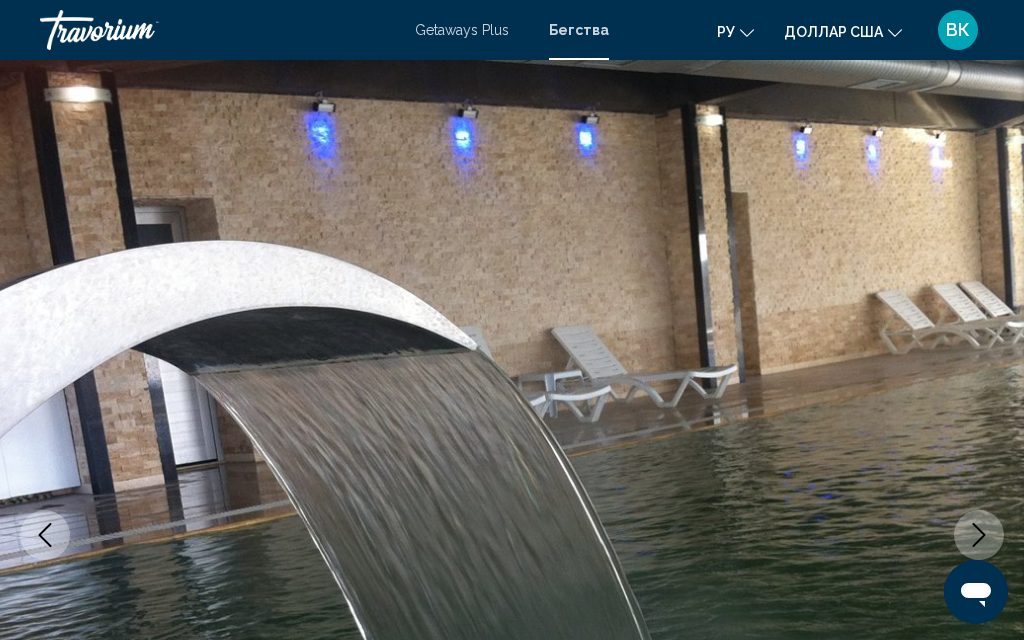 click at bounding box center [979, 535] 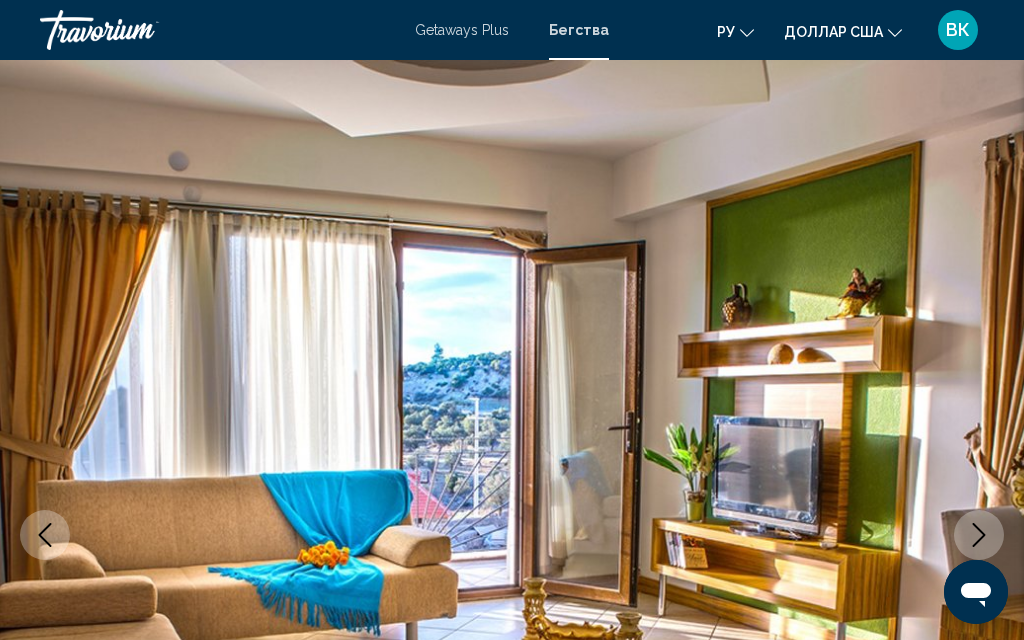 click 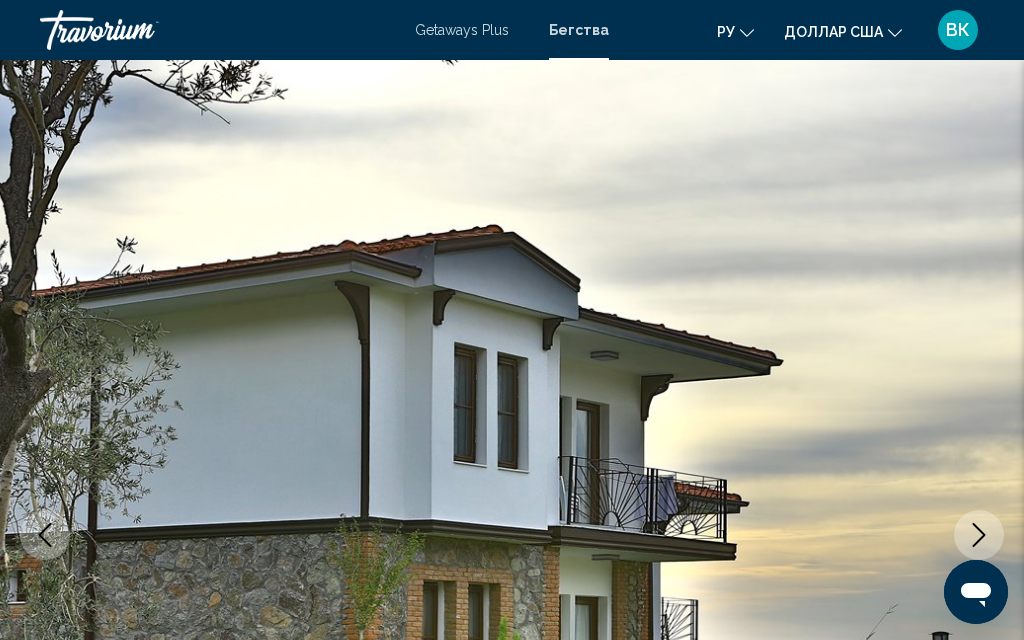 click 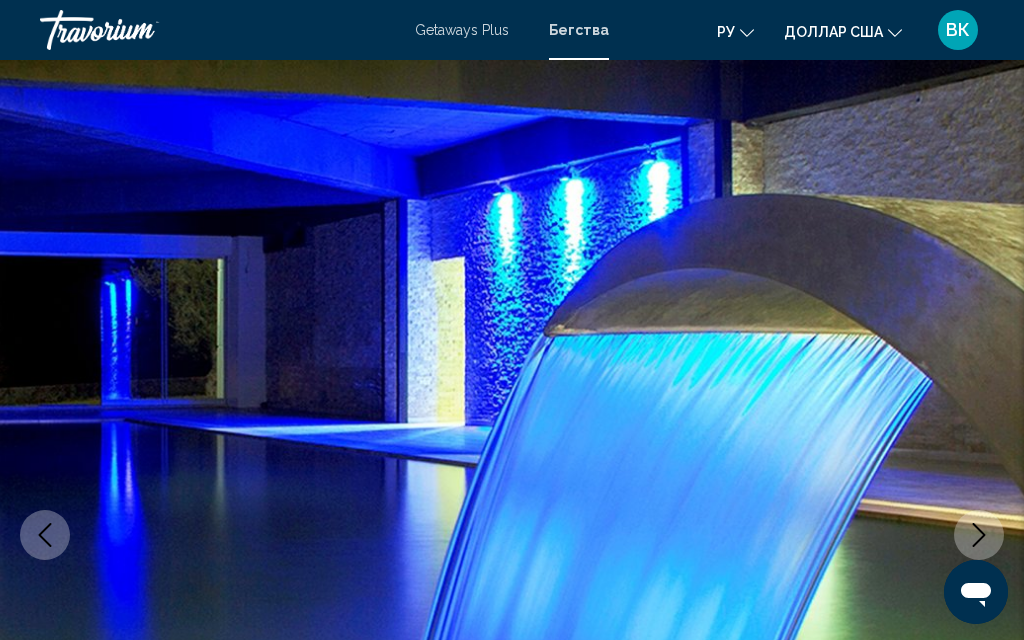 click at bounding box center [979, 535] 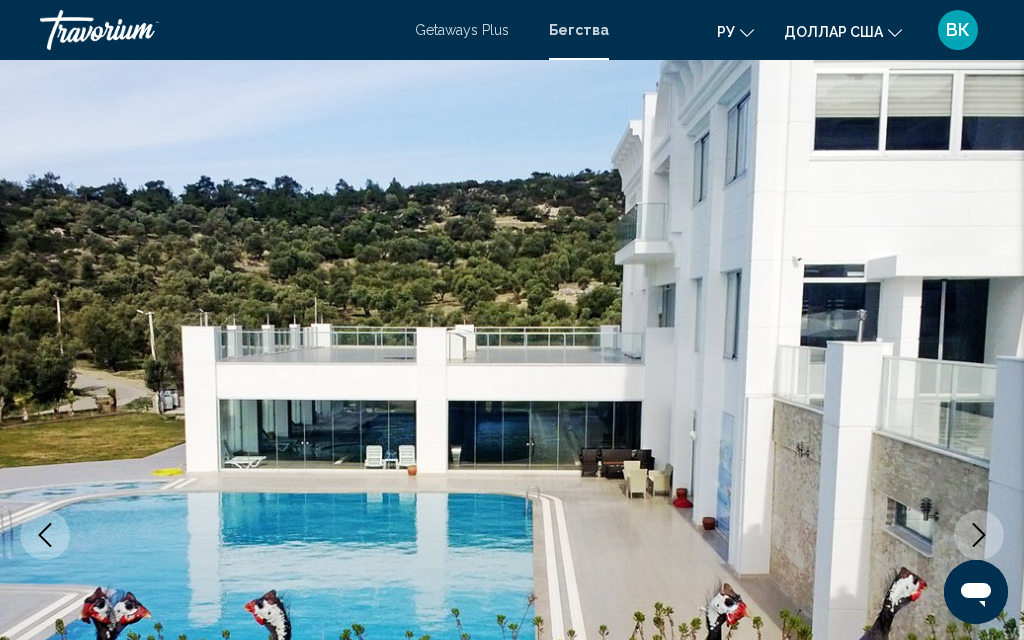 click 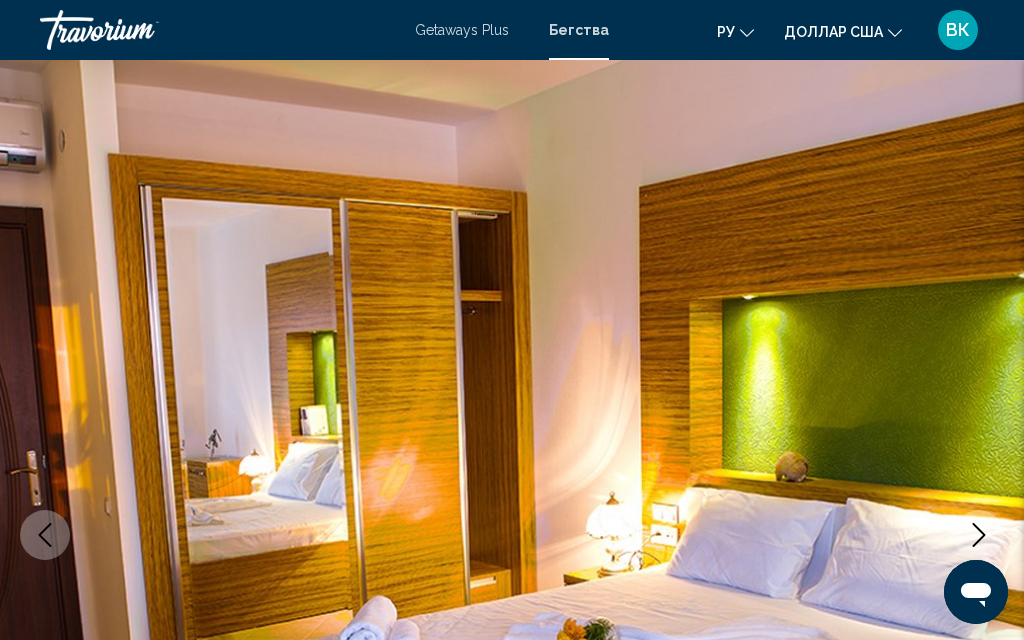 click 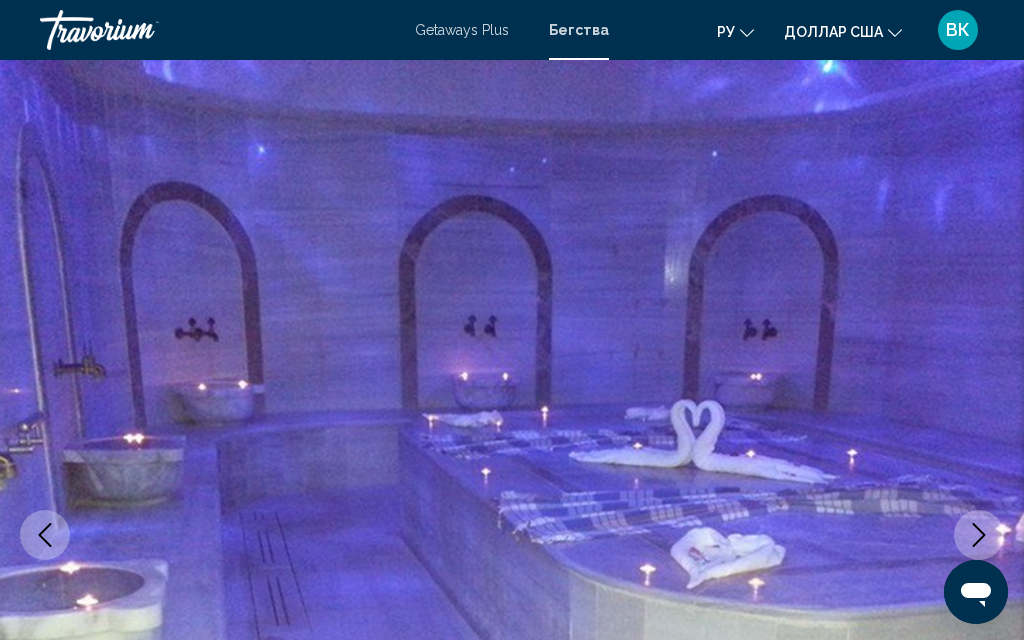 click 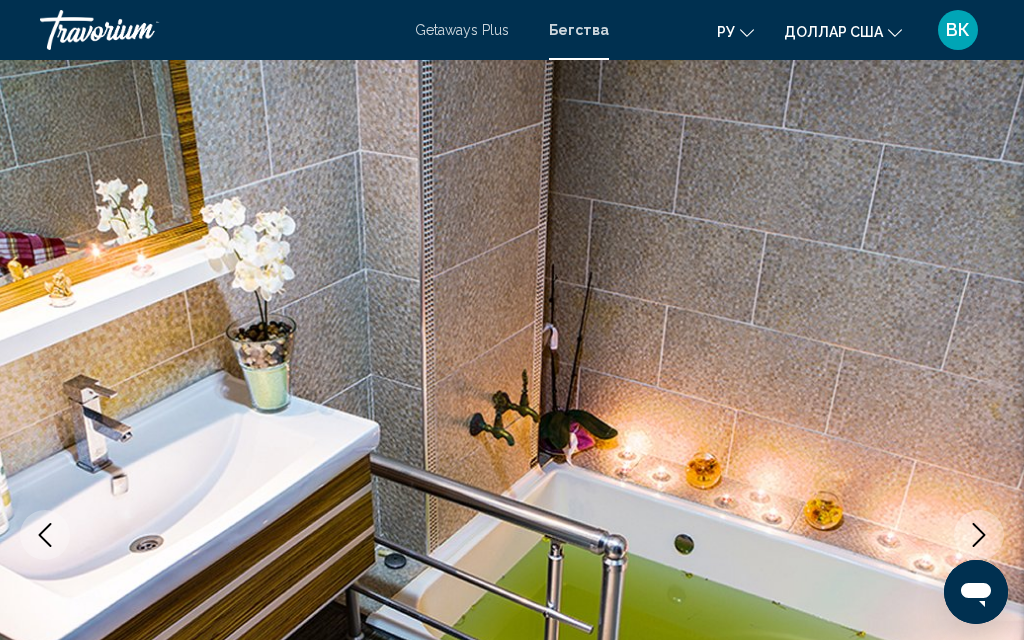click at bounding box center (979, 535) 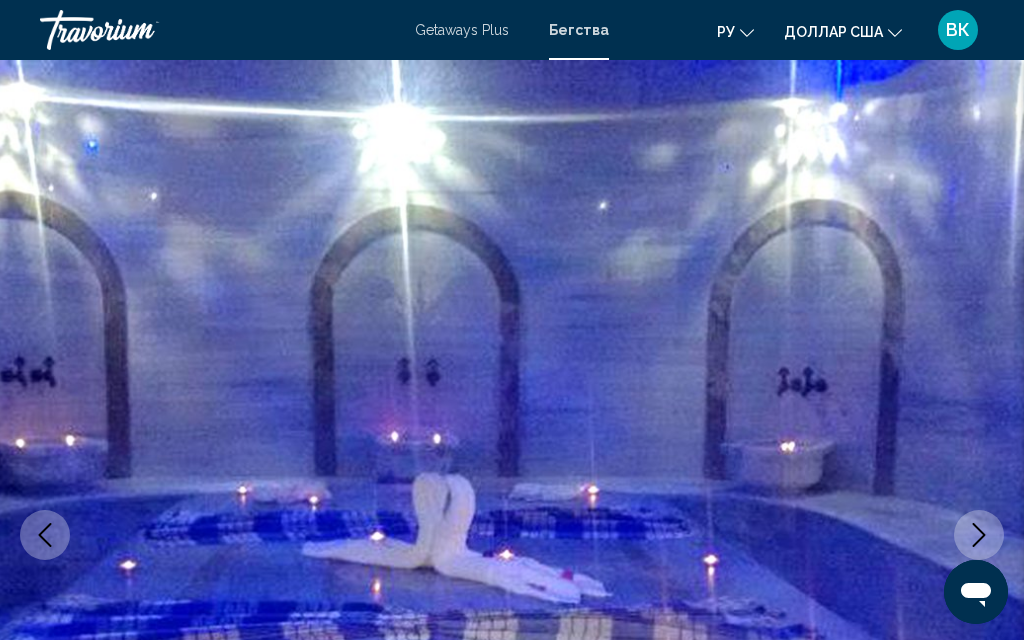click 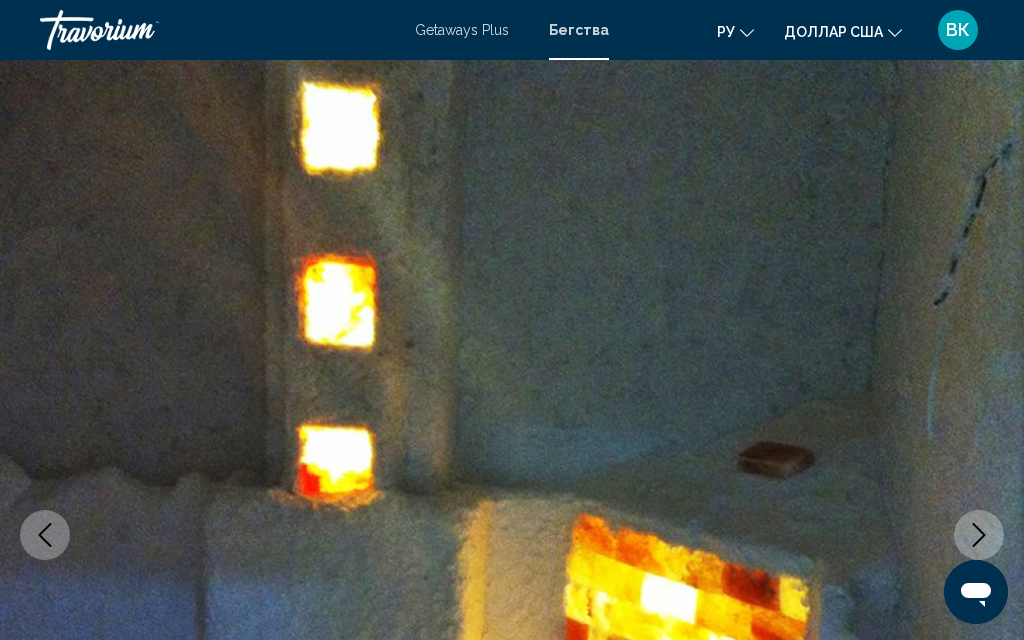 click 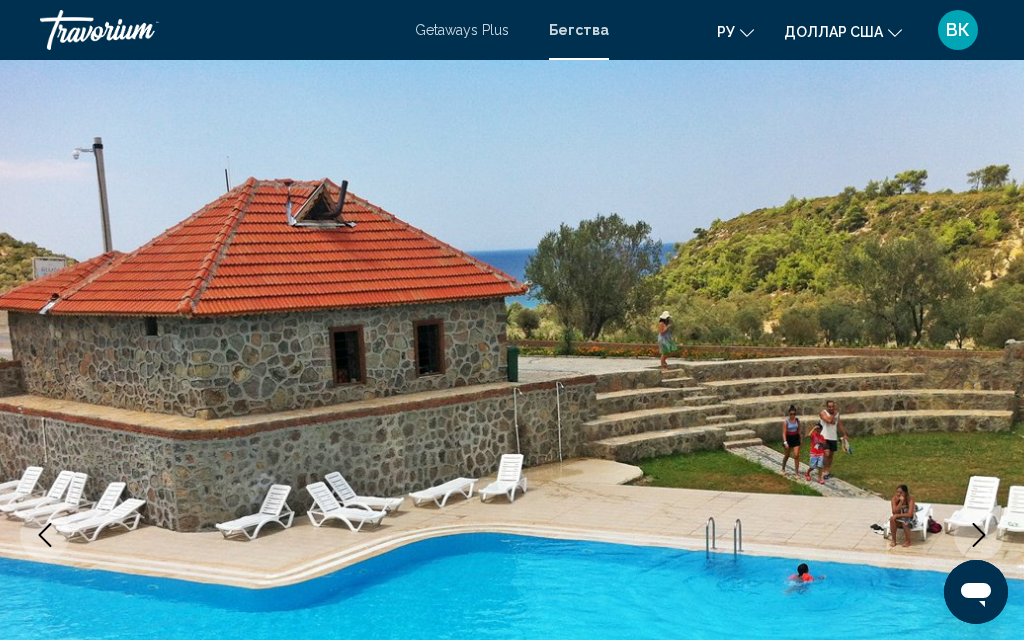 click 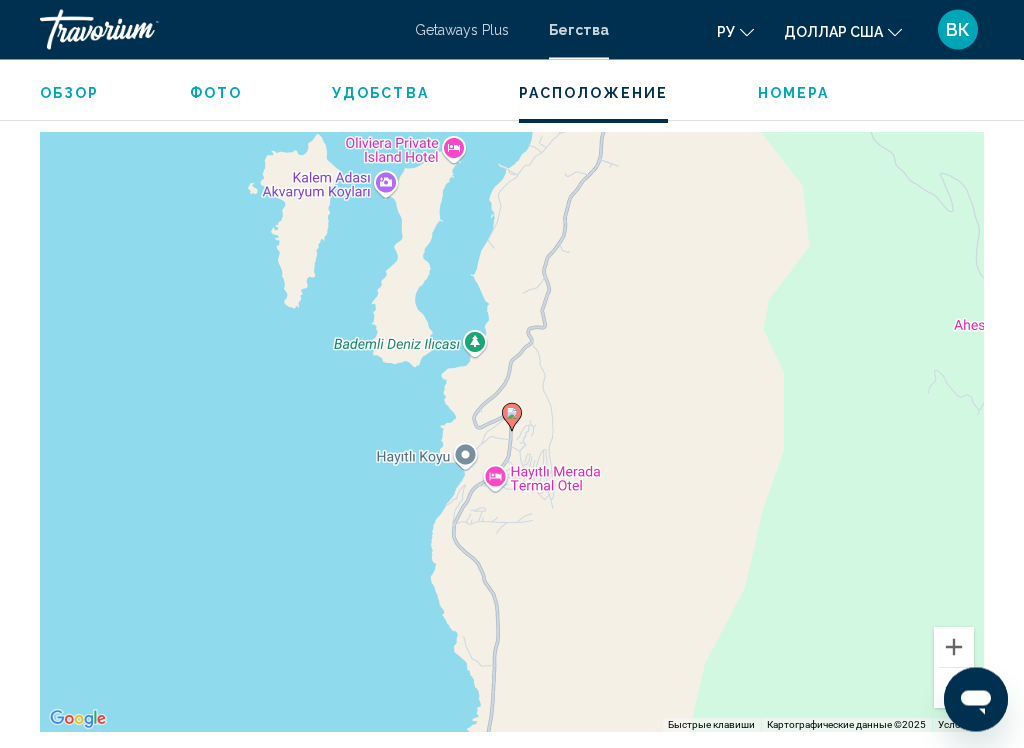 scroll, scrollTop: 3274, scrollLeft: 0, axis: vertical 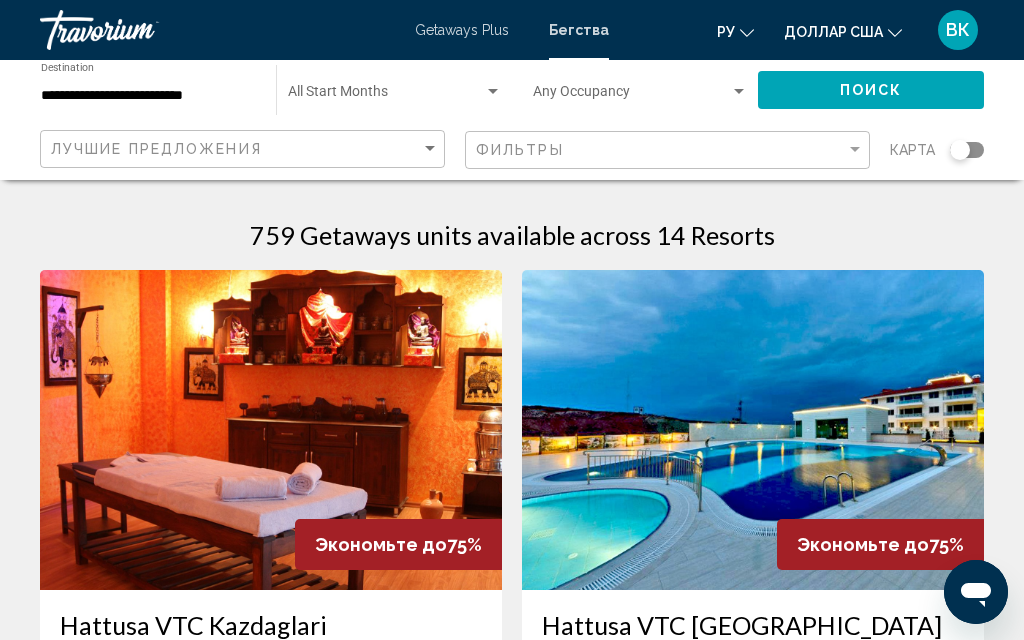 click at bounding box center [271, 430] 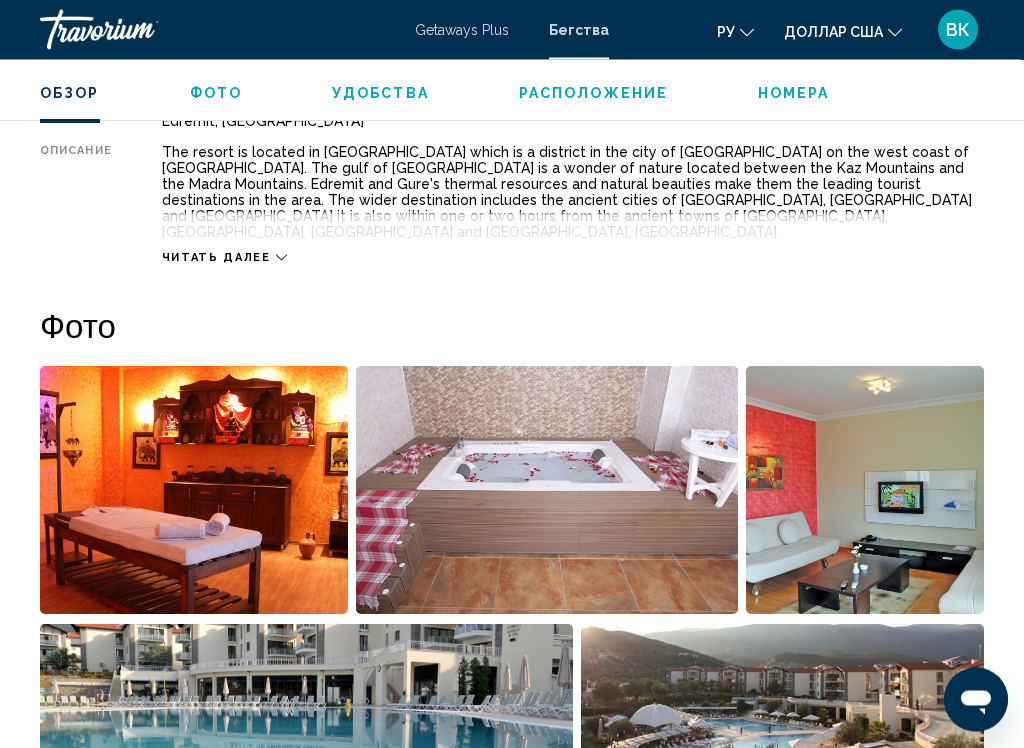 scroll, scrollTop: 1123, scrollLeft: 0, axis: vertical 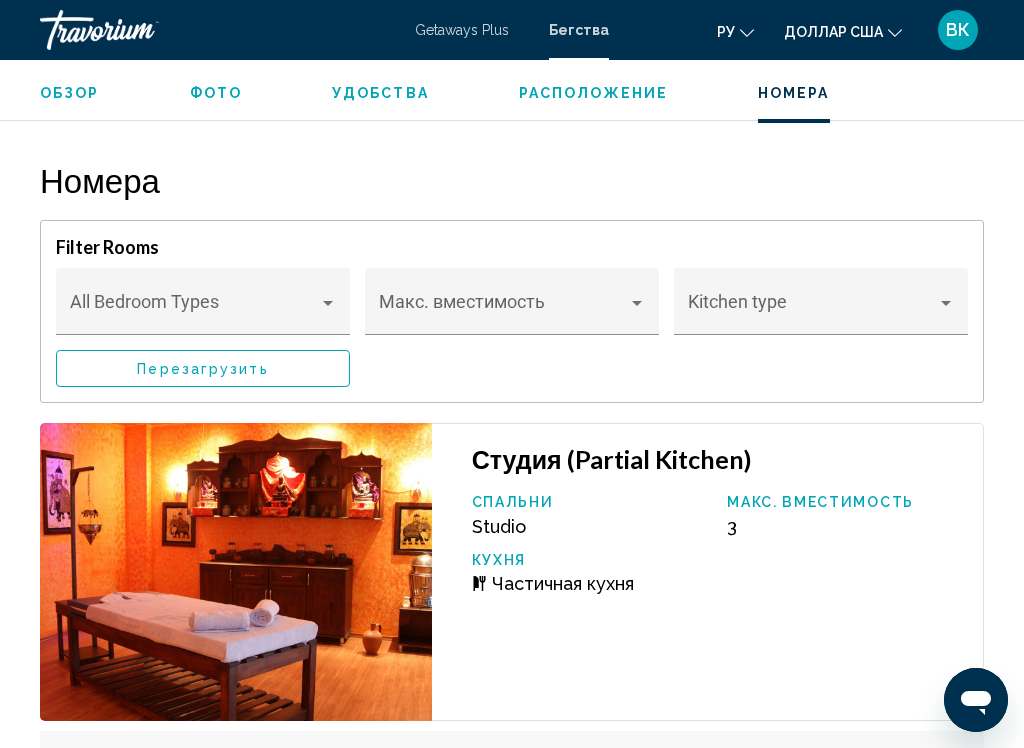 click at bounding box center (637, 303) 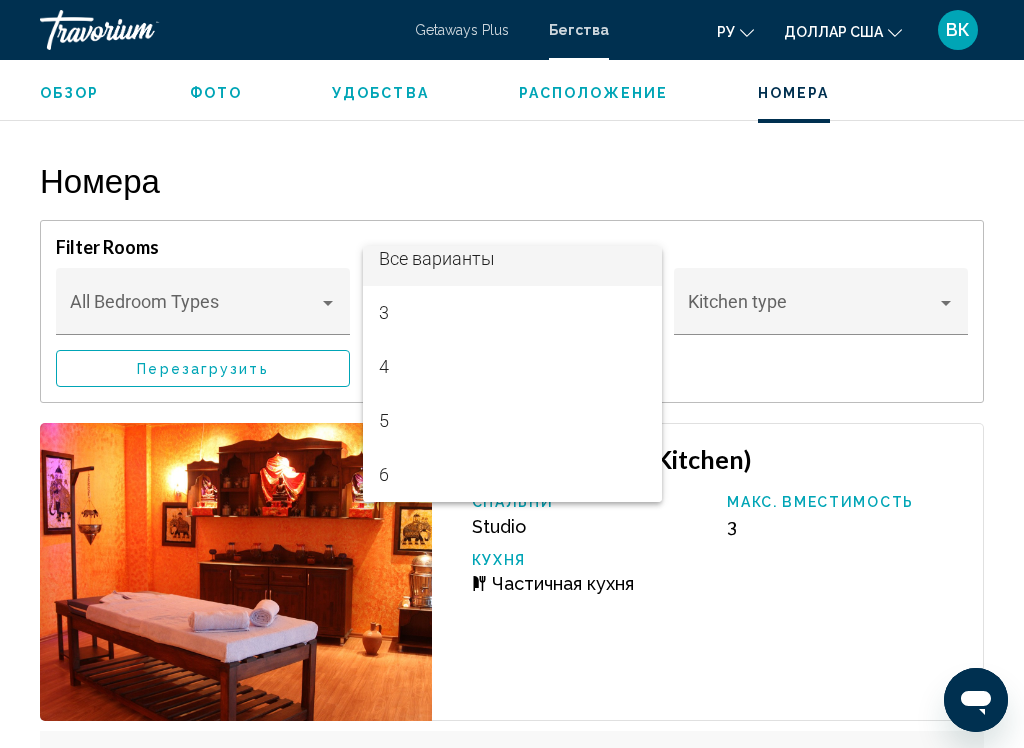 scroll, scrollTop: 14, scrollLeft: 0, axis: vertical 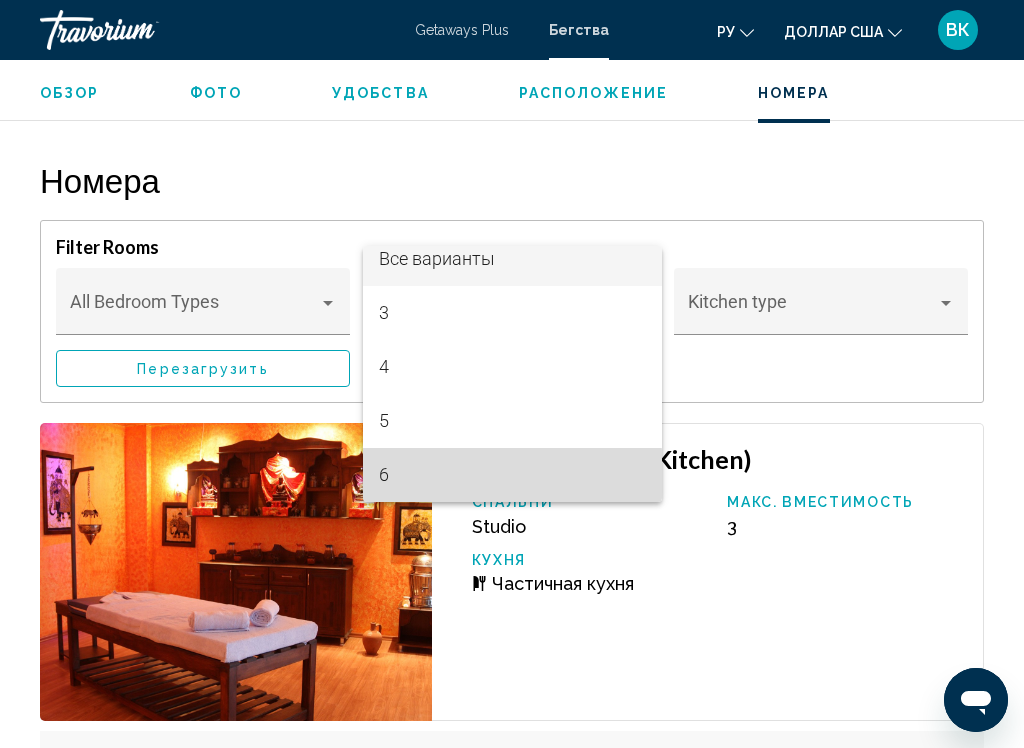 click on "6" at bounding box center (384, 474) 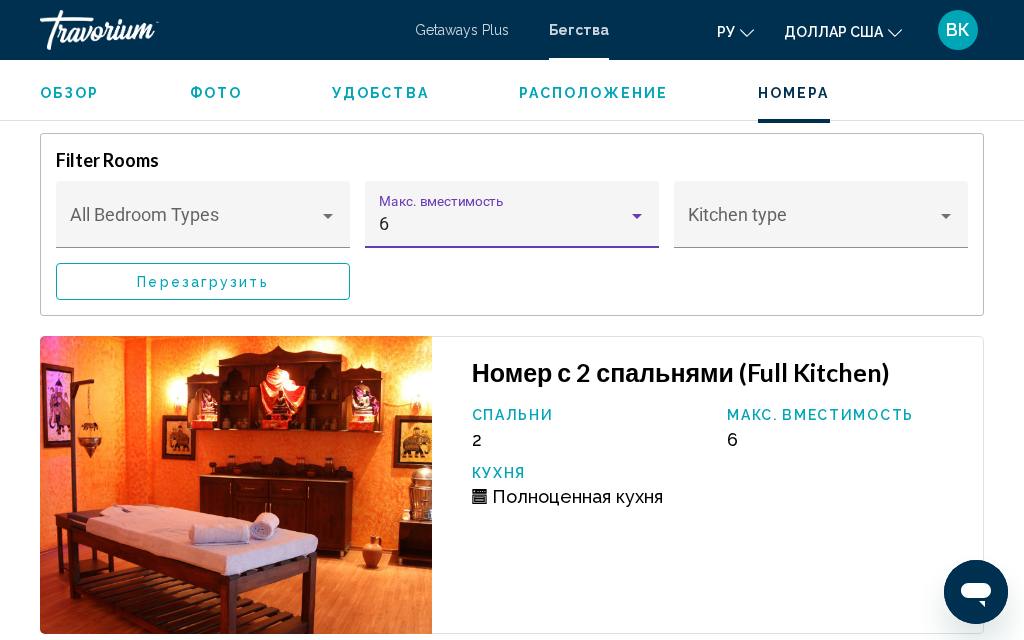 scroll, scrollTop: 3812, scrollLeft: 0, axis: vertical 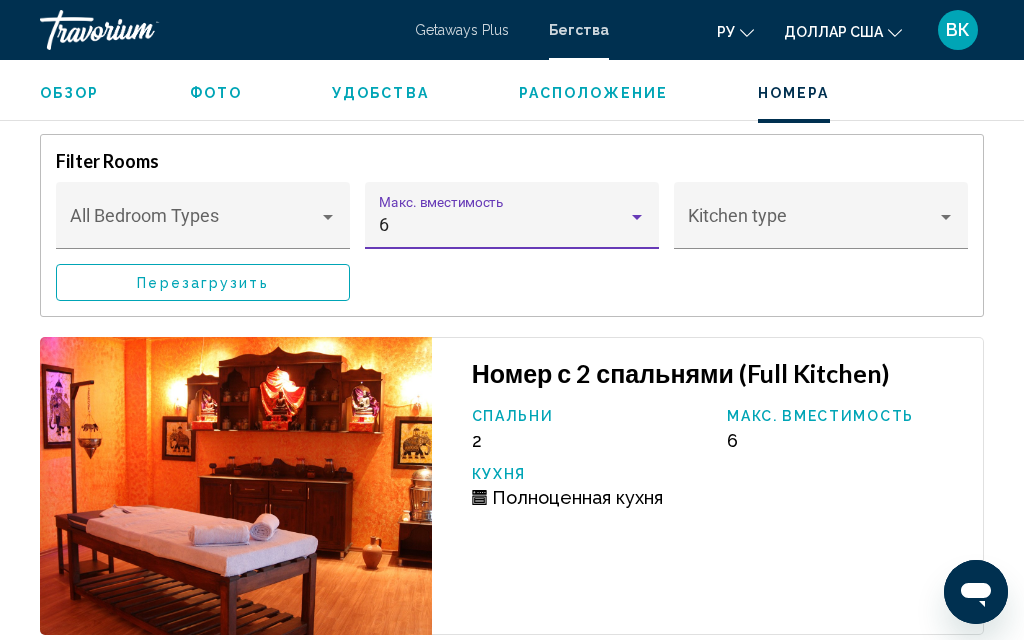 click at bounding box center [637, 217] 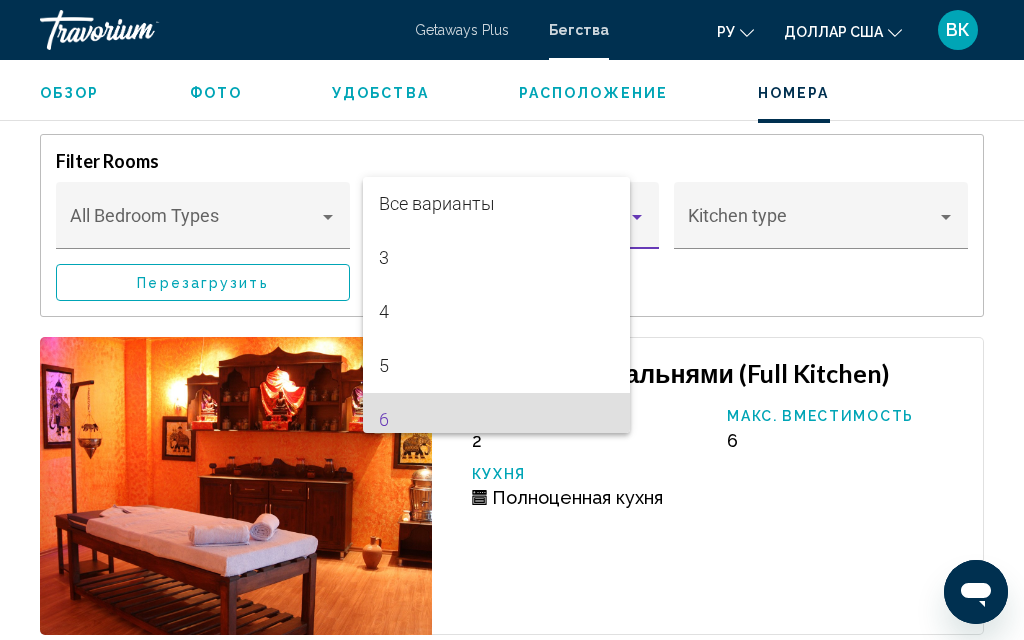 scroll, scrollTop: 14, scrollLeft: 0, axis: vertical 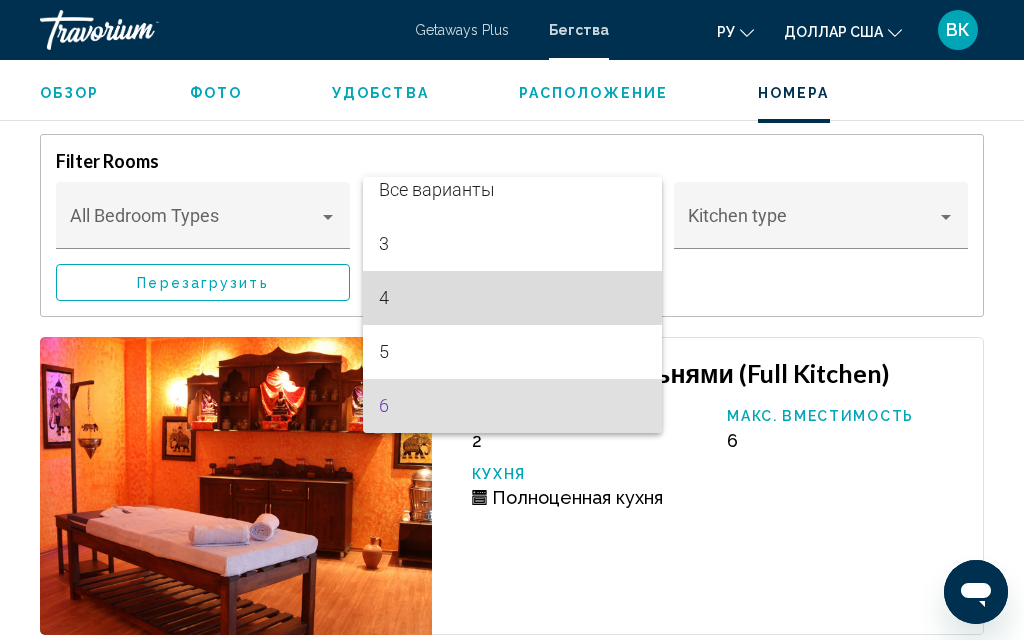 click on "4" at bounding box center (512, 298) 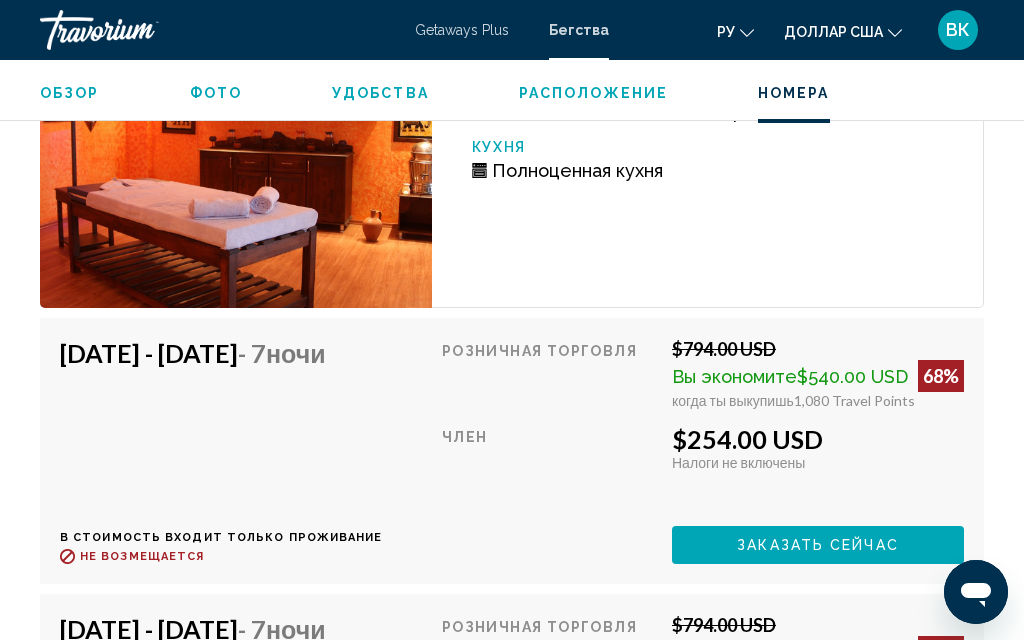 scroll, scrollTop: 4138, scrollLeft: 0, axis: vertical 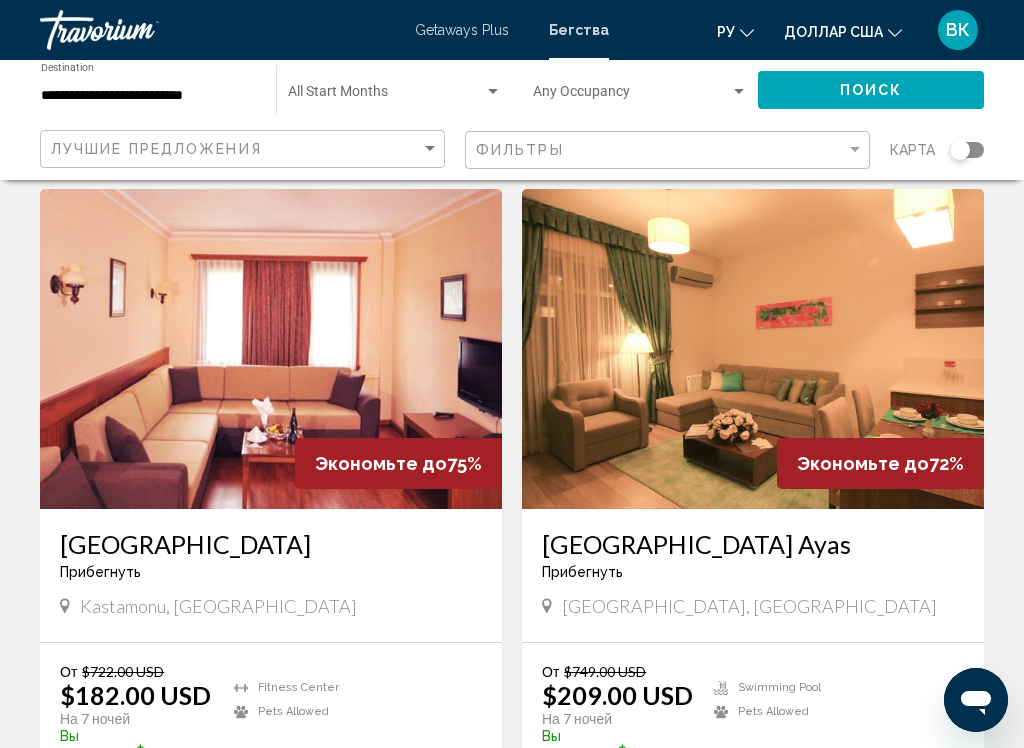 click at bounding box center (753, 349) 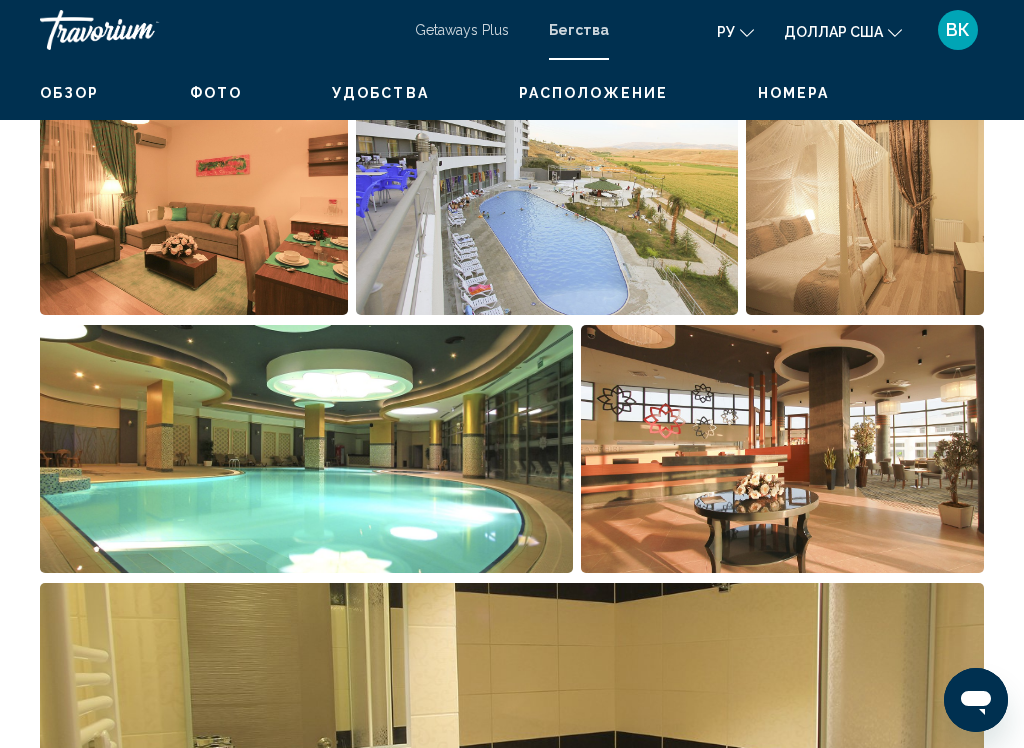 scroll, scrollTop: 0, scrollLeft: 0, axis: both 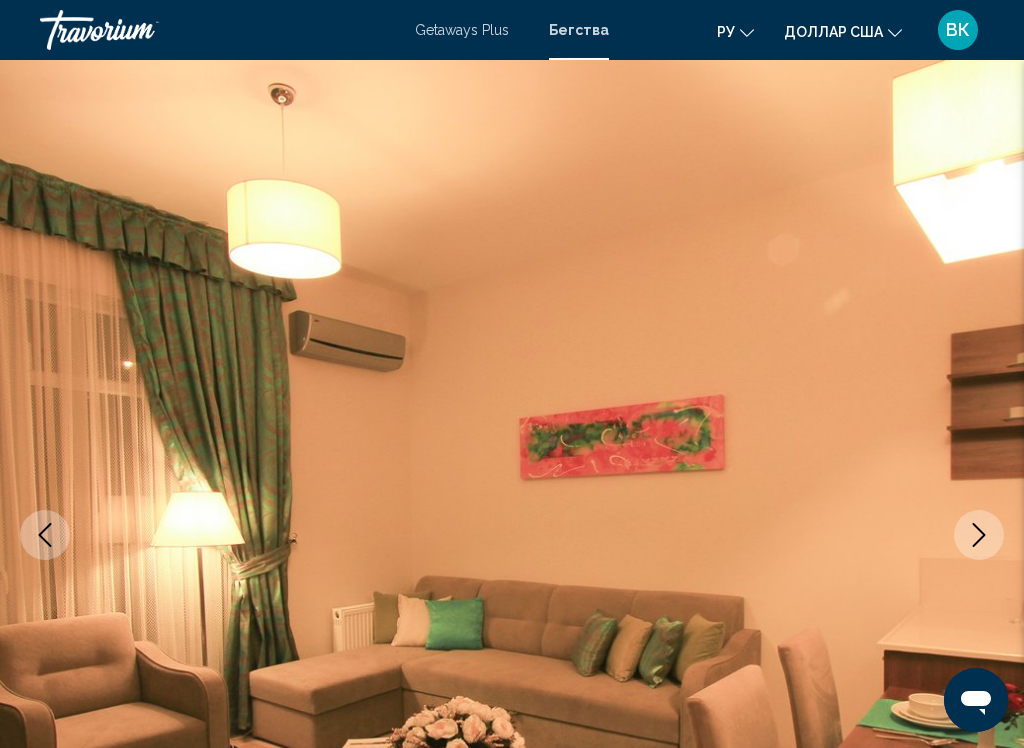 click 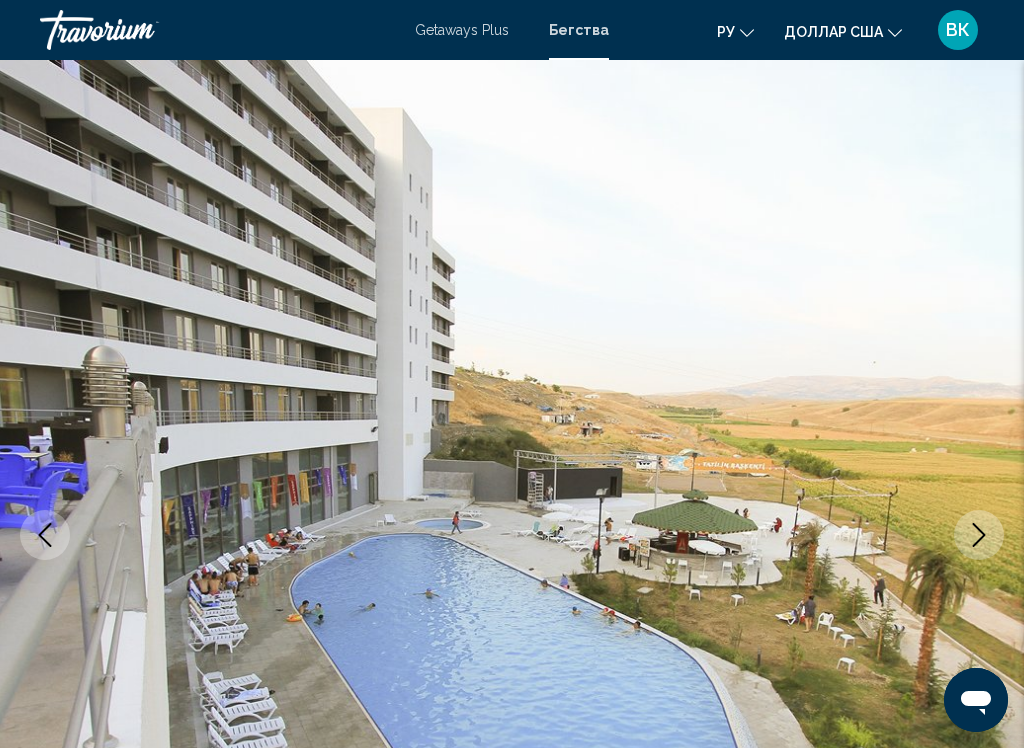click 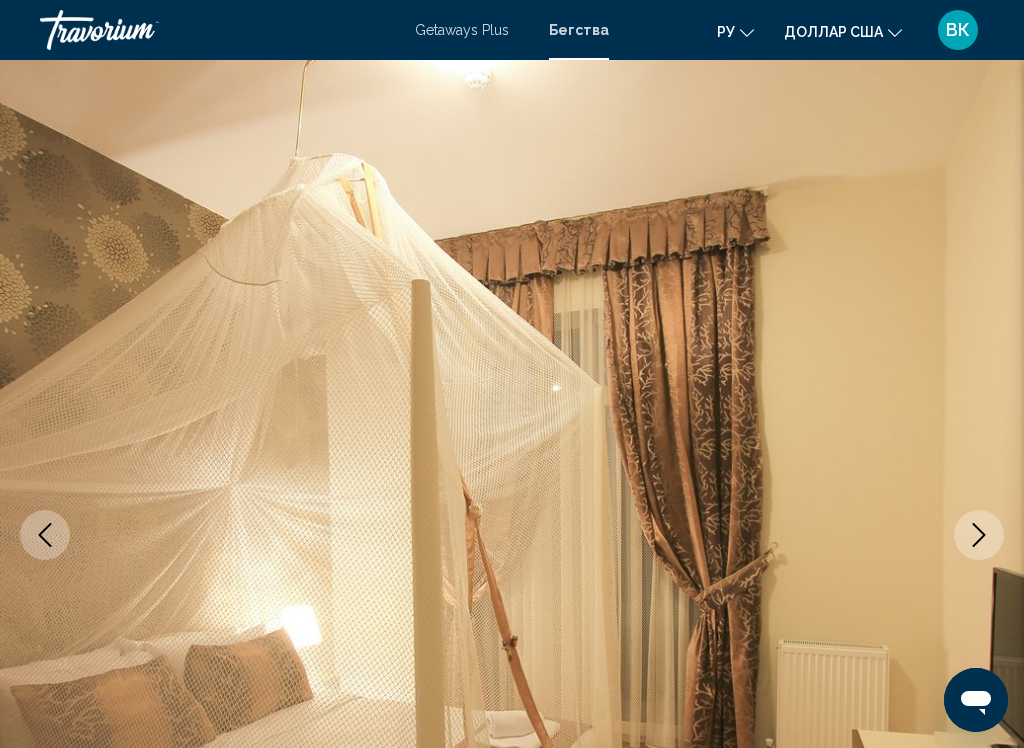 click at bounding box center (979, 535) 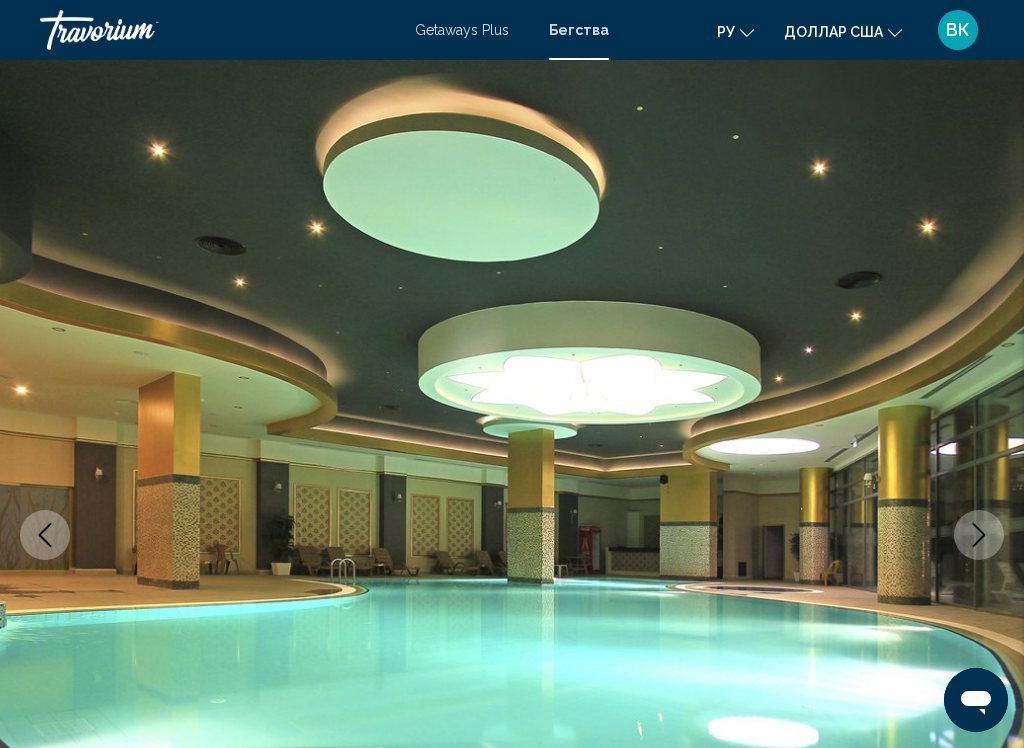 click 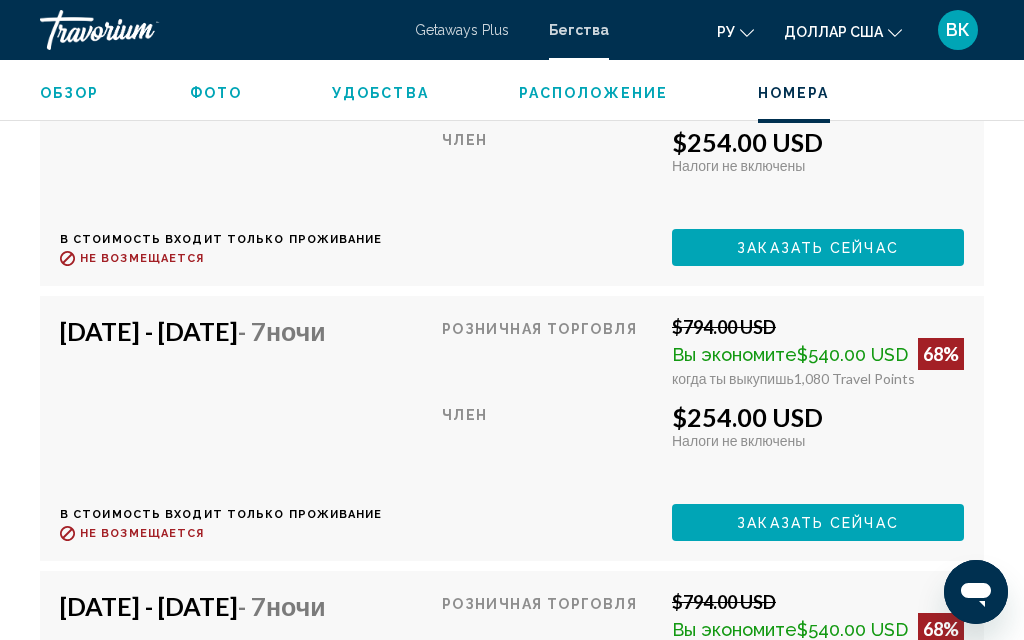 scroll, scrollTop: 6885, scrollLeft: 0, axis: vertical 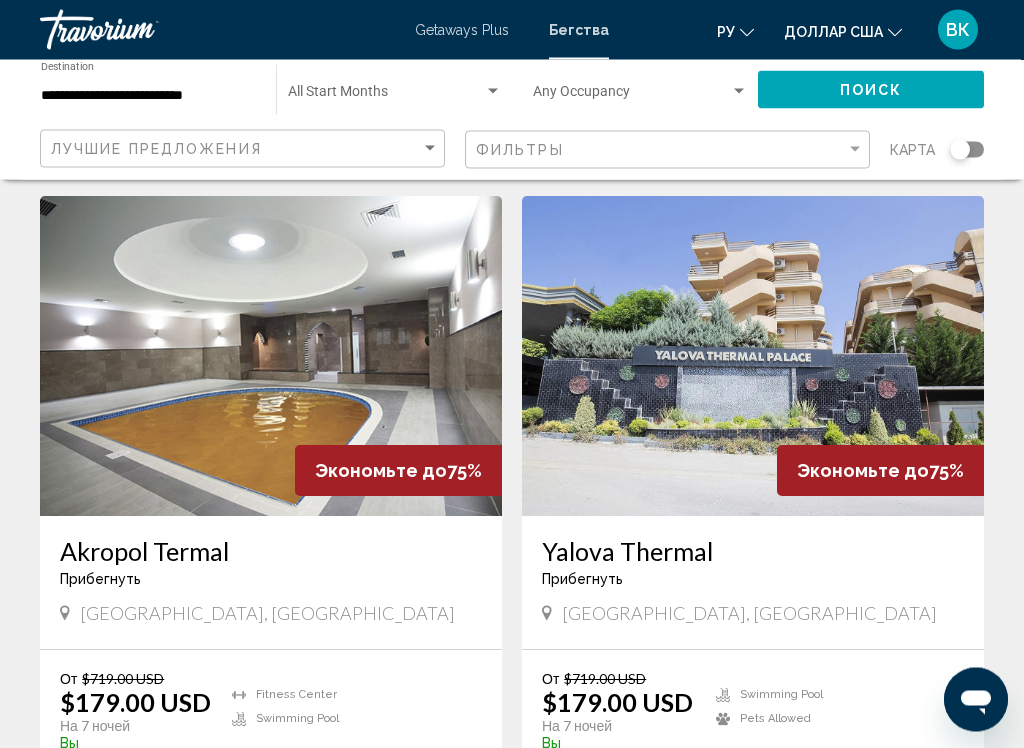 click at bounding box center [753, 357] 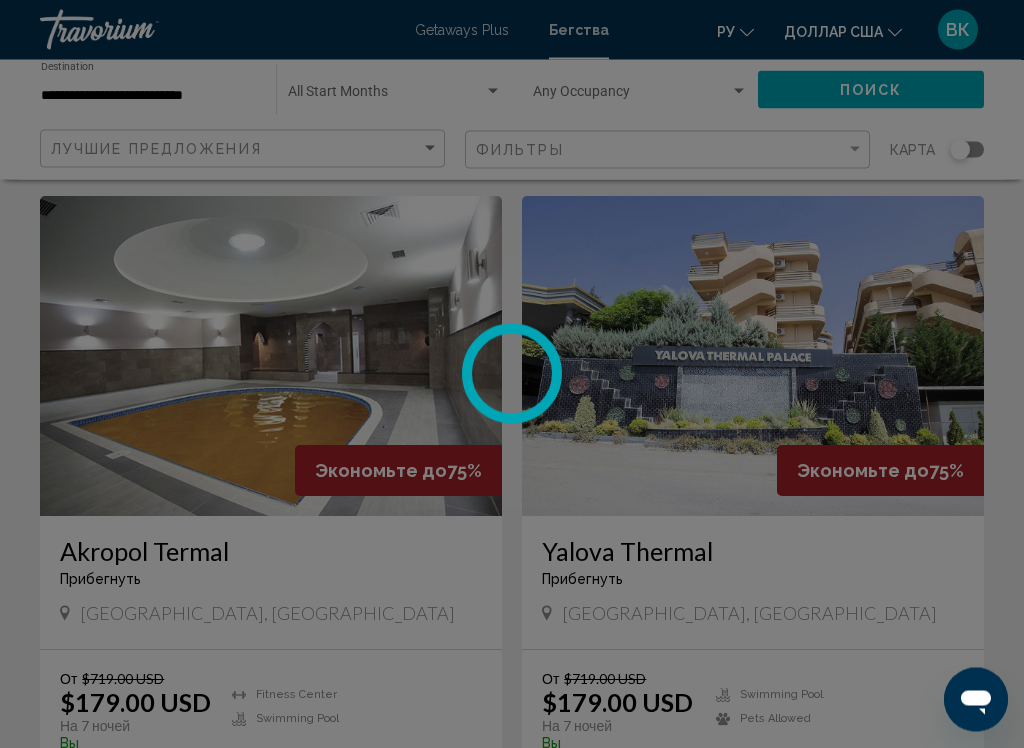 scroll, scrollTop: 735, scrollLeft: 0, axis: vertical 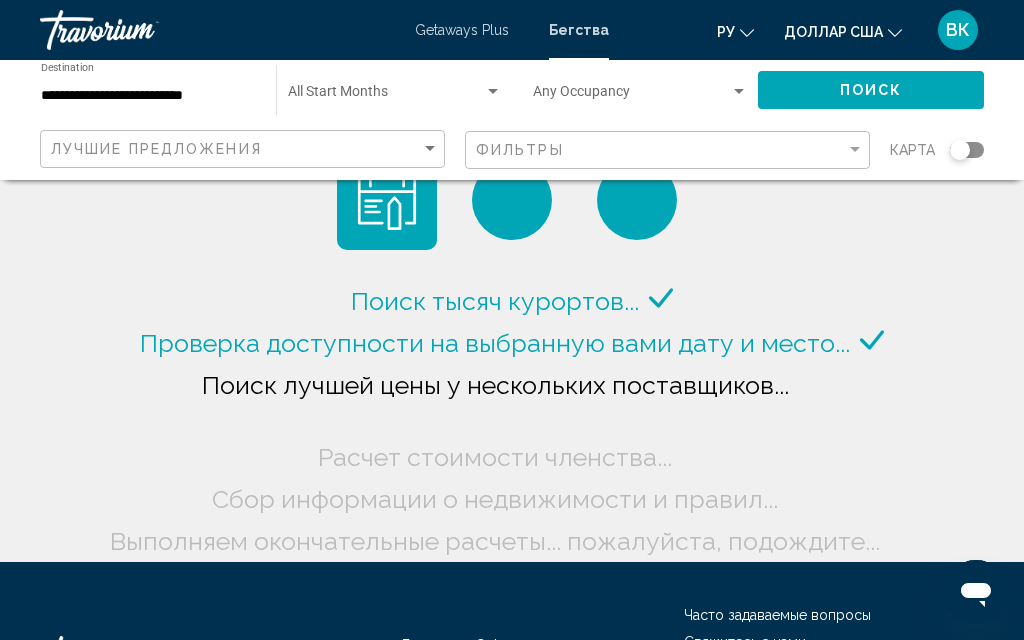 click on "**********" at bounding box center [148, 96] 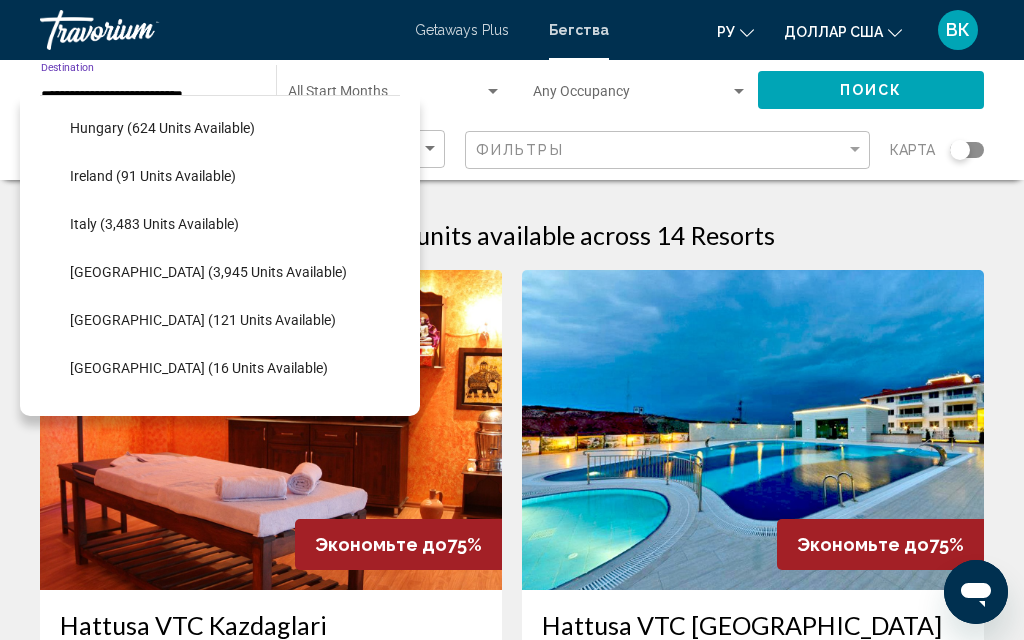 scroll, scrollTop: 721, scrollLeft: 0, axis: vertical 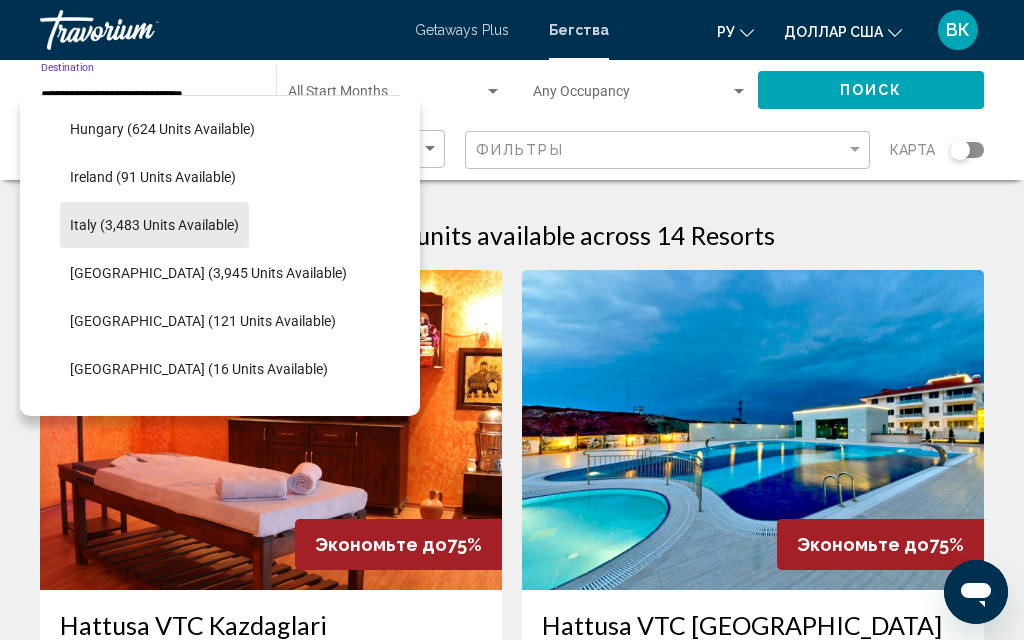 click on "Italy (3,483 units available)" 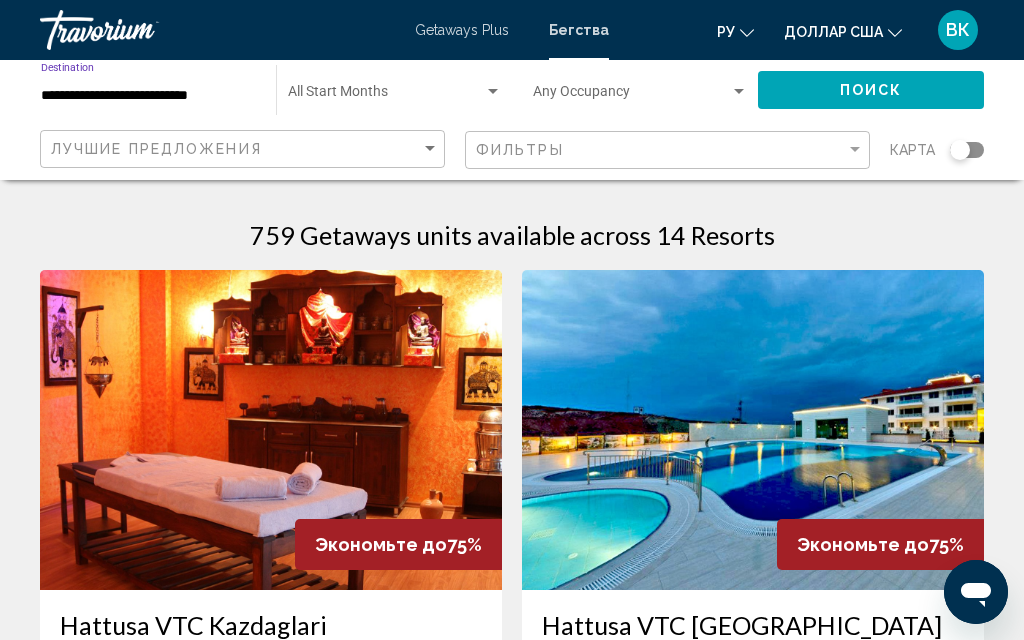 click on "Поиск" 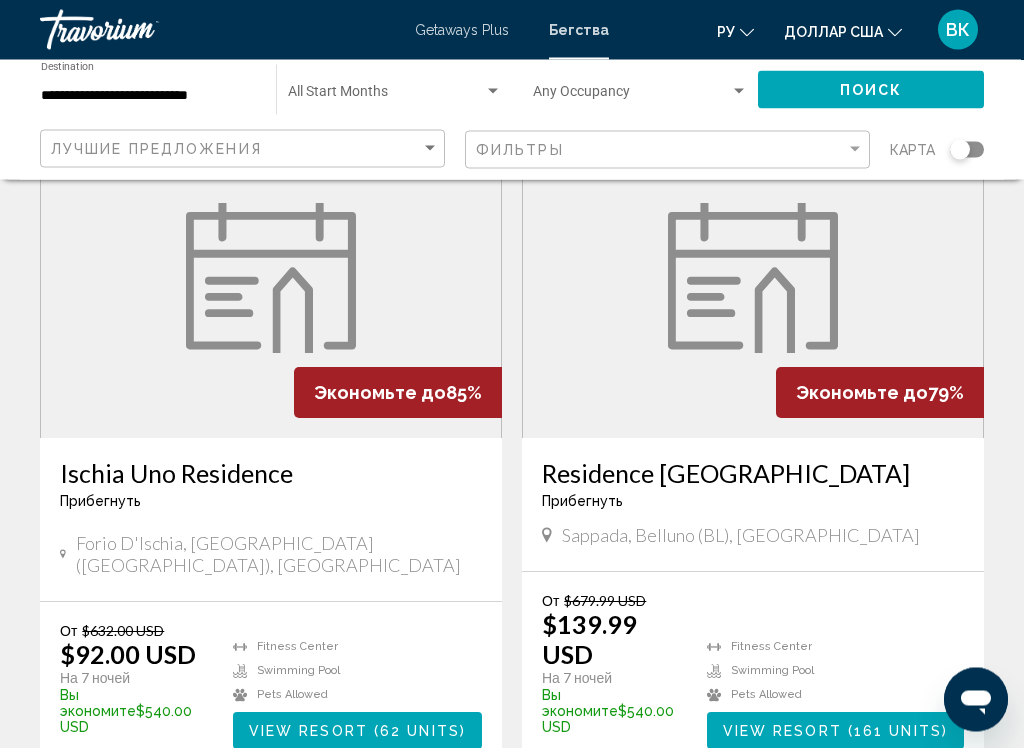 scroll, scrollTop: 145, scrollLeft: 0, axis: vertical 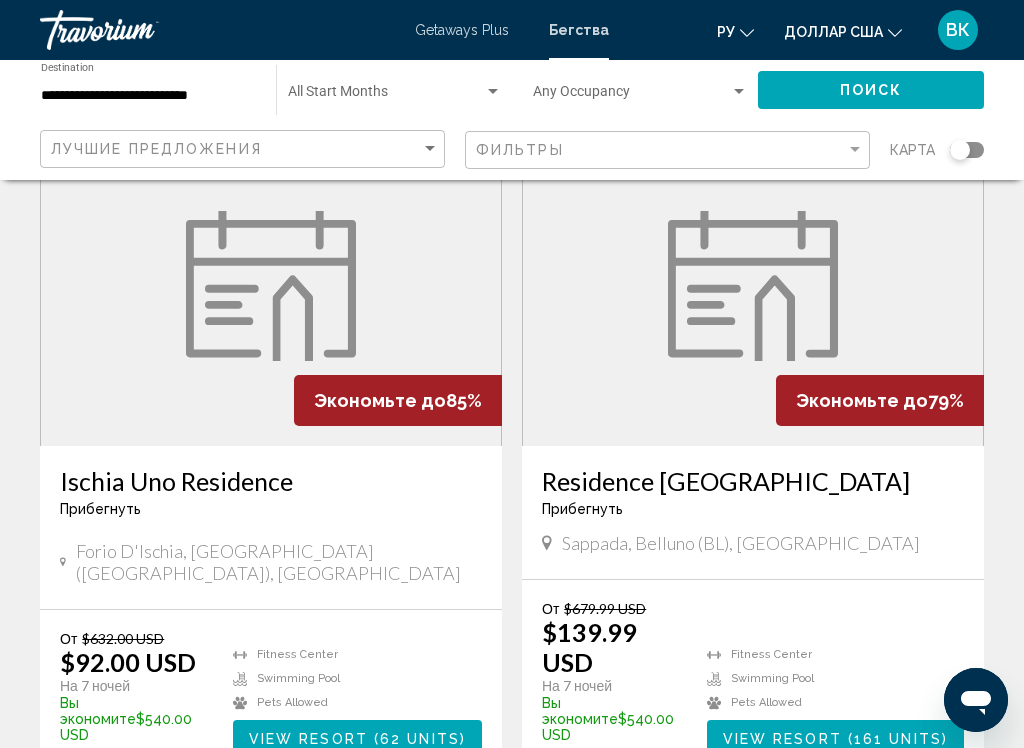 click at bounding box center (271, 286) 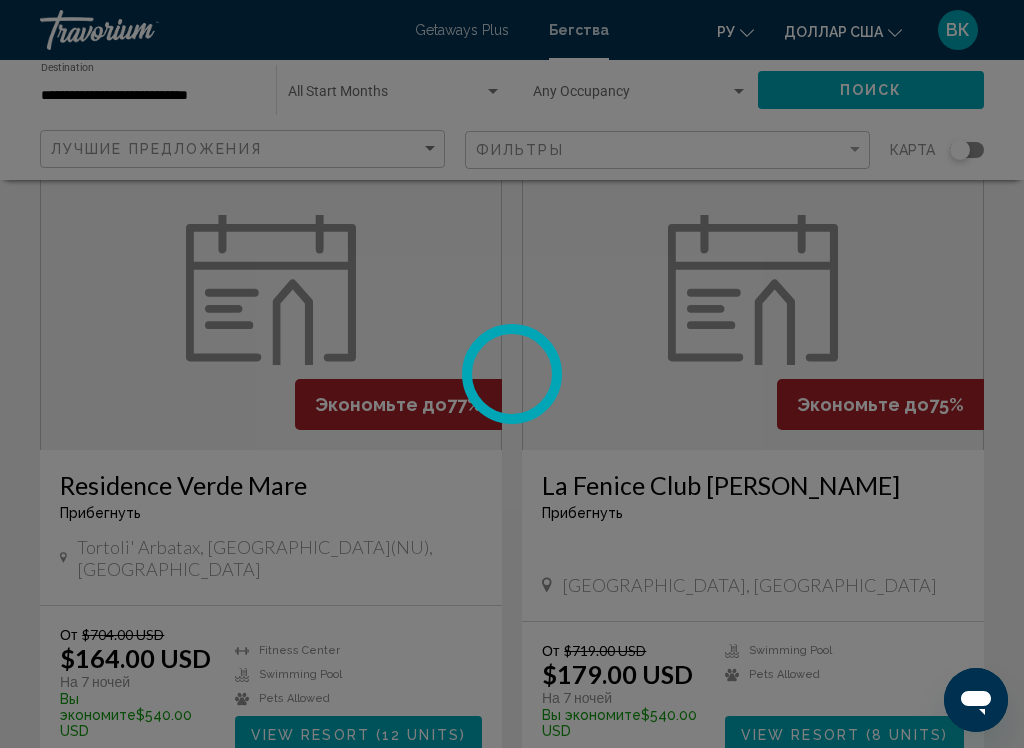 scroll, scrollTop: 834, scrollLeft: 0, axis: vertical 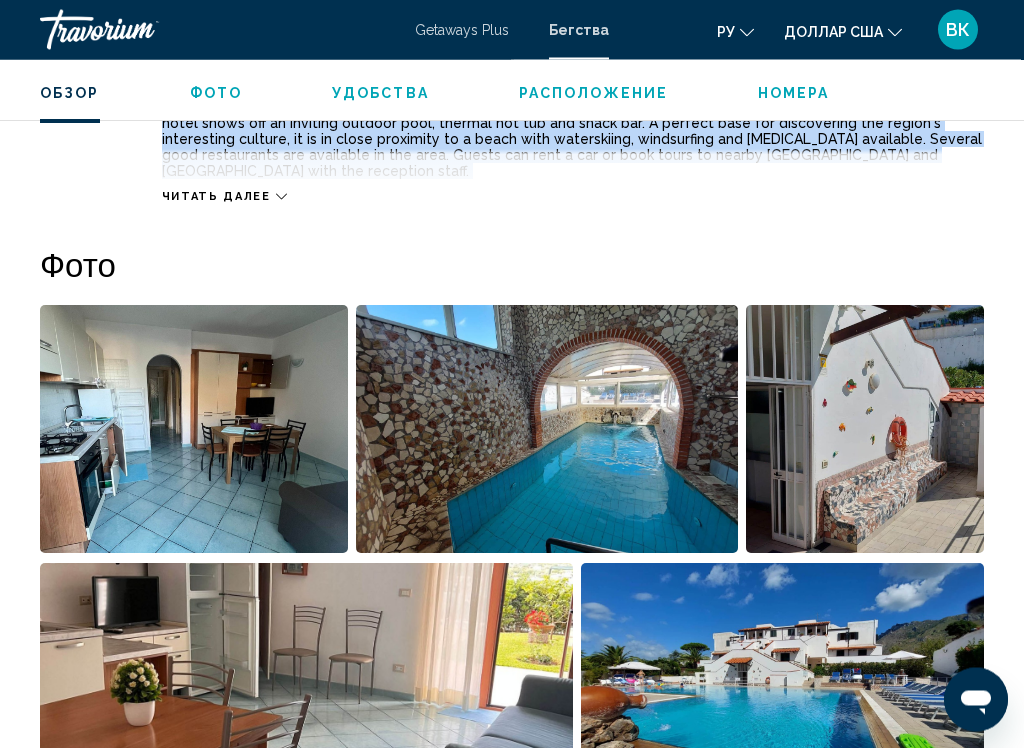 click at bounding box center [194, 430] 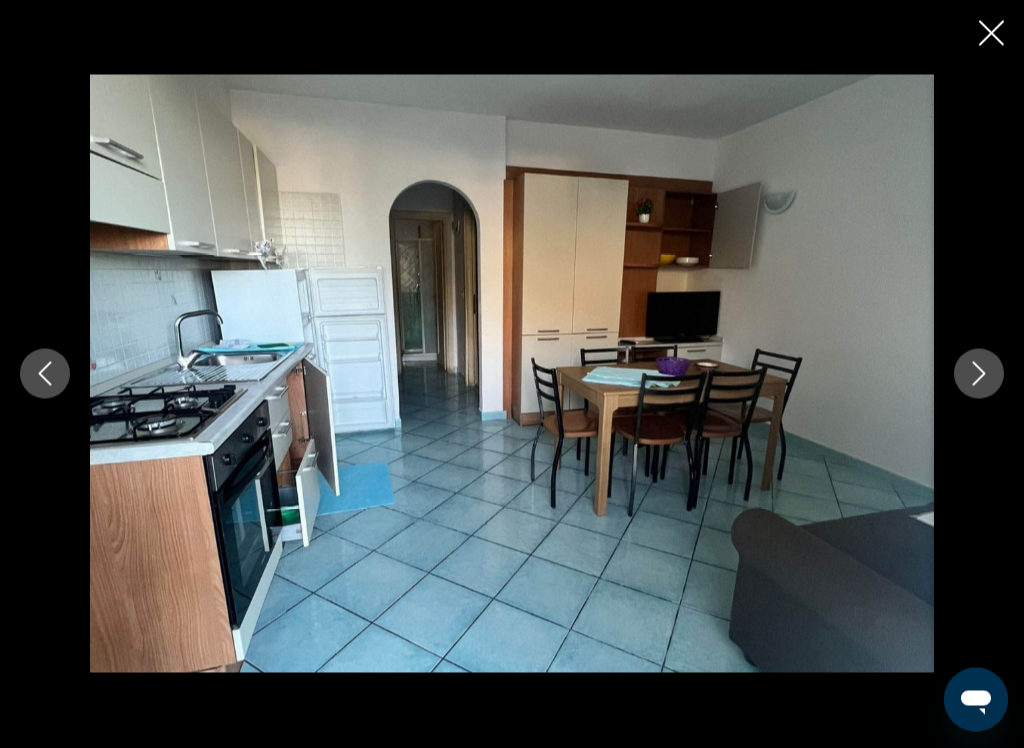 scroll, scrollTop: 1150, scrollLeft: 0, axis: vertical 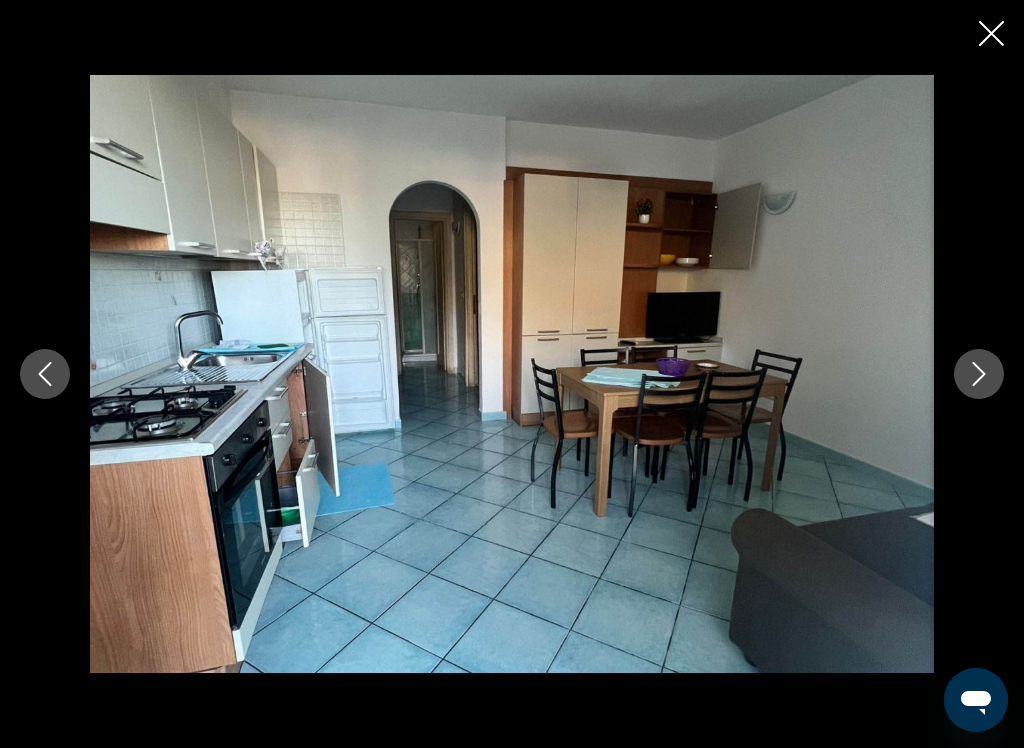 click at bounding box center [979, 374] 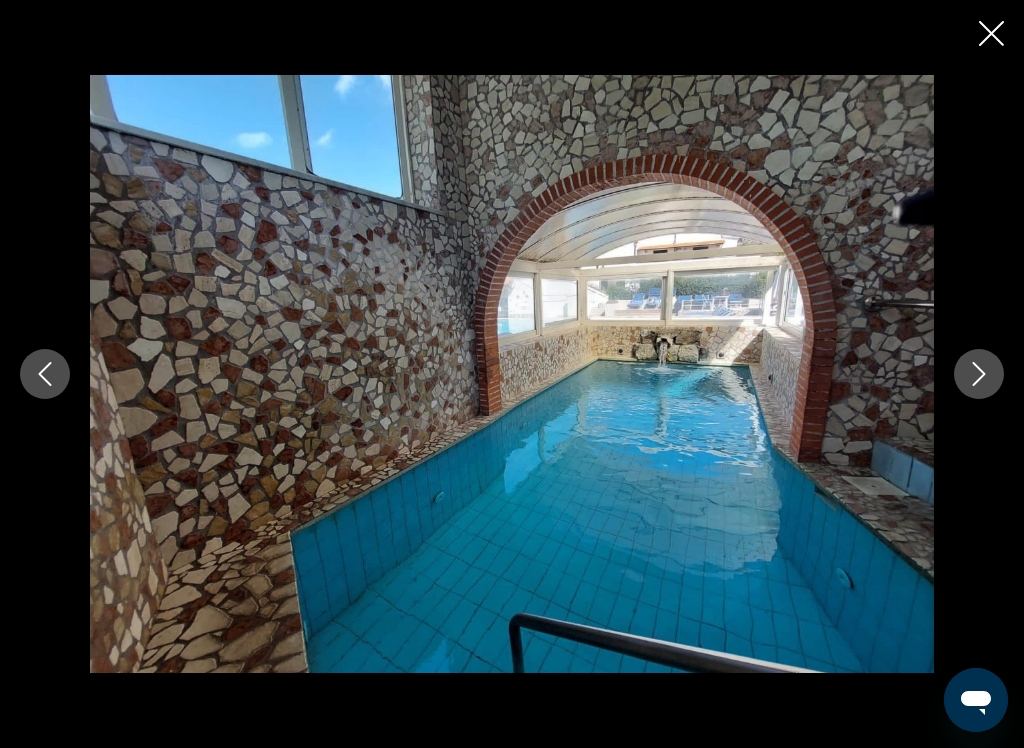 click at bounding box center (979, 374) 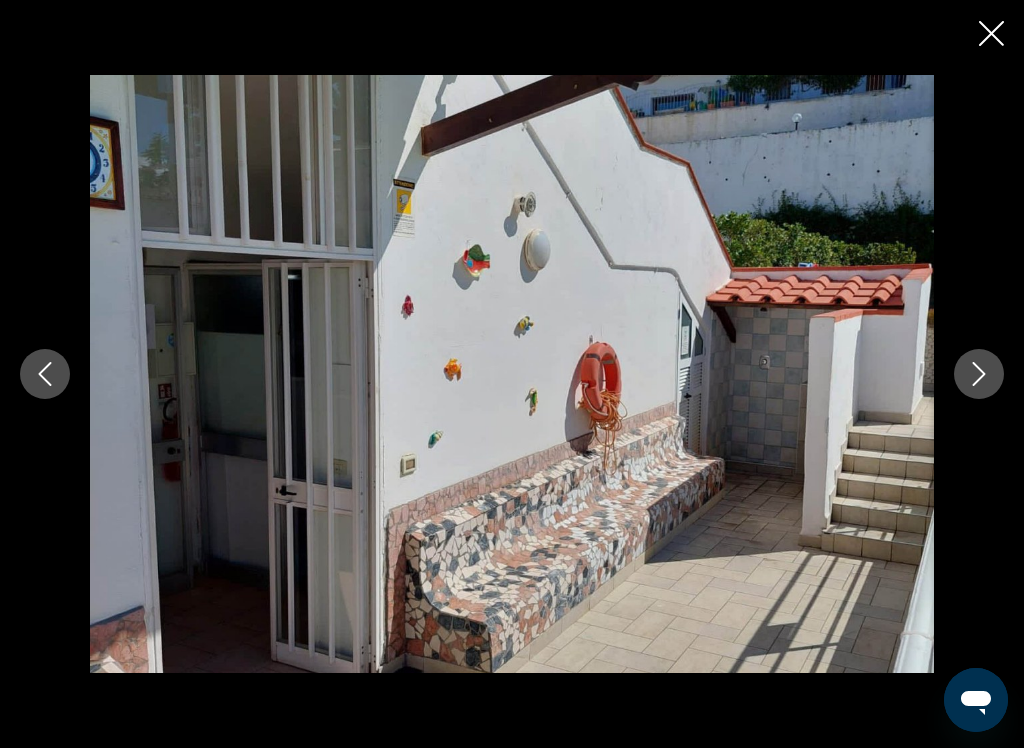 click 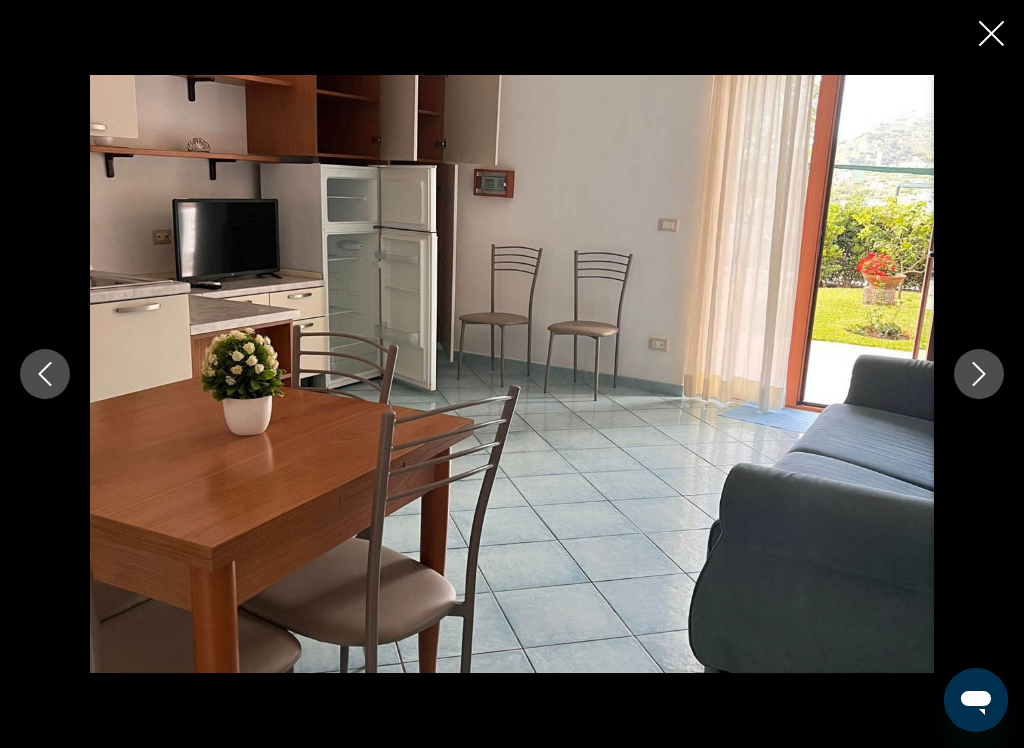click 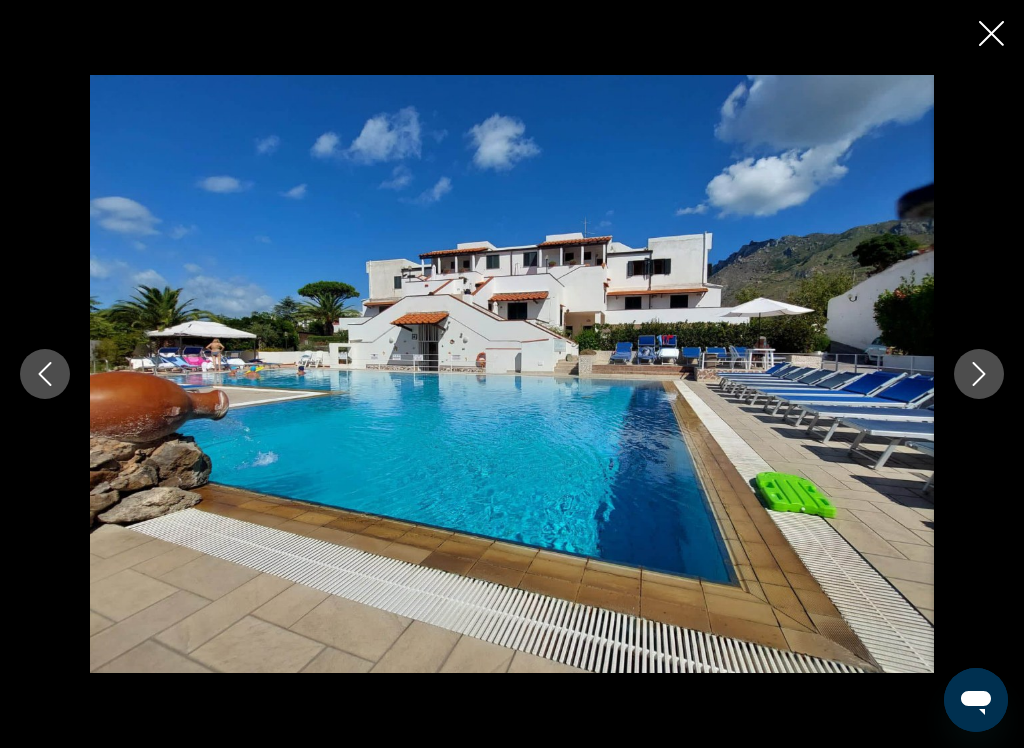 click 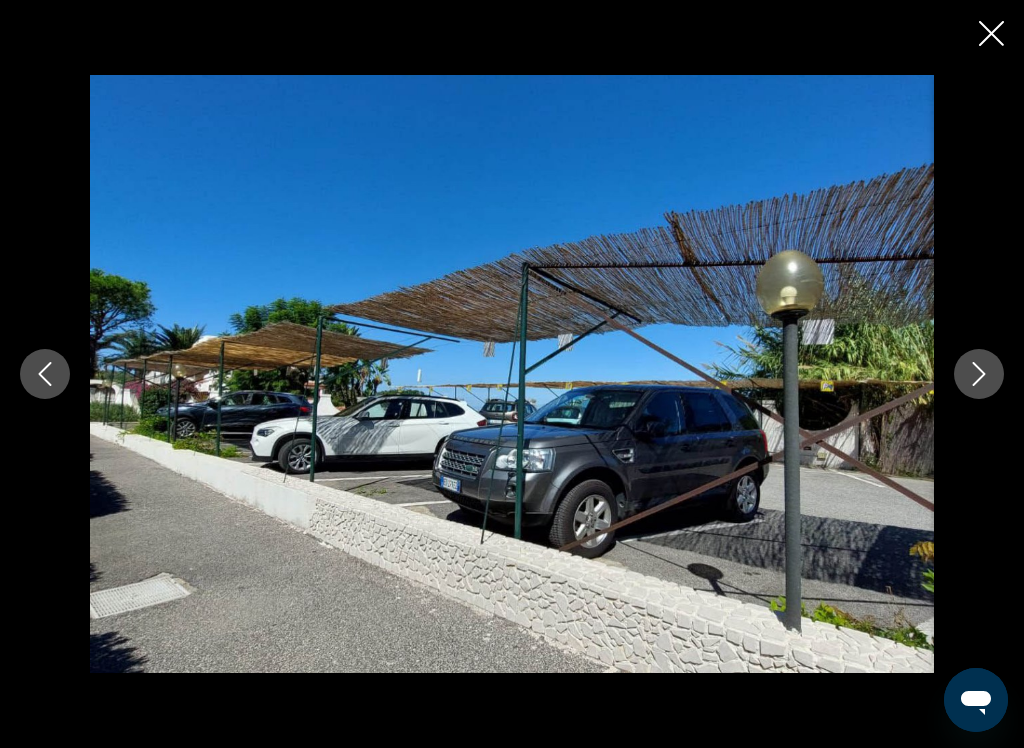click 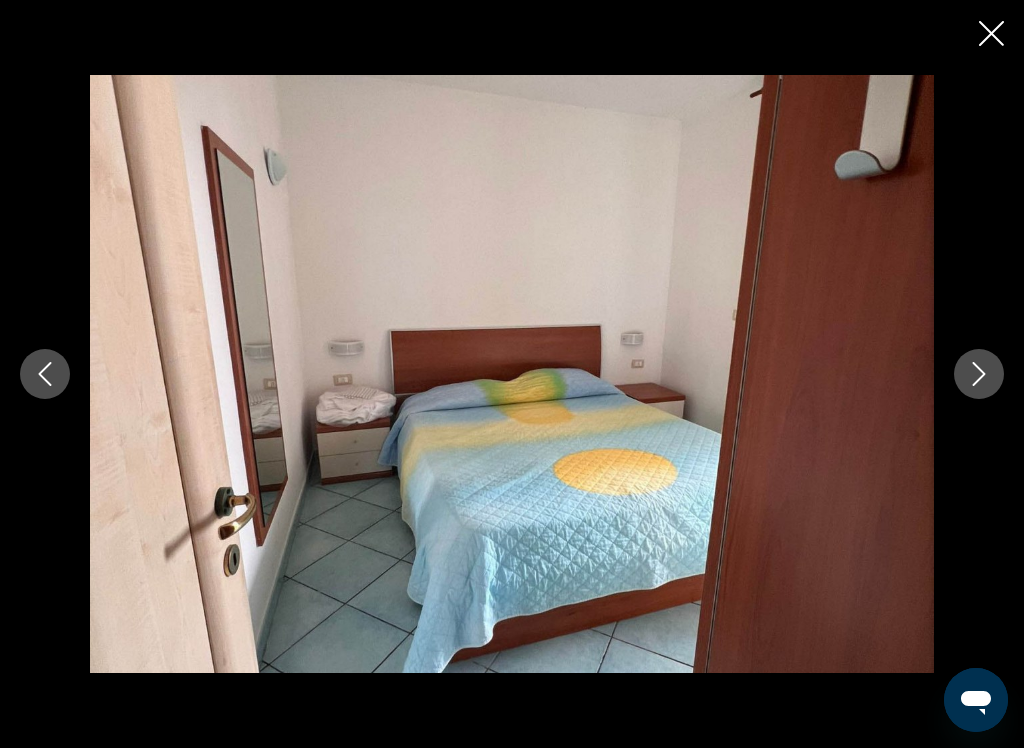 click 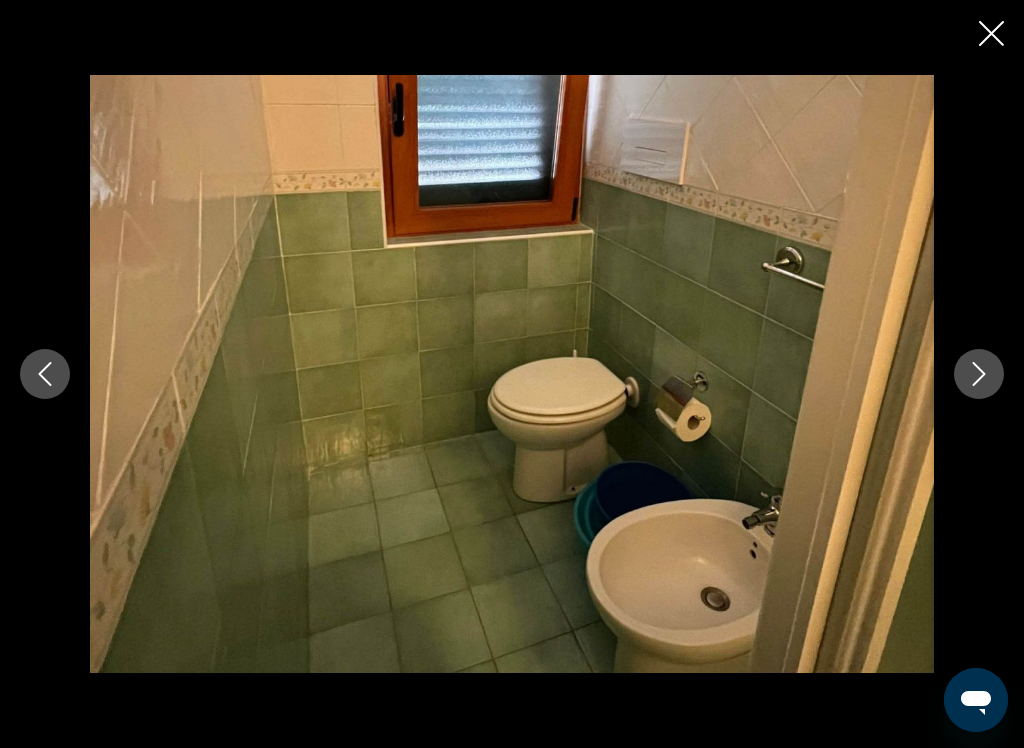 click 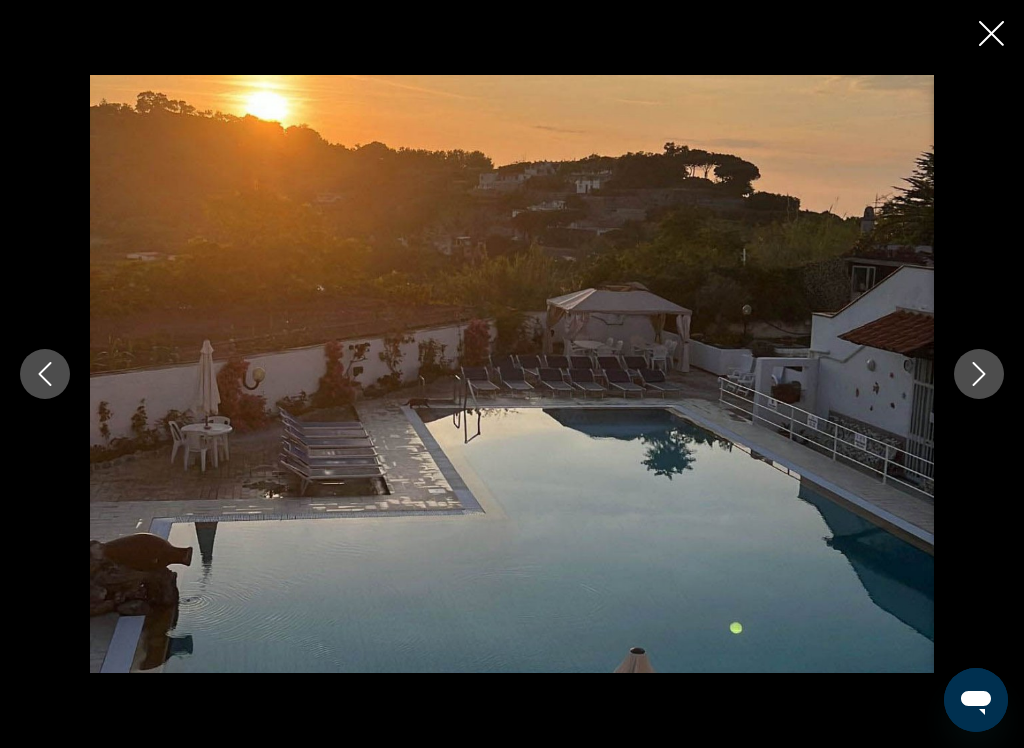 click 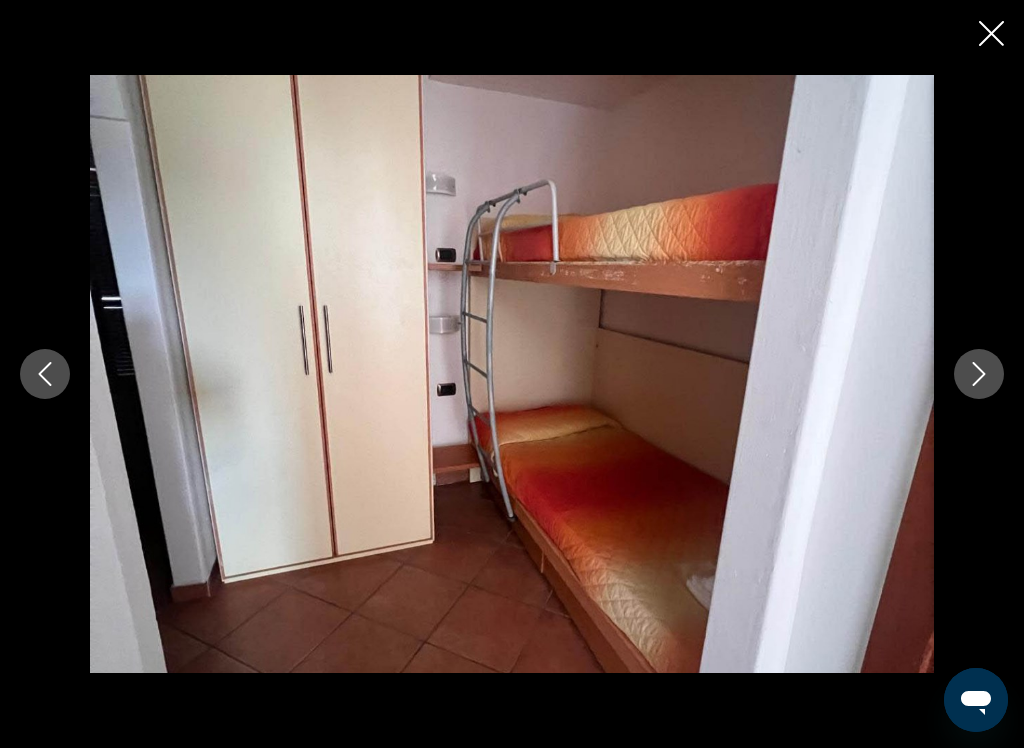 click 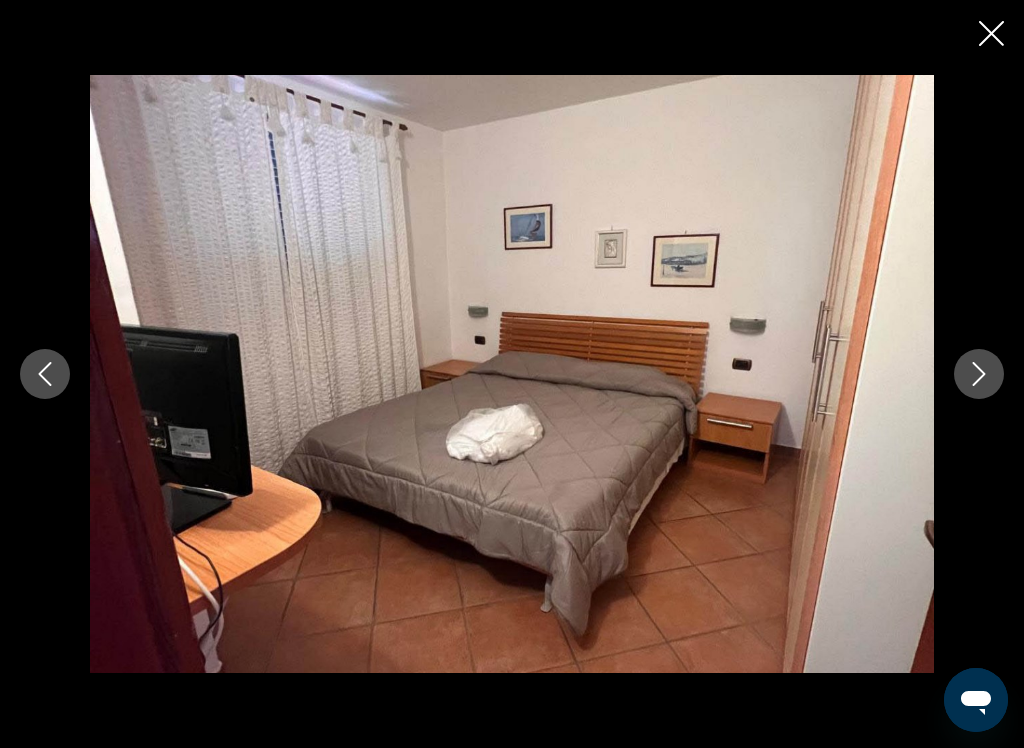 click 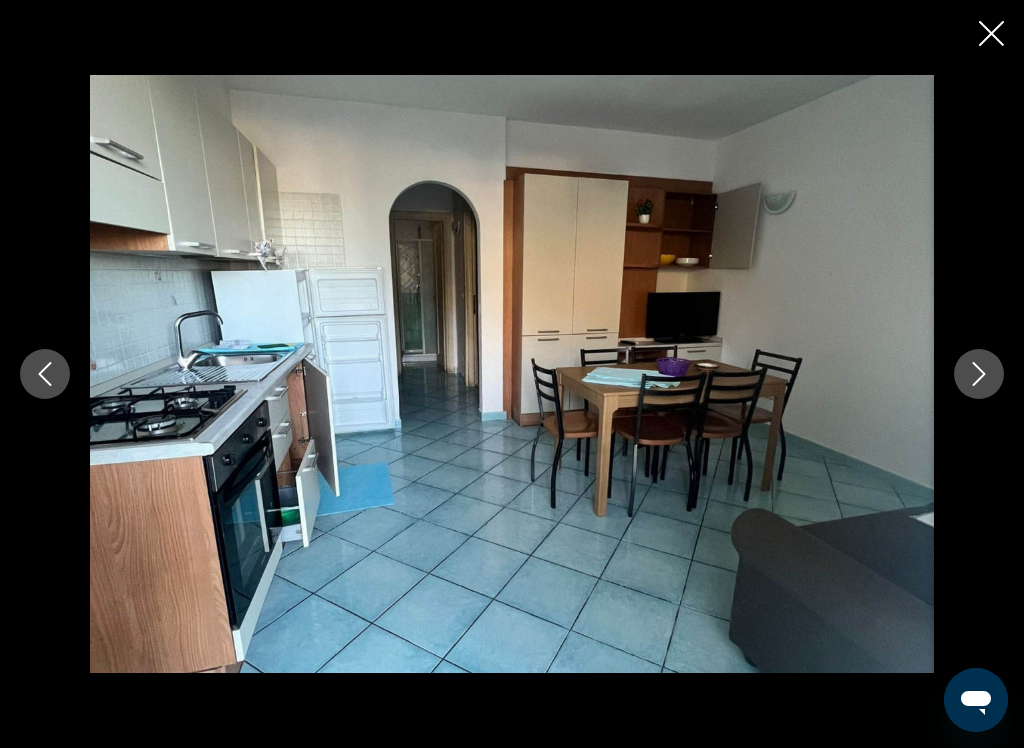 click 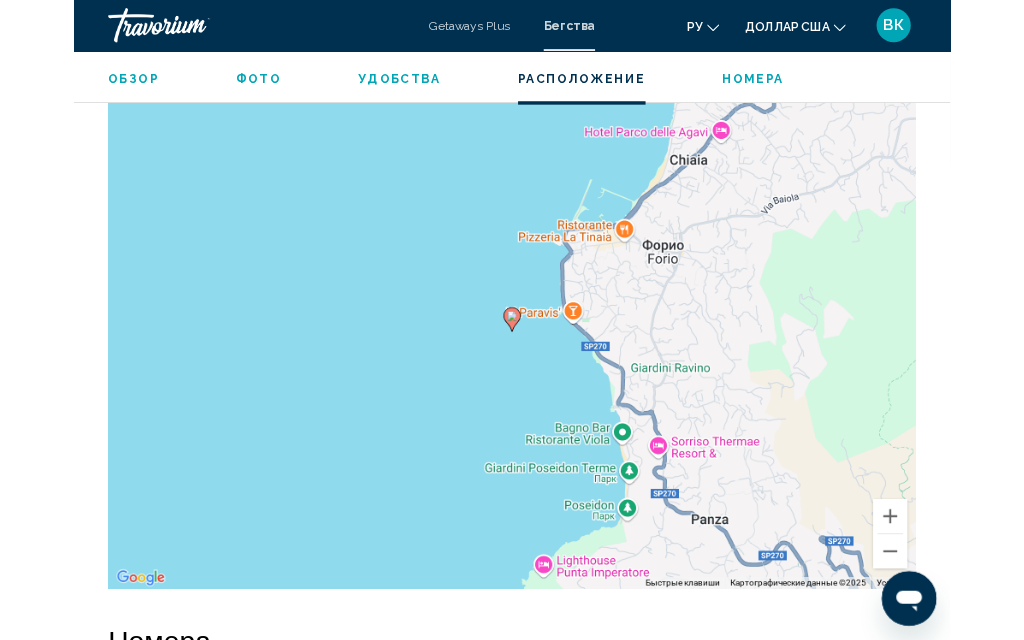 scroll, scrollTop: 3370, scrollLeft: 0, axis: vertical 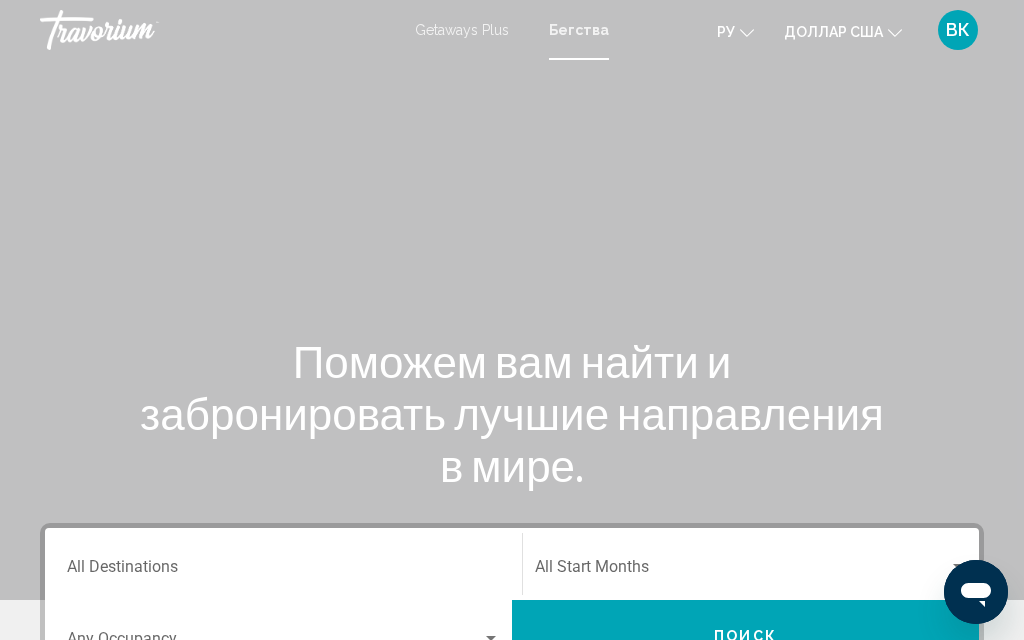 click on "Destination All Destinations" at bounding box center [283, 564] 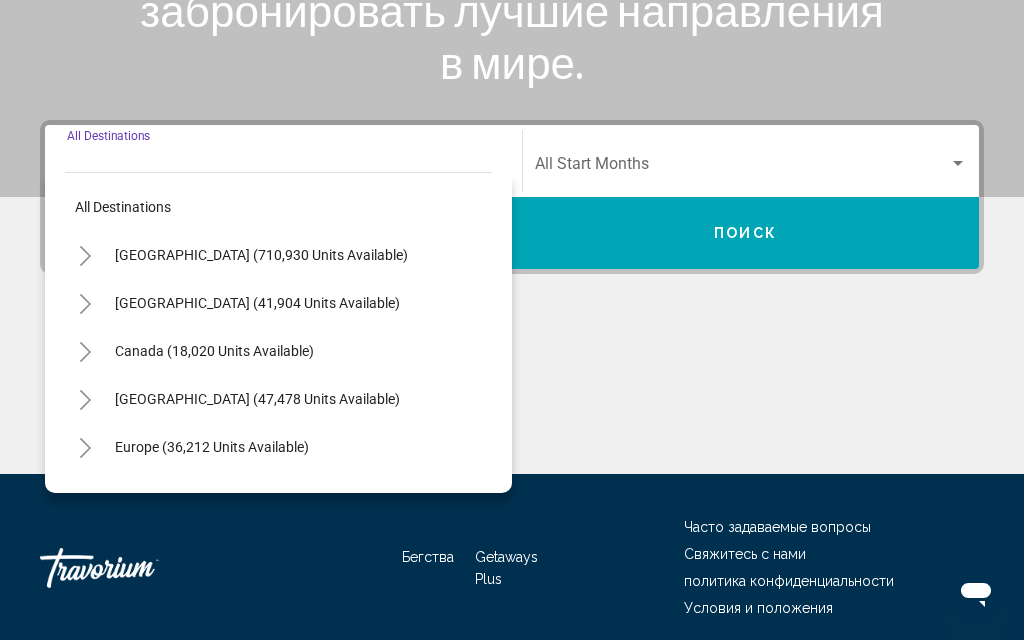 scroll, scrollTop: 458, scrollLeft: 0, axis: vertical 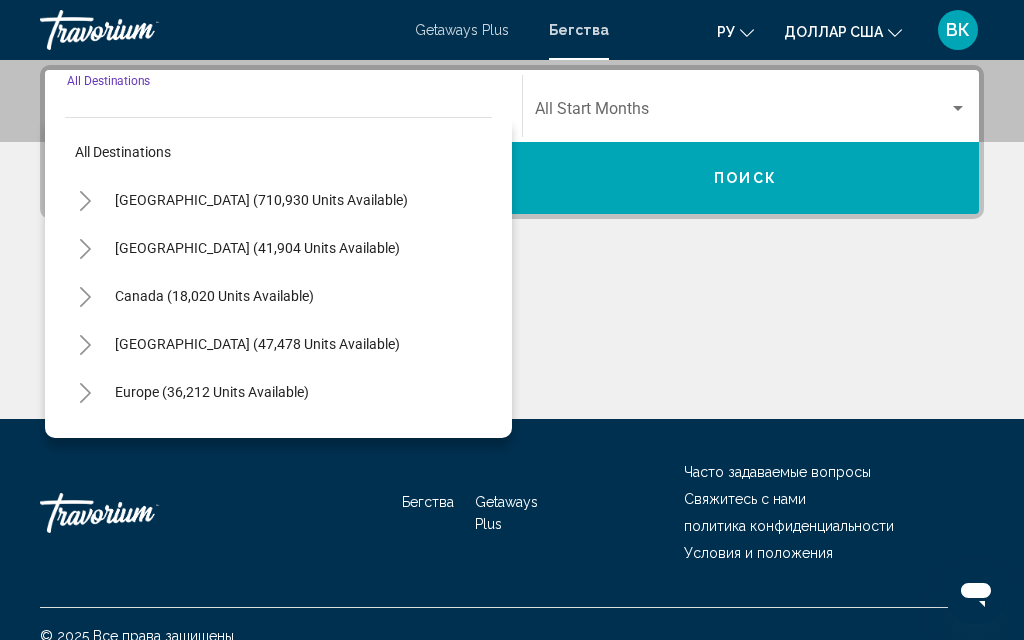 click on "Europe (36,212 units available)" at bounding box center [214, 440] 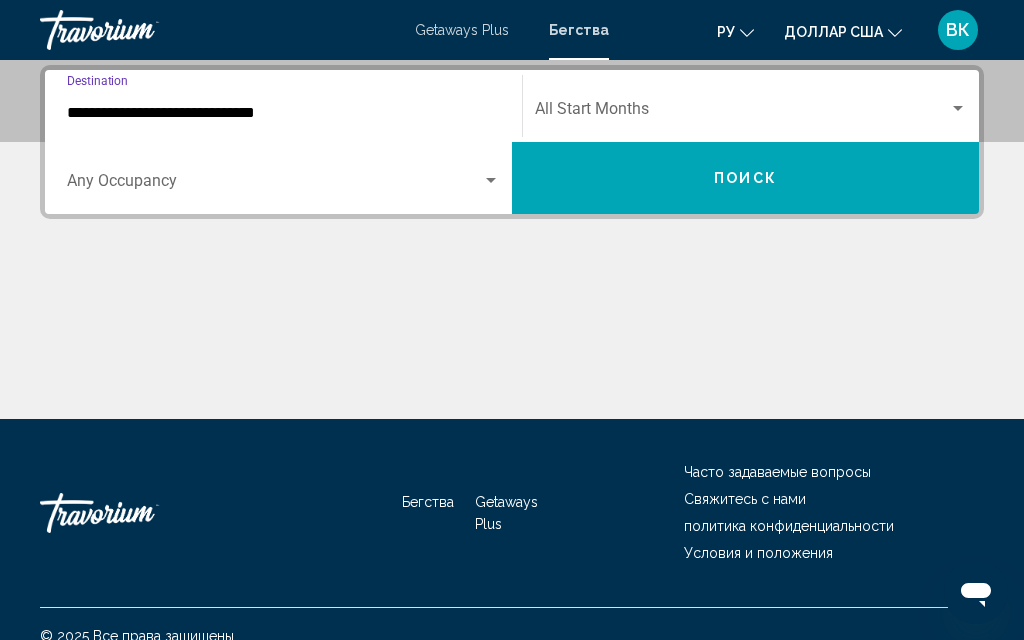 click at bounding box center (274, 185) 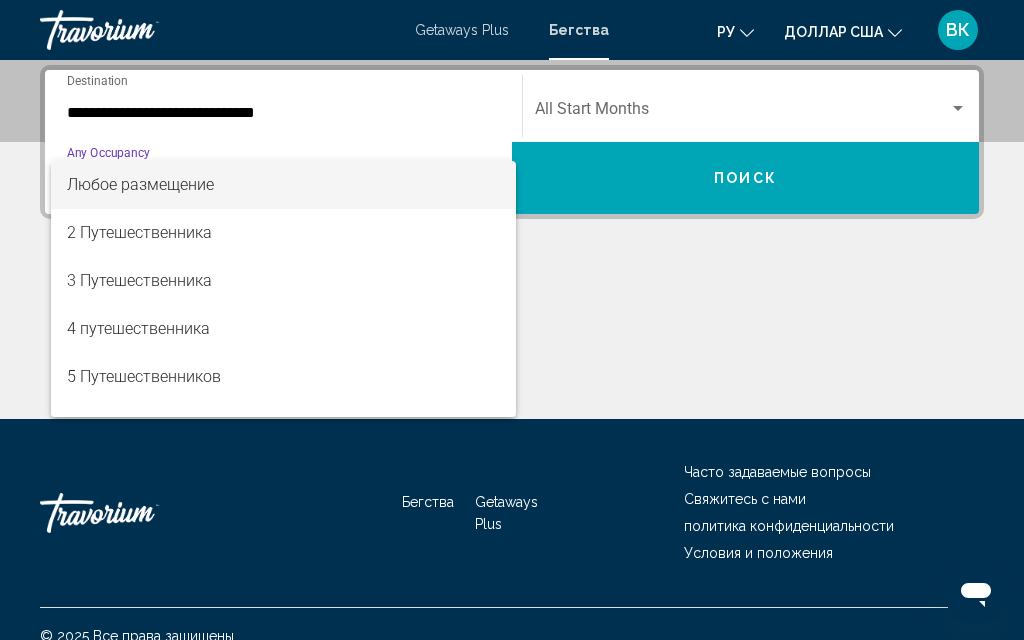 click at bounding box center (512, 320) 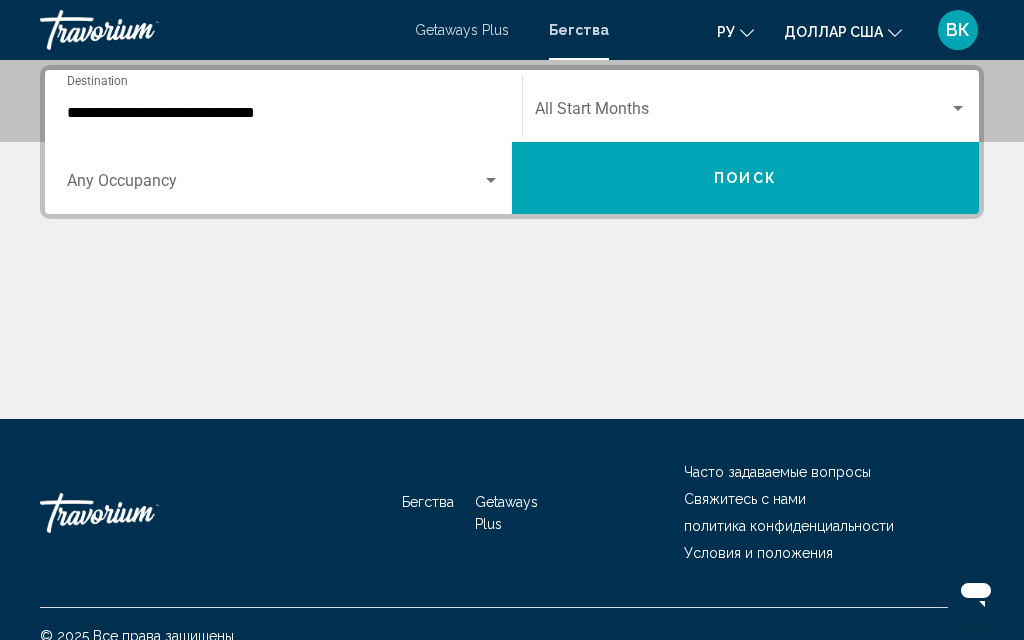 click on "**********" at bounding box center [283, 113] 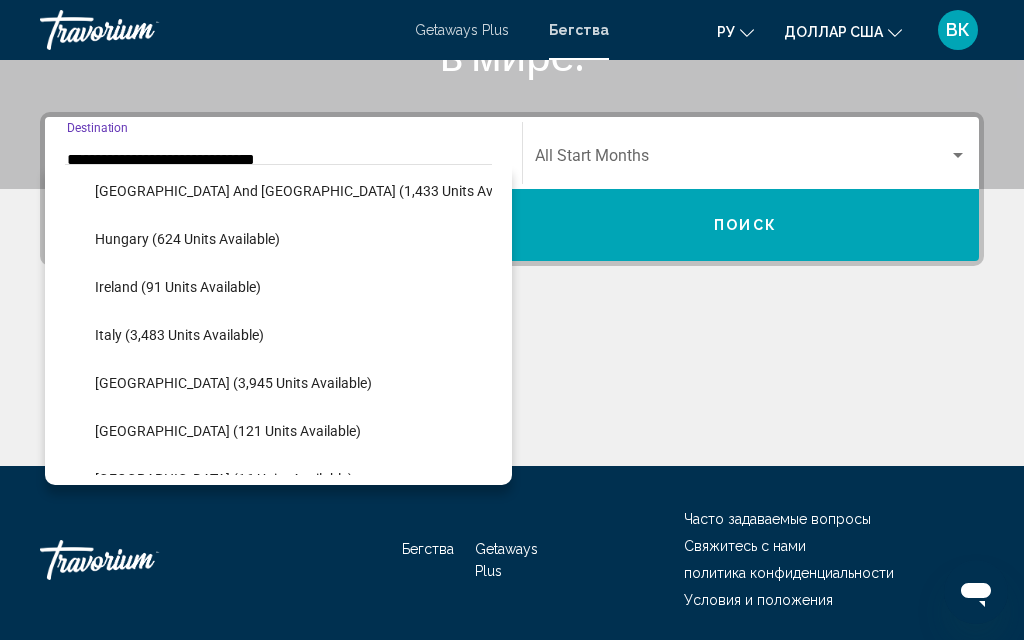 scroll, scrollTop: 681, scrollLeft: 0, axis: vertical 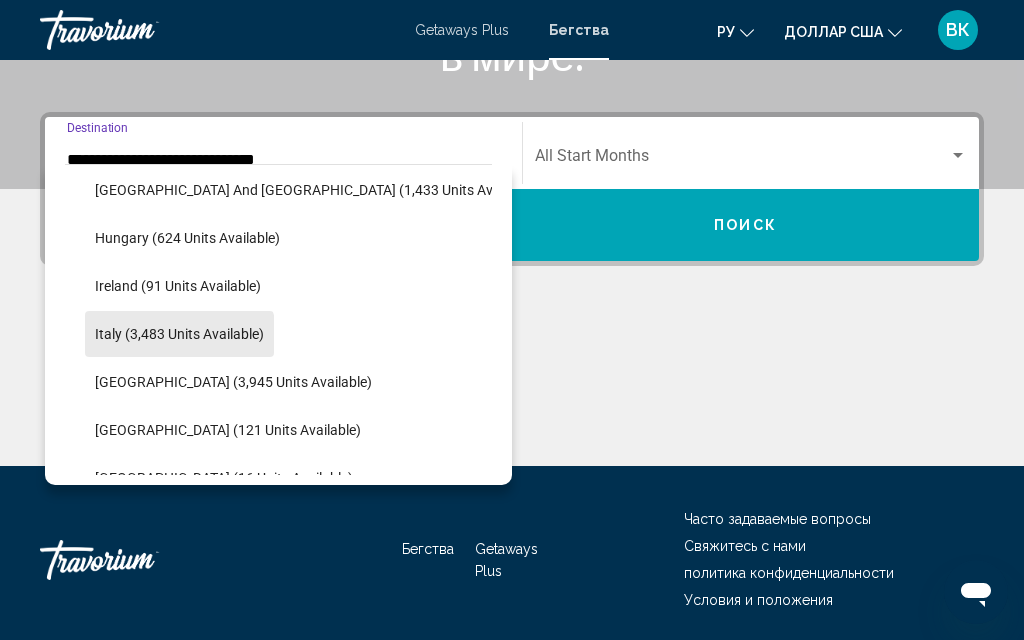 click on "Italy (3,483 units available)" 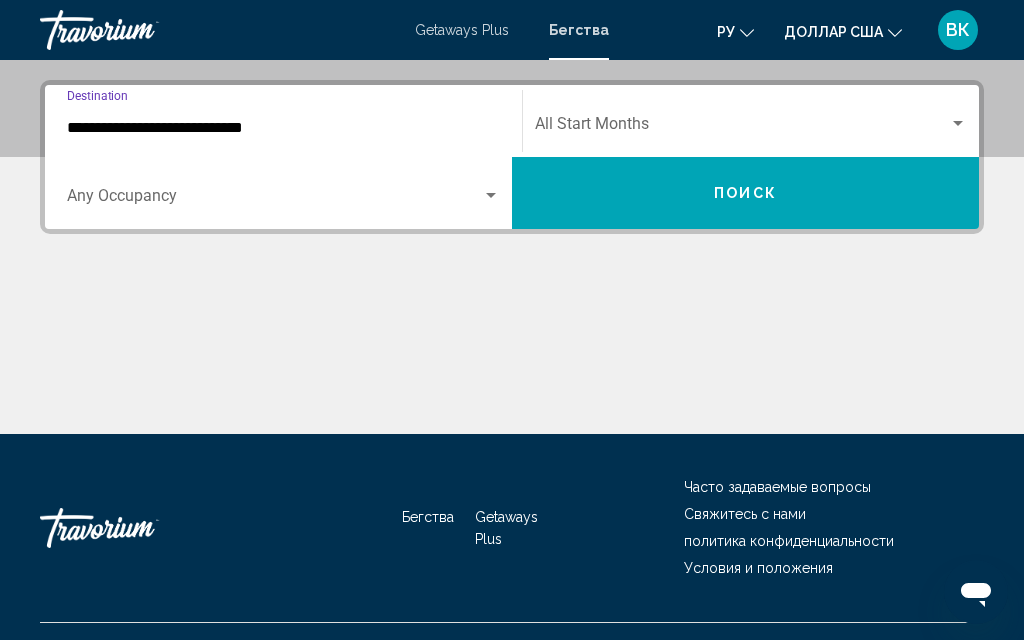 scroll, scrollTop: 457, scrollLeft: 0, axis: vertical 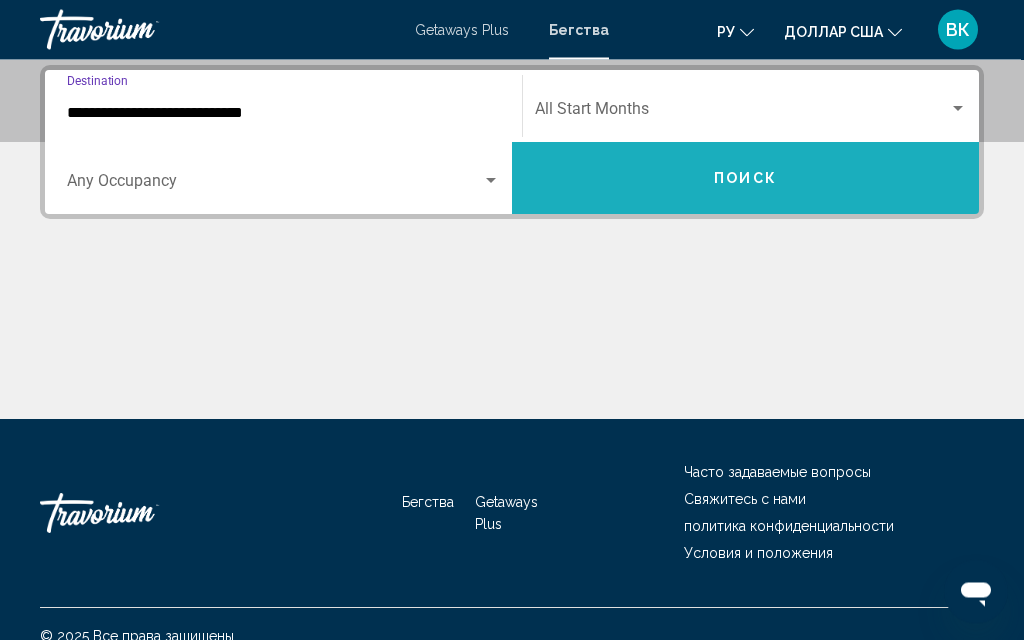 click on "Поиск" at bounding box center [745, 179] 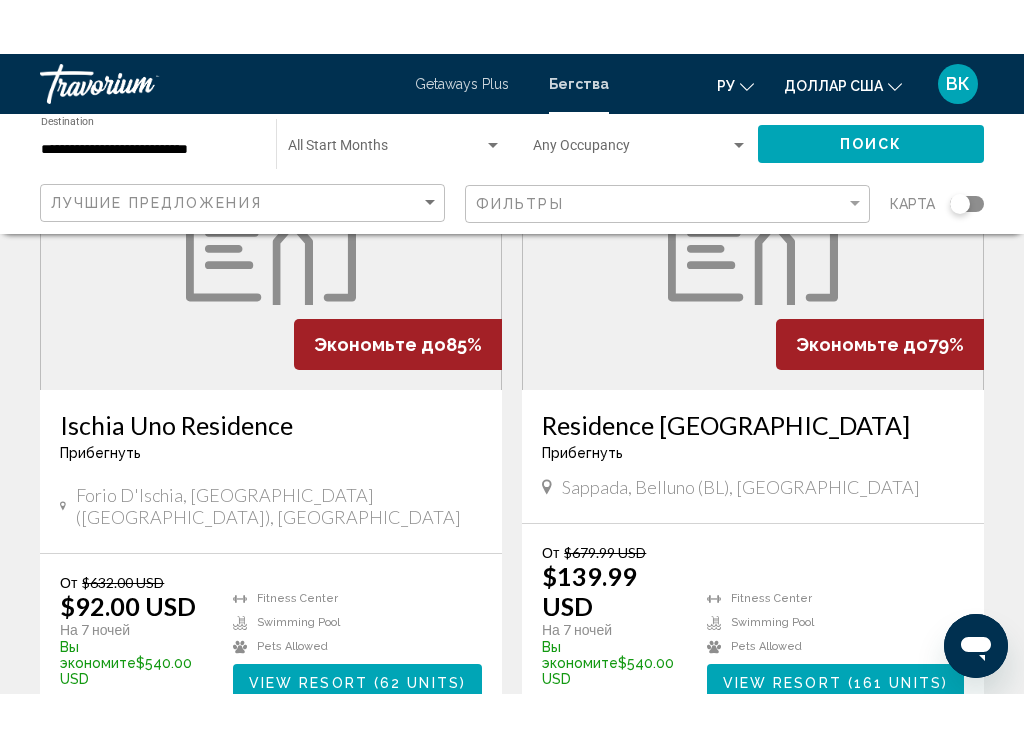 scroll, scrollTop: 254, scrollLeft: 0, axis: vertical 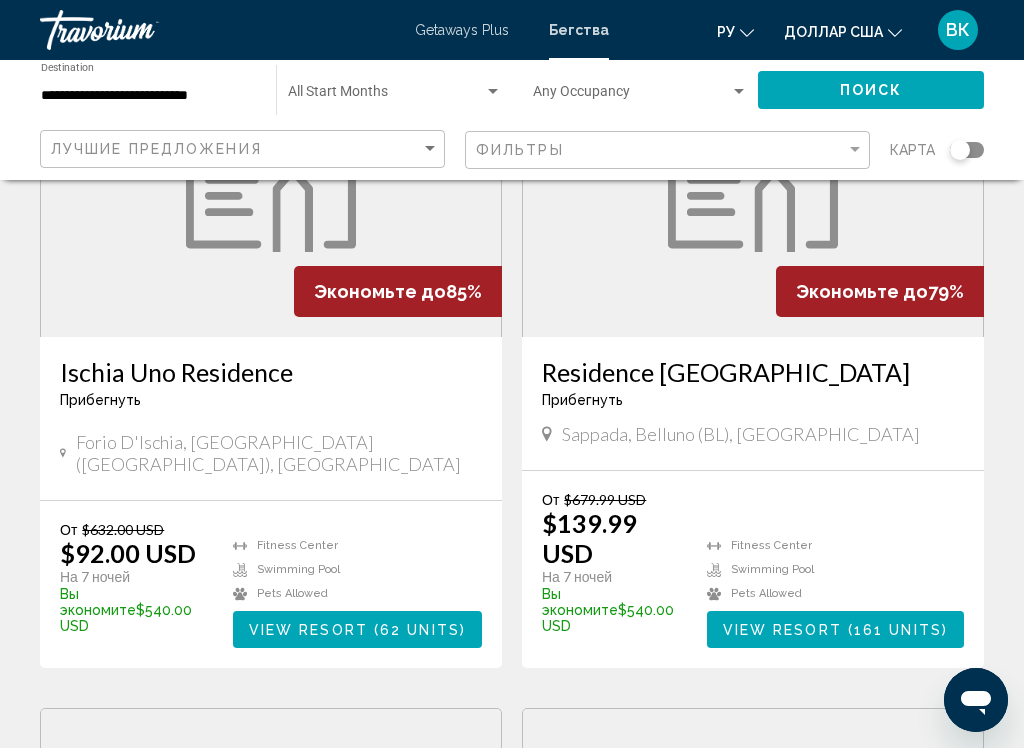 click on "Residence [GEOGRAPHIC_DATA]  Прибегнуть  -  Это курорт только для взрослых" at bounding box center (753, 390) 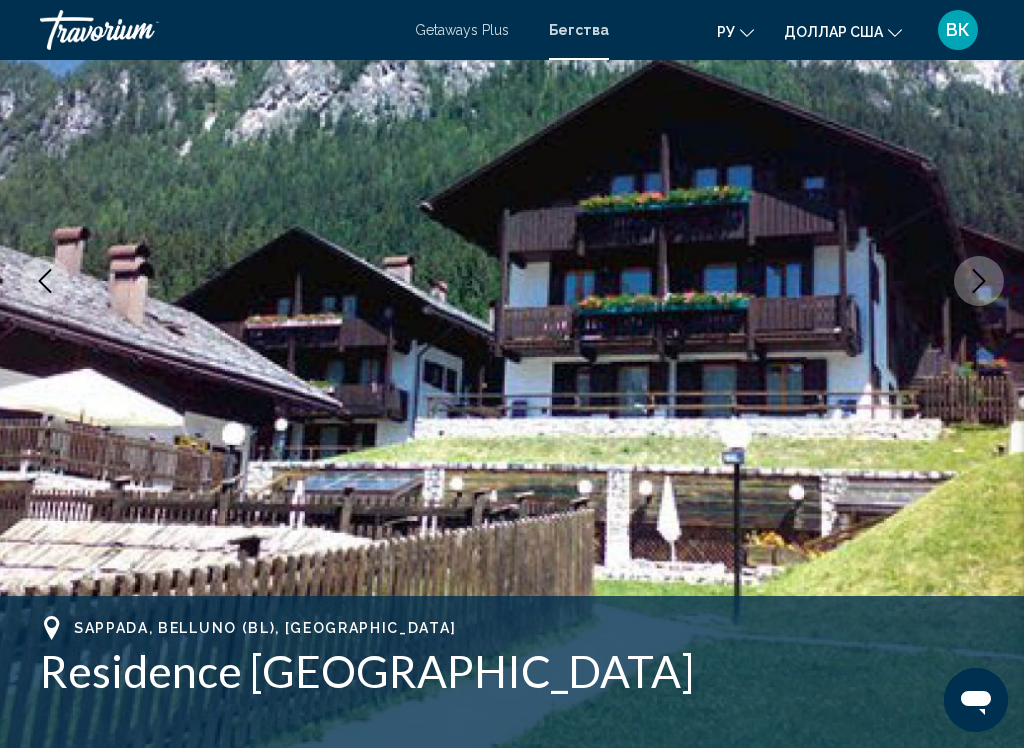 scroll, scrollTop: 0, scrollLeft: 0, axis: both 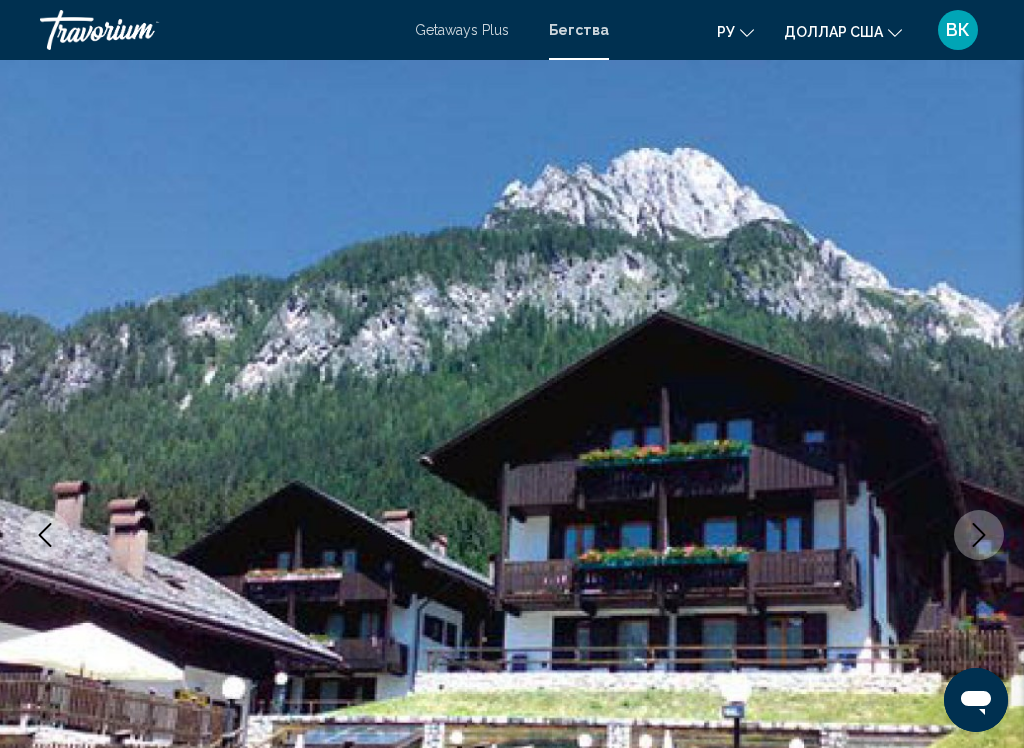 click 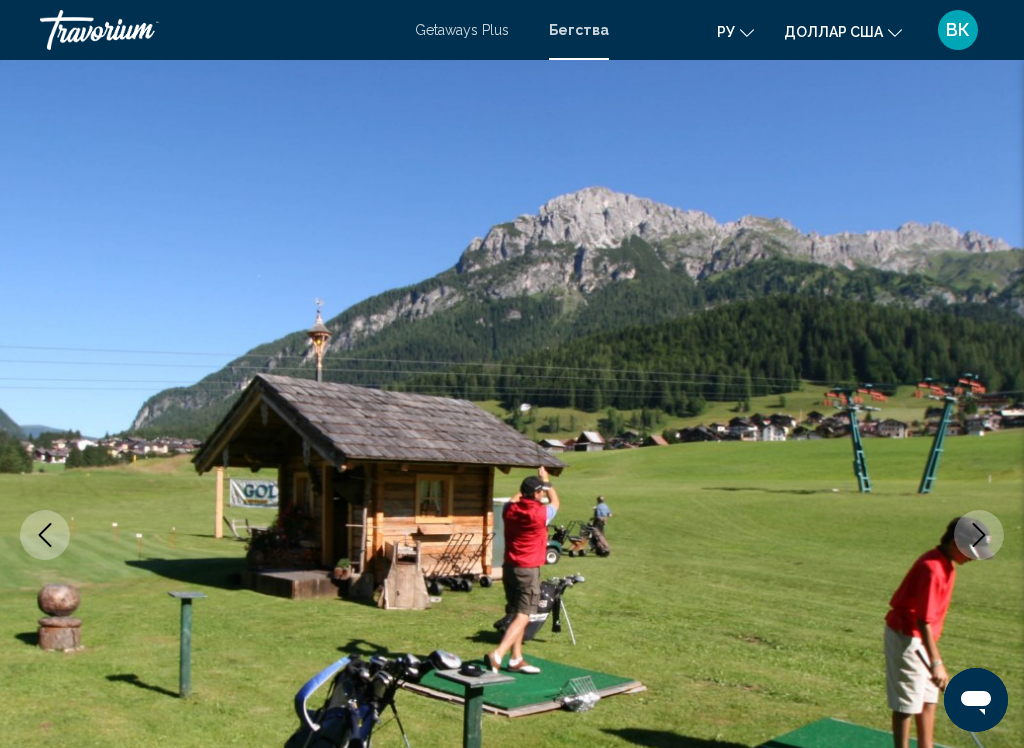 click 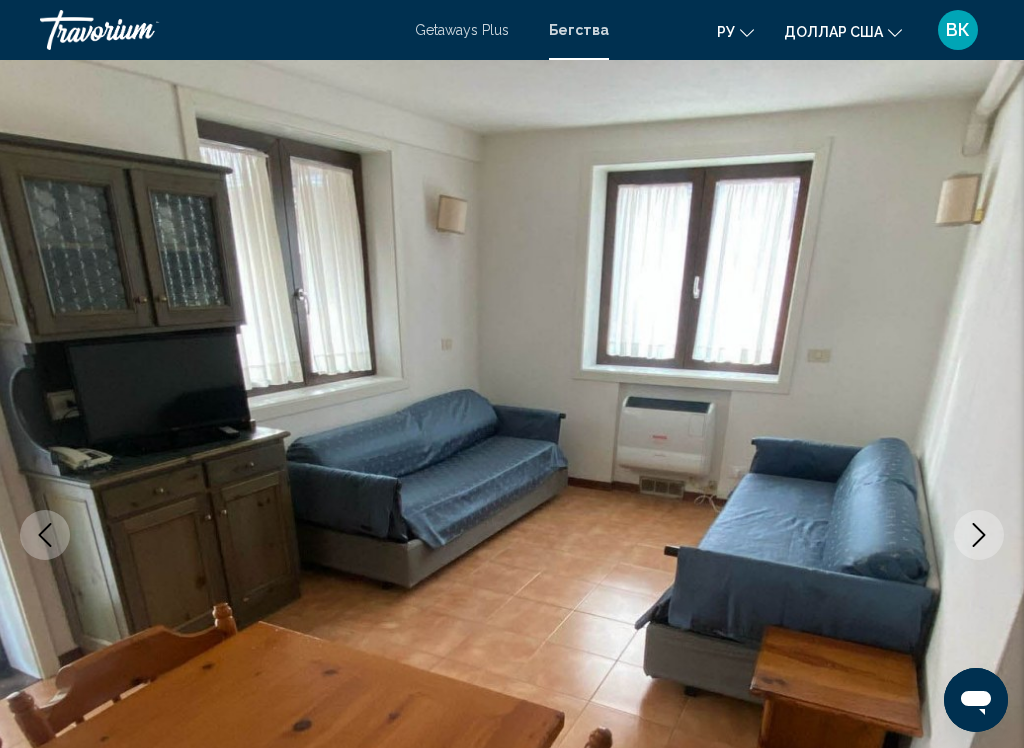 click at bounding box center [979, 535] 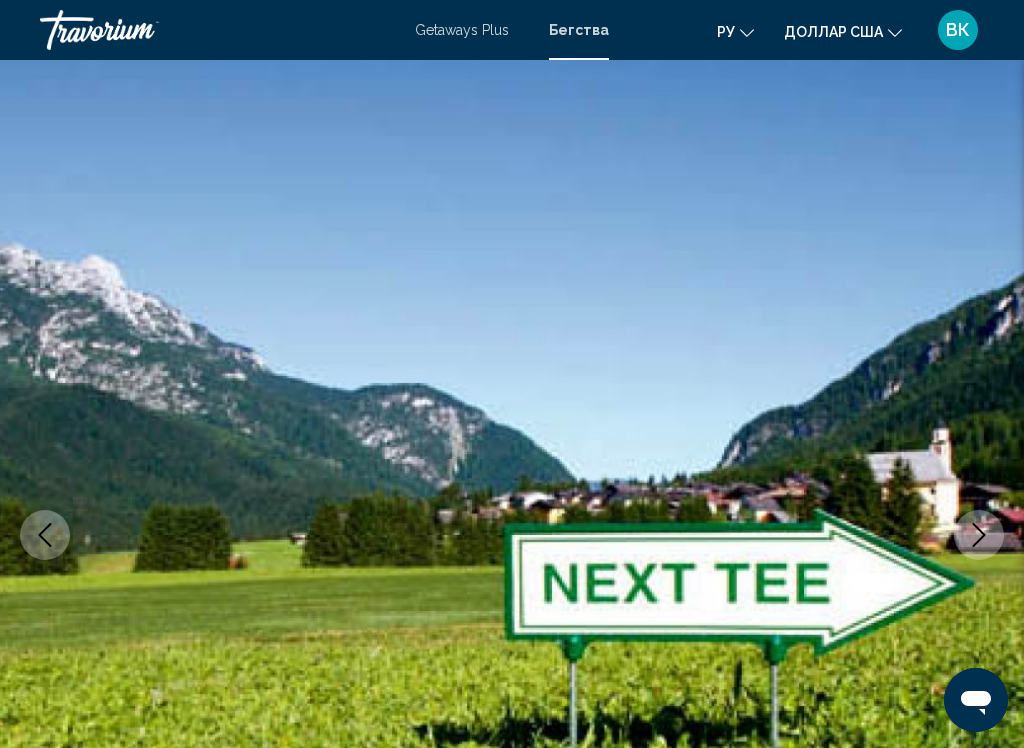 click 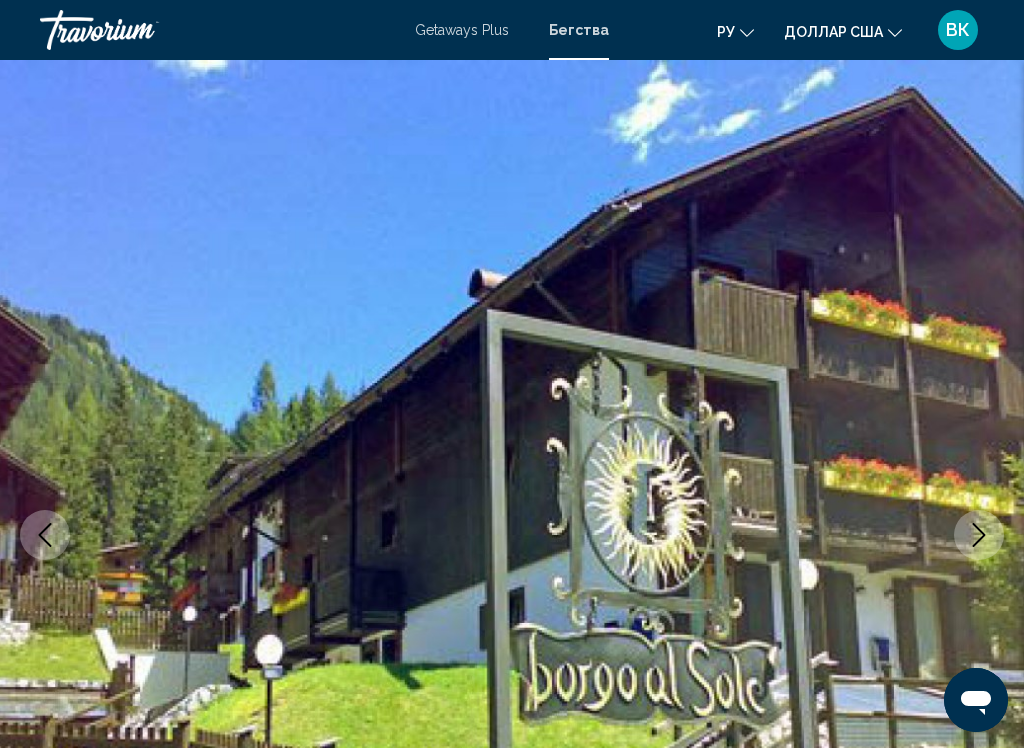 click 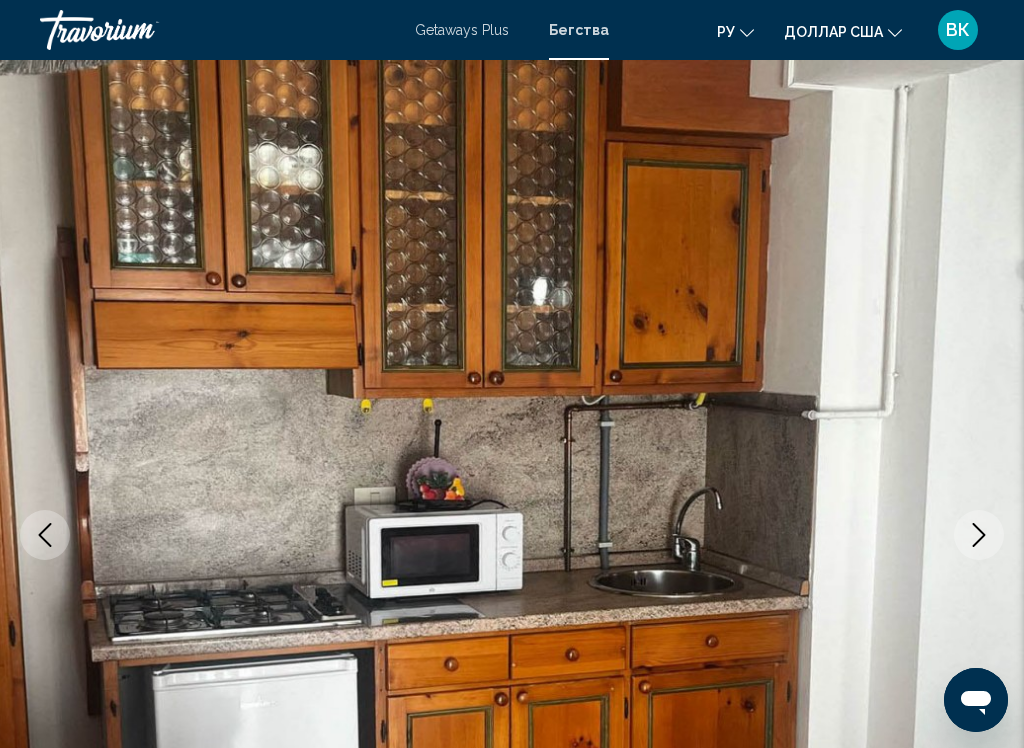 click 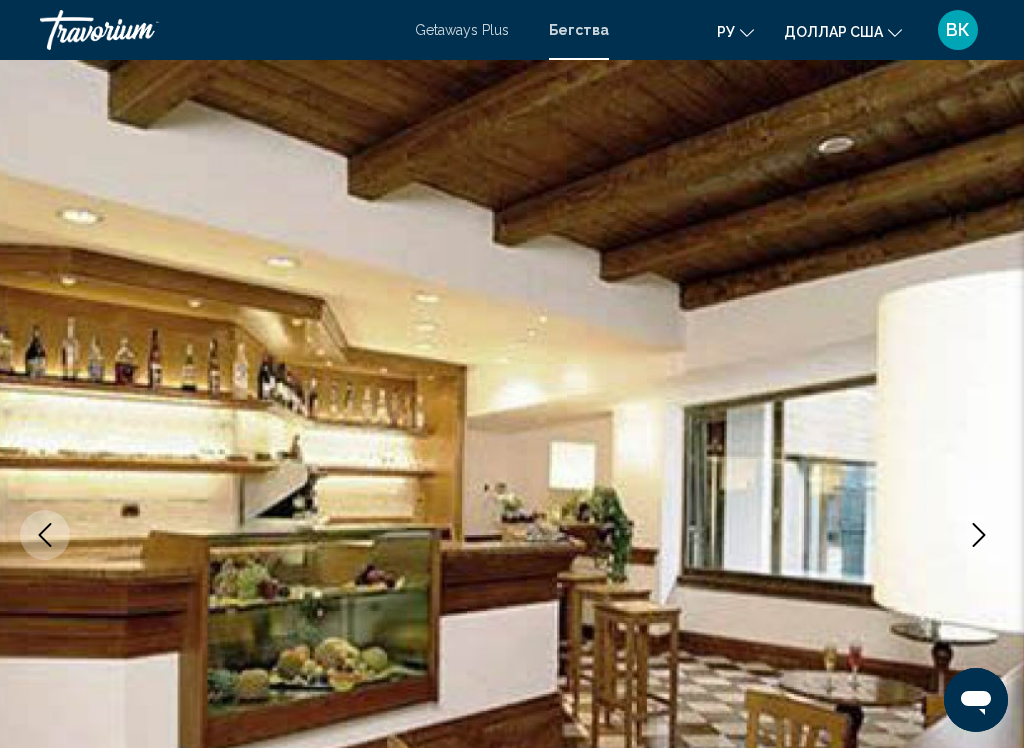 click 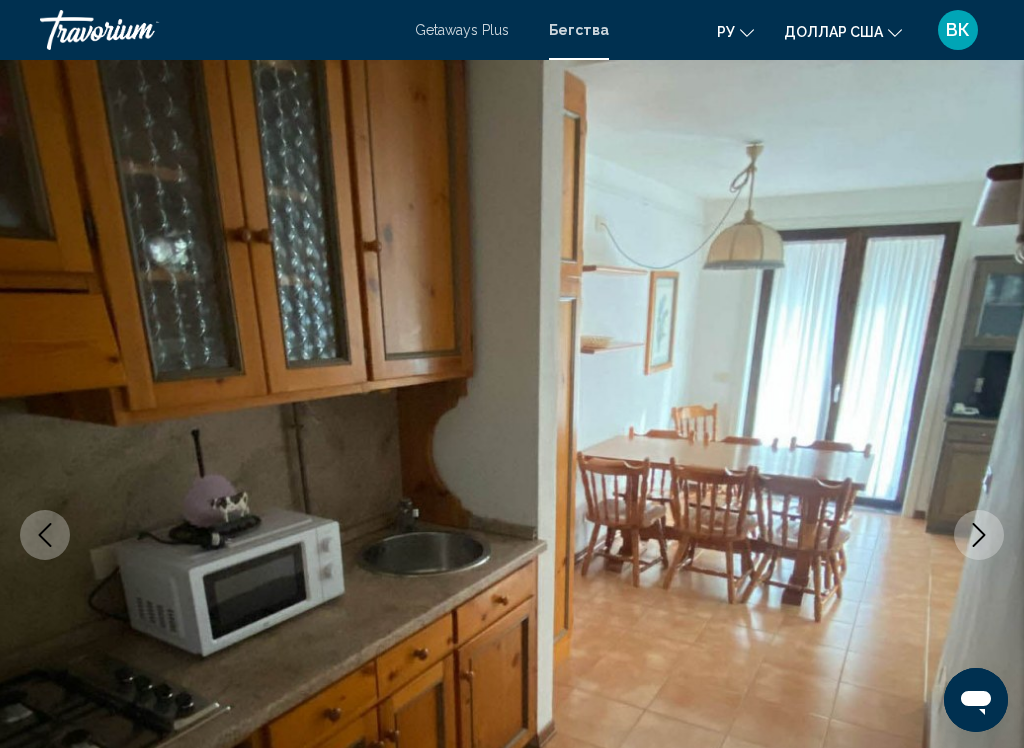 click 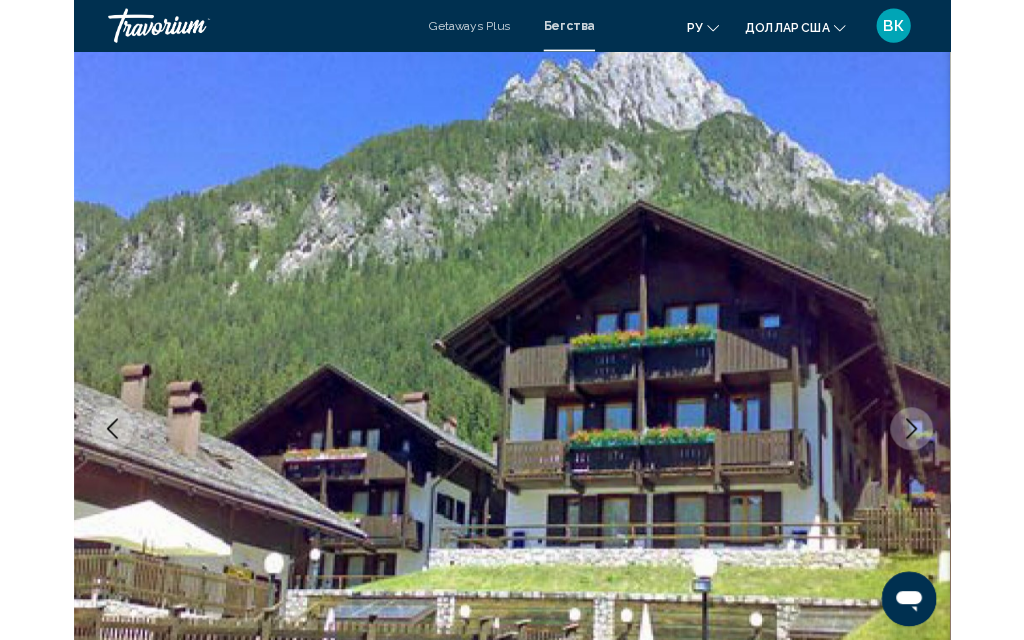 scroll, scrollTop: 0, scrollLeft: 0, axis: both 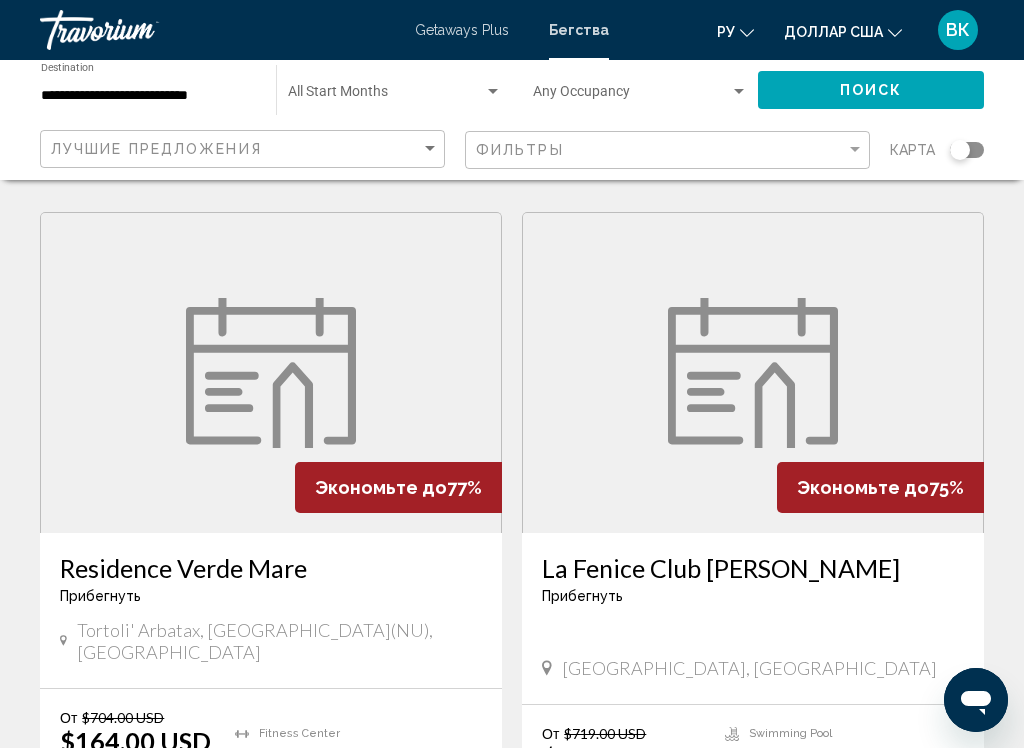 click at bounding box center (753, 373) 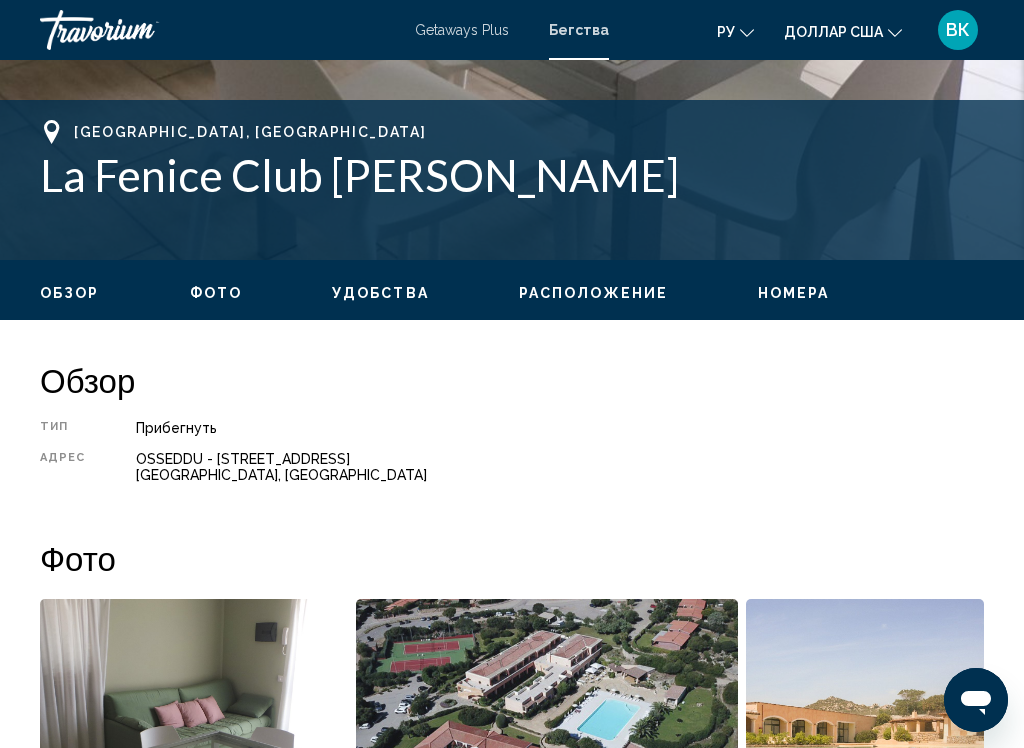 scroll, scrollTop: 0, scrollLeft: 0, axis: both 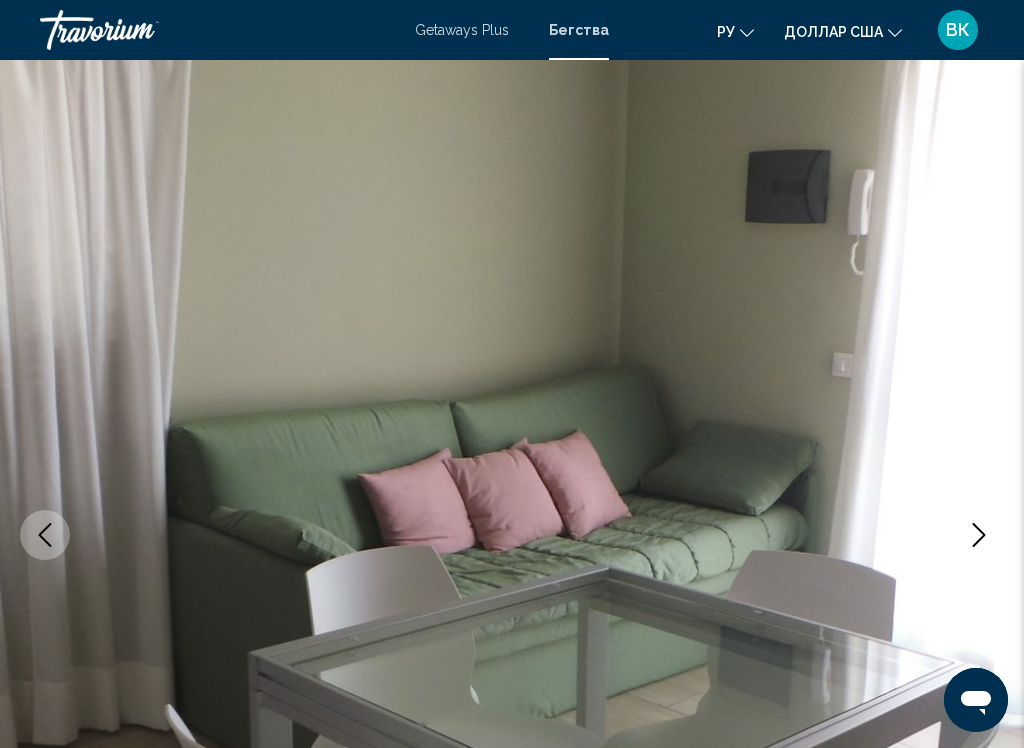 click 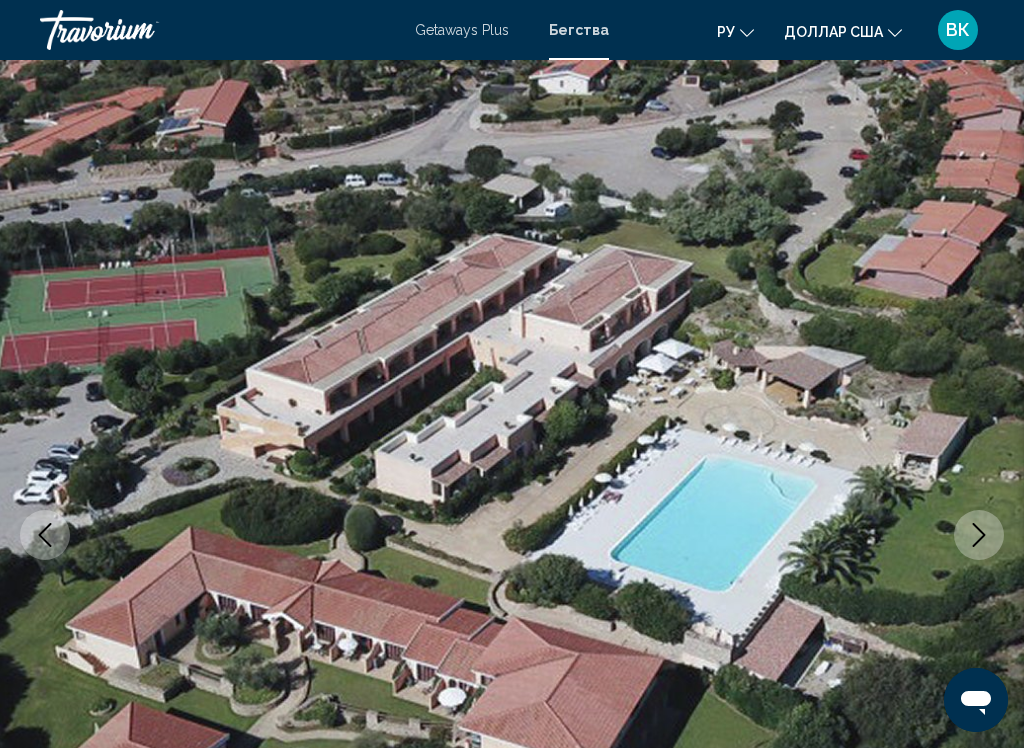 click at bounding box center [512, 535] 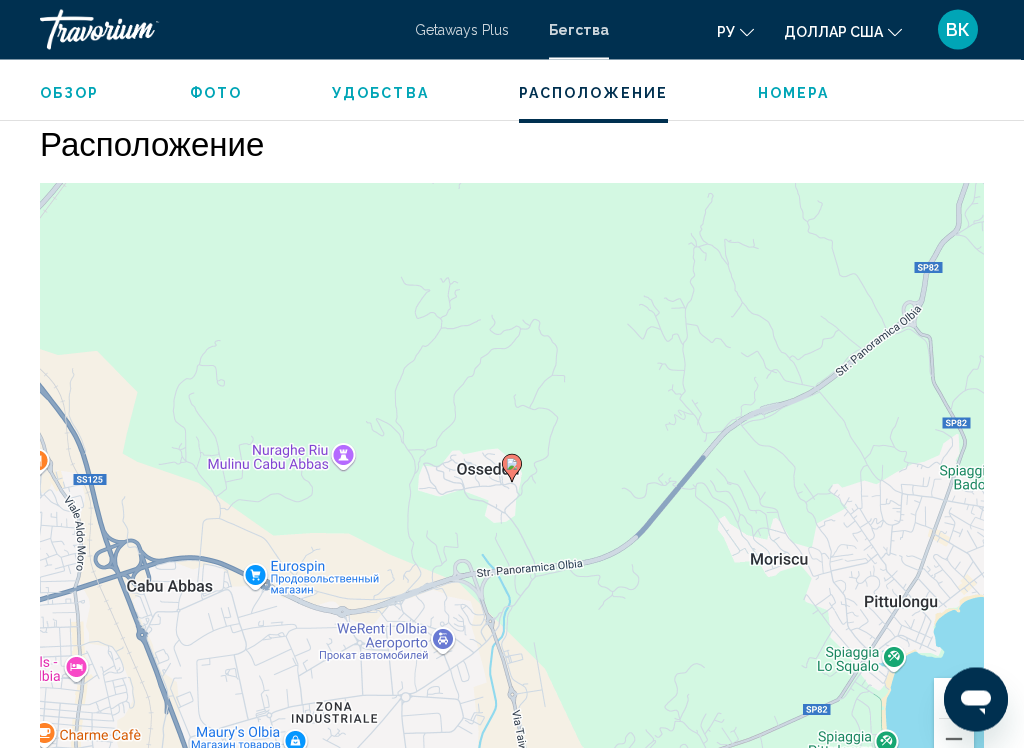 scroll, scrollTop: 2728, scrollLeft: 0, axis: vertical 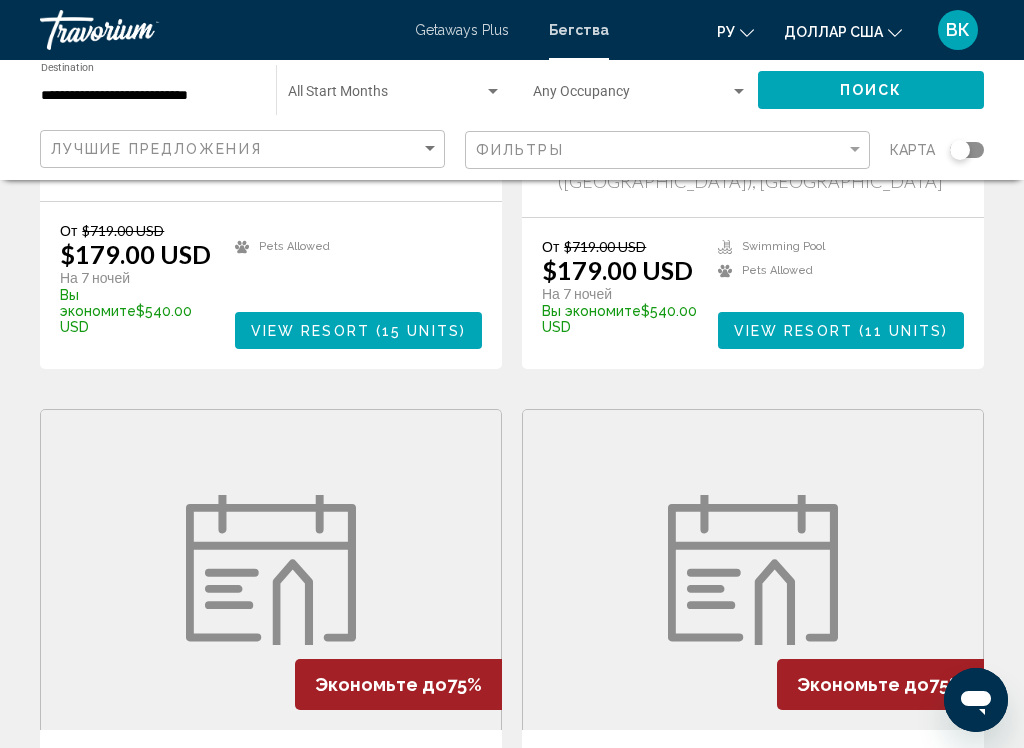 click at bounding box center (271, 570) 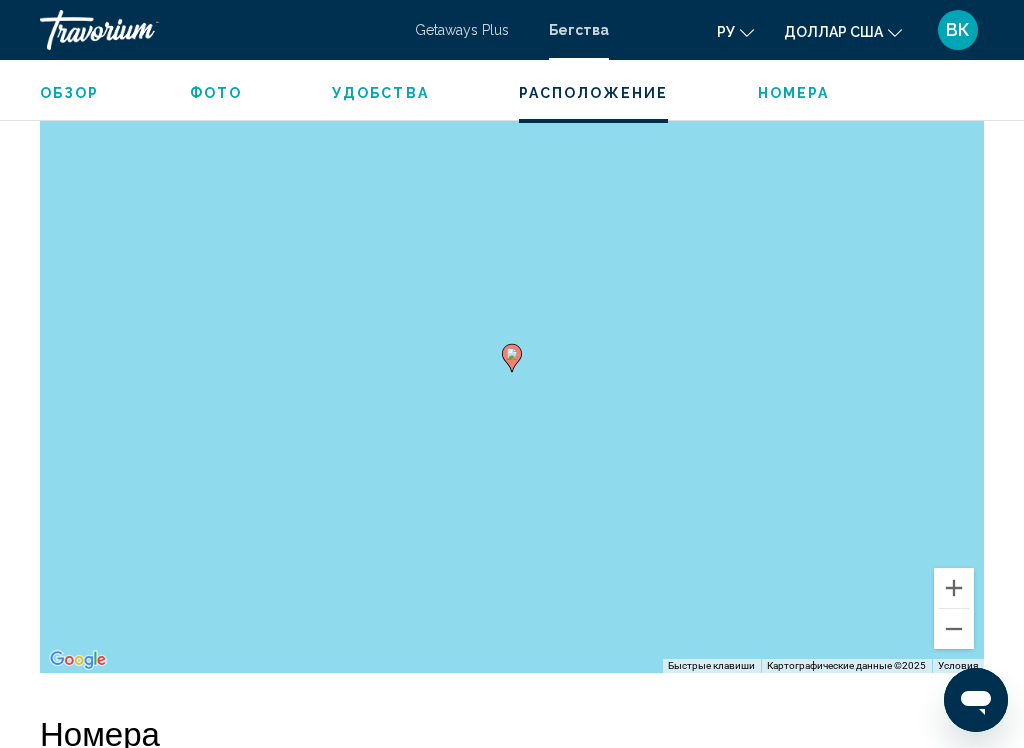 scroll, scrollTop: 2564, scrollLeft: 0, axis: vertical 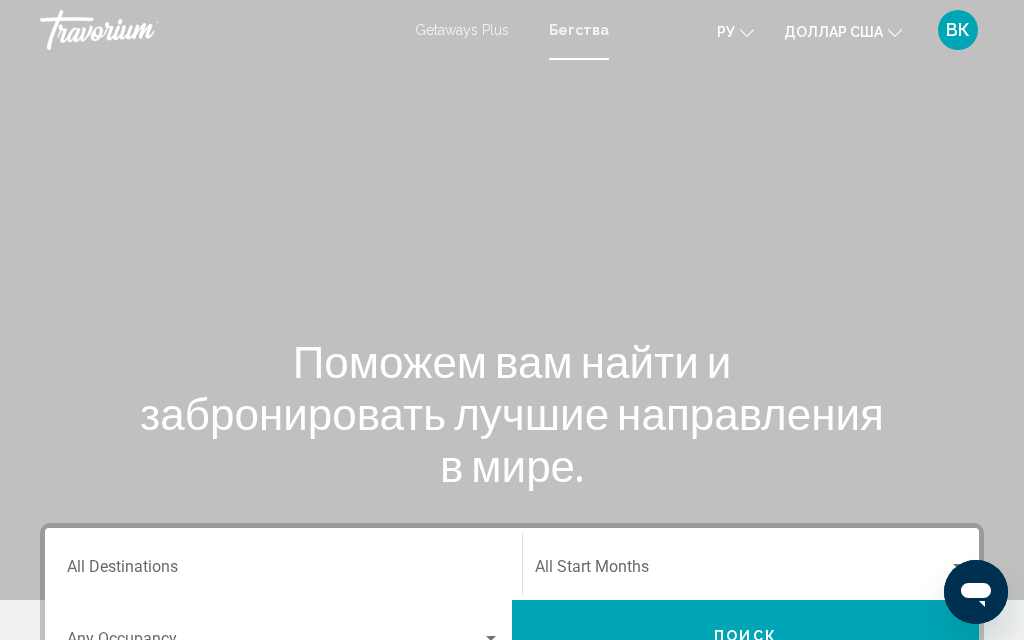 click on "Destination All Destinations" at bounding box center [283, 564] 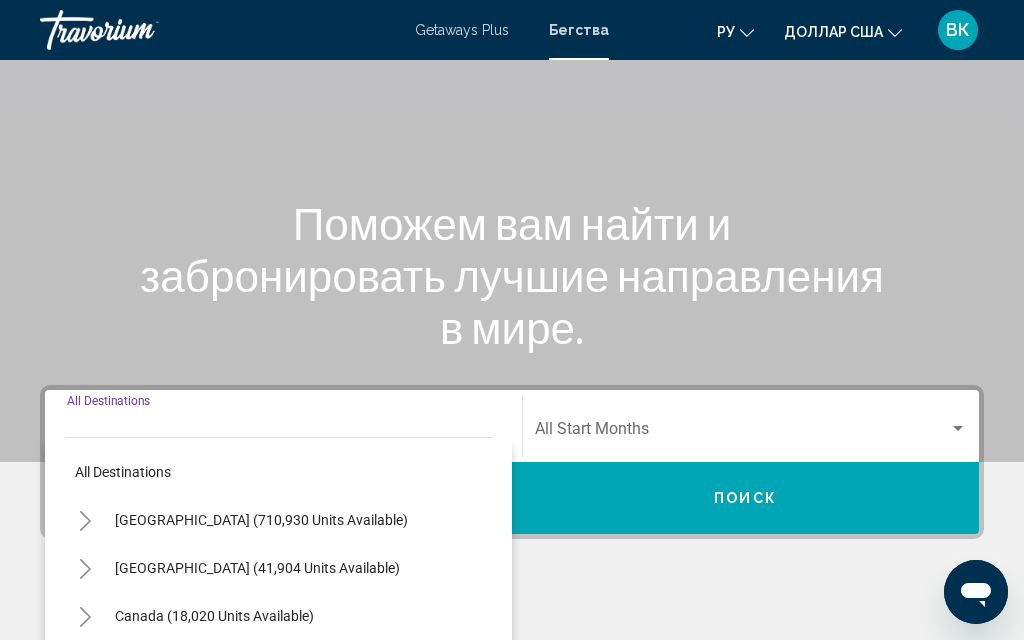 scroll, scrollTop: 458, scrollLeft: 0, axis: vertical 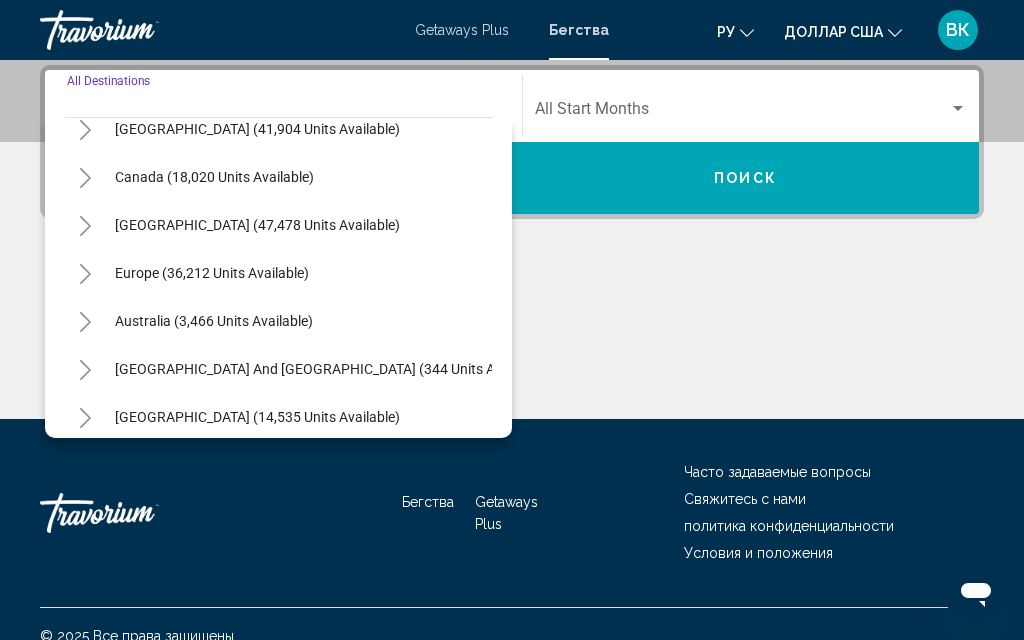 click on "Europe (36,212 units available)" at bounding box center [214, 321] 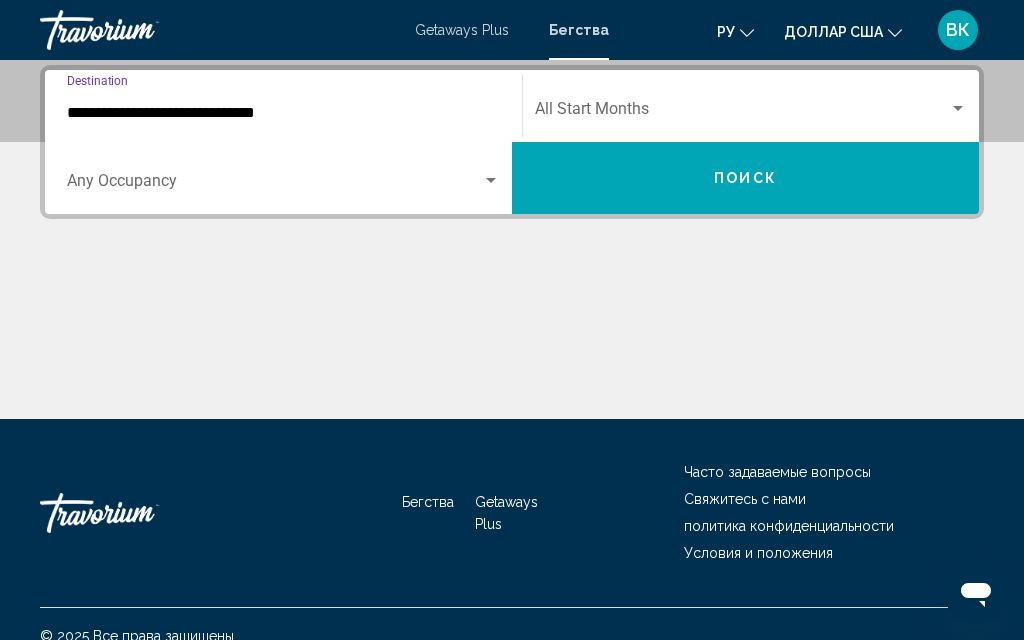 click on "**********" at bounding box center (283, 113) 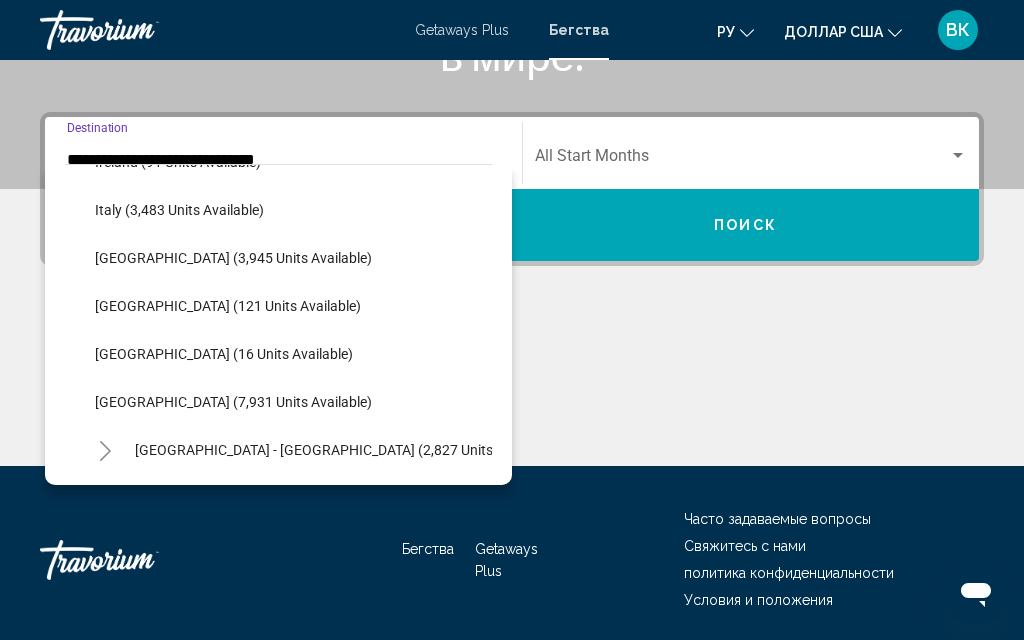scroll, scrollTop: 808, scrollLeft: 0, axis: vertical 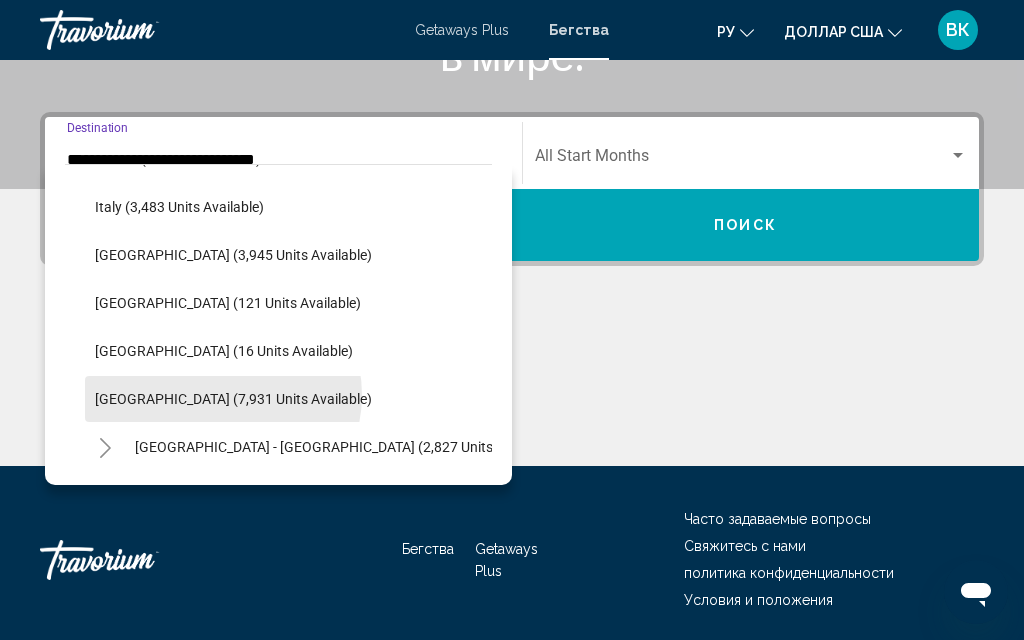 click on "[GEOGRAPHIC_DATA] (7,931 units available)" 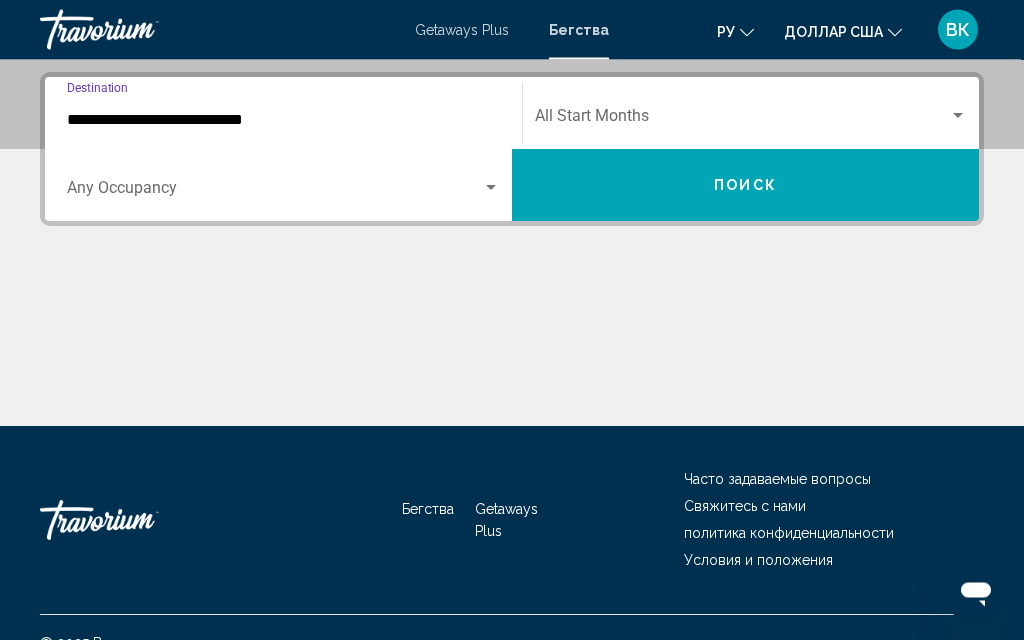 scroll, scrollTop: 458, scrollLeft: 0, axis: vertical 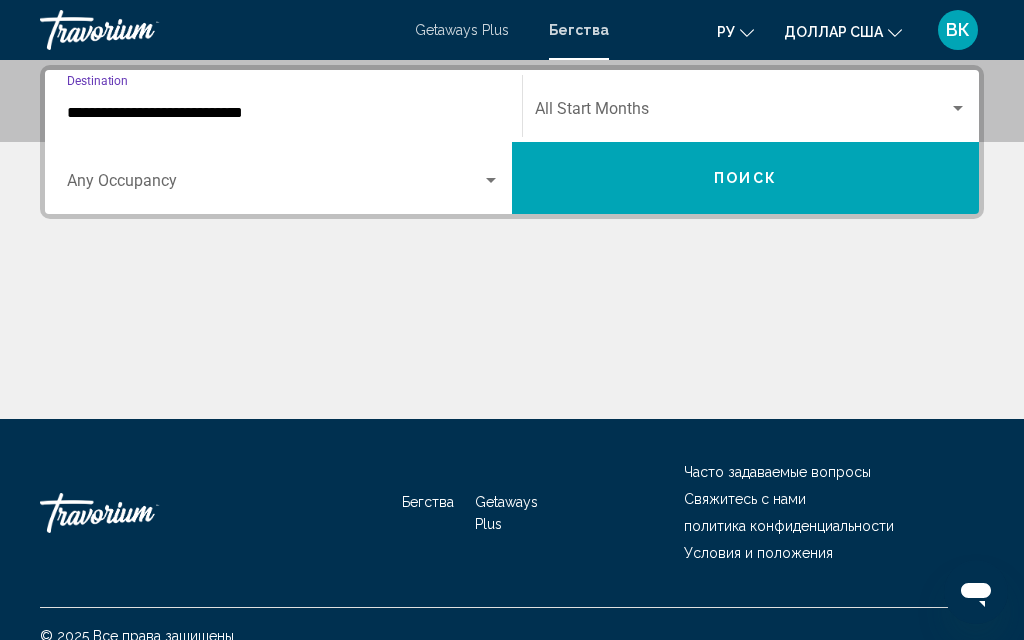 click on "Поиск" at bounding box center [745, 179] 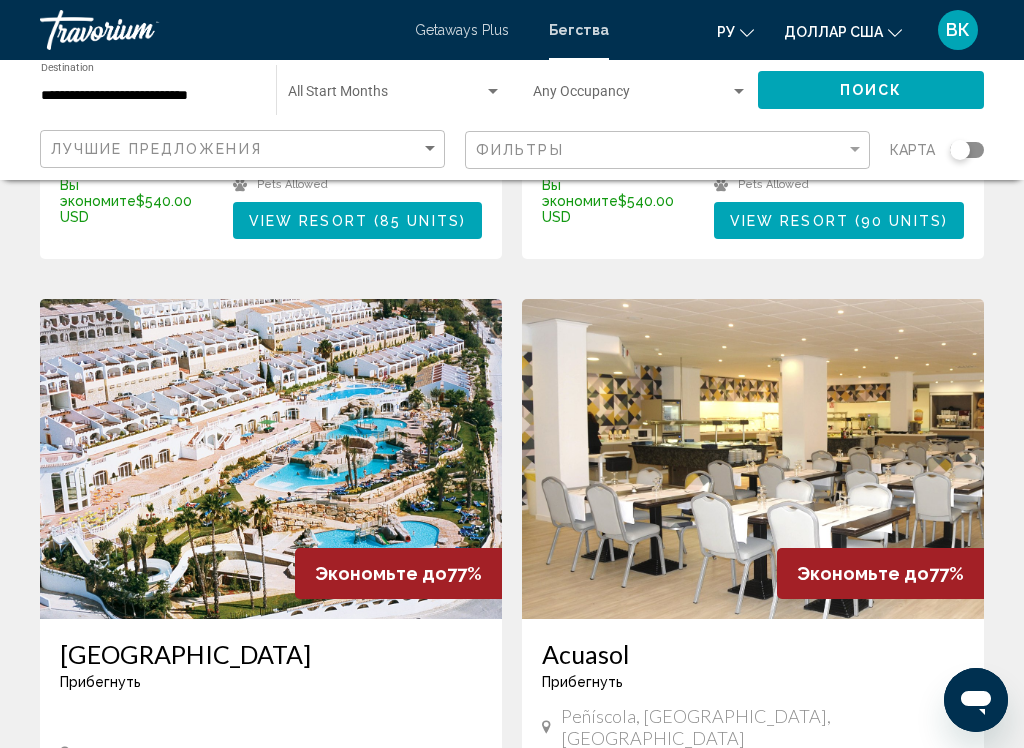 scroll, scrollTop: 2035, scrollLeft: 0, axis: vertical 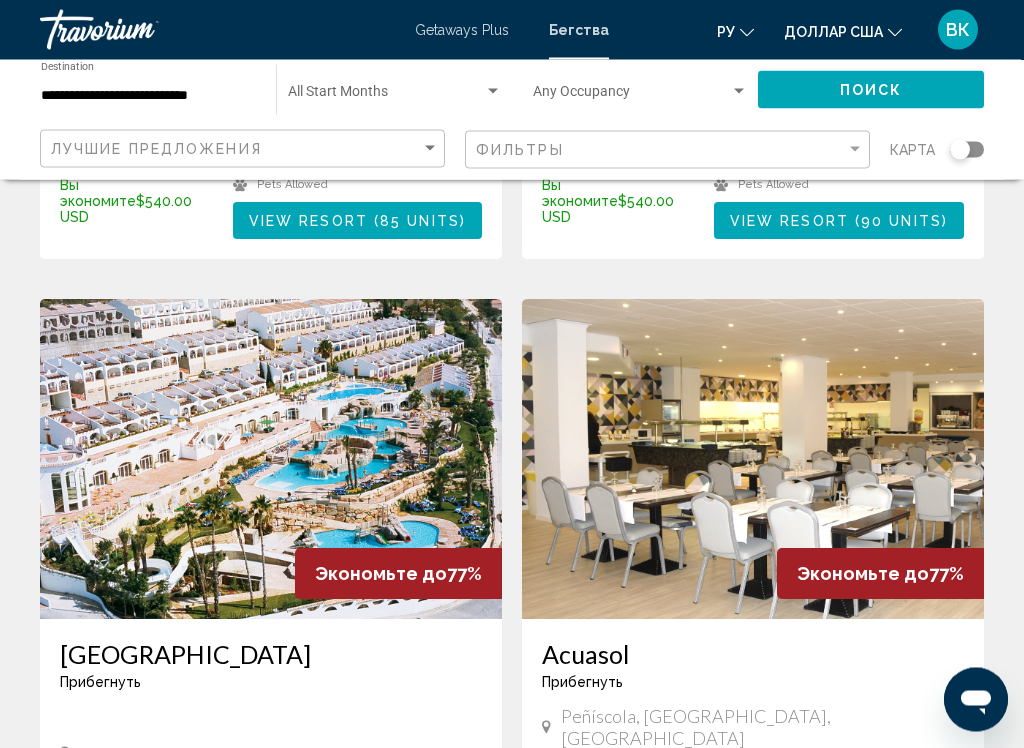 click at bounding box center (271, 460) 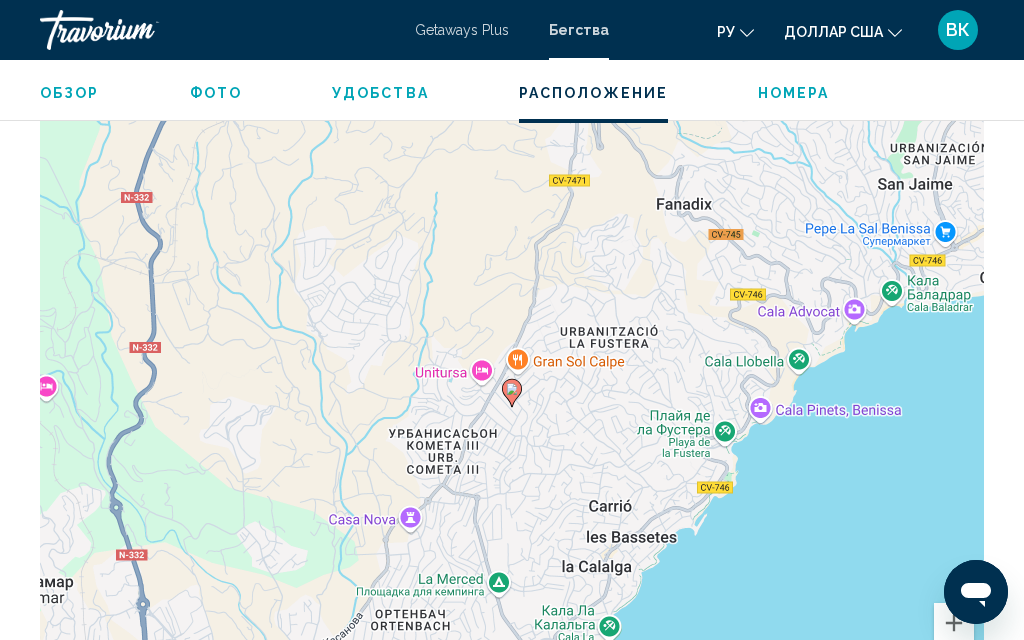 scroll, scrollTop: 3122, scrollLeft: 0, axis: vertical 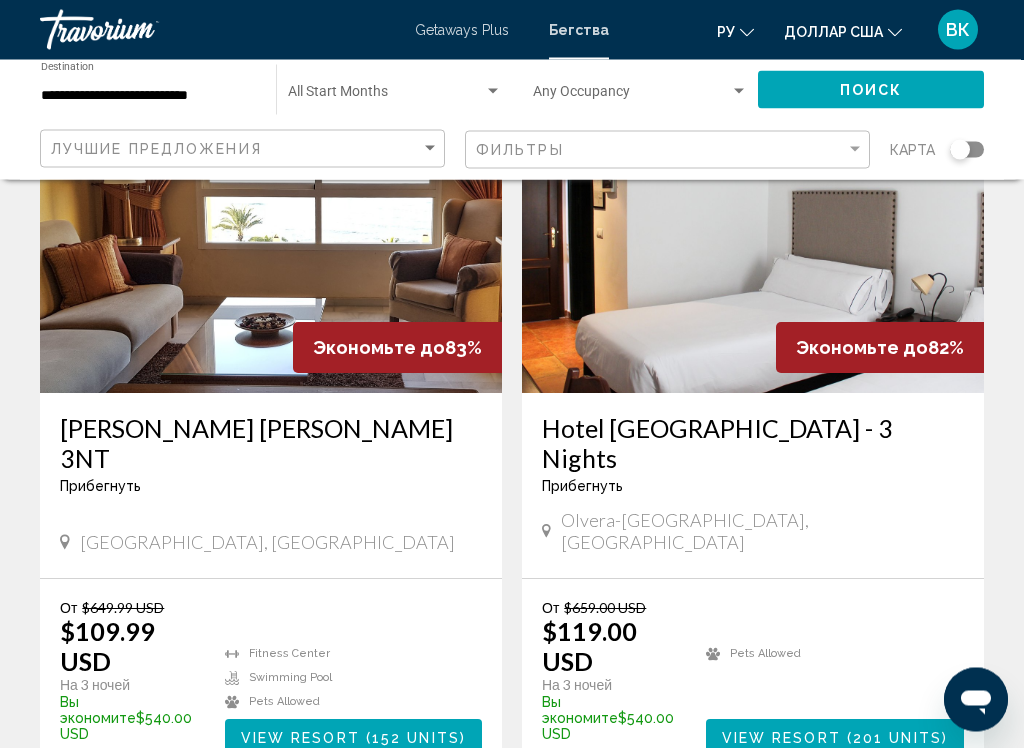 click at bounding box center [271, 234] 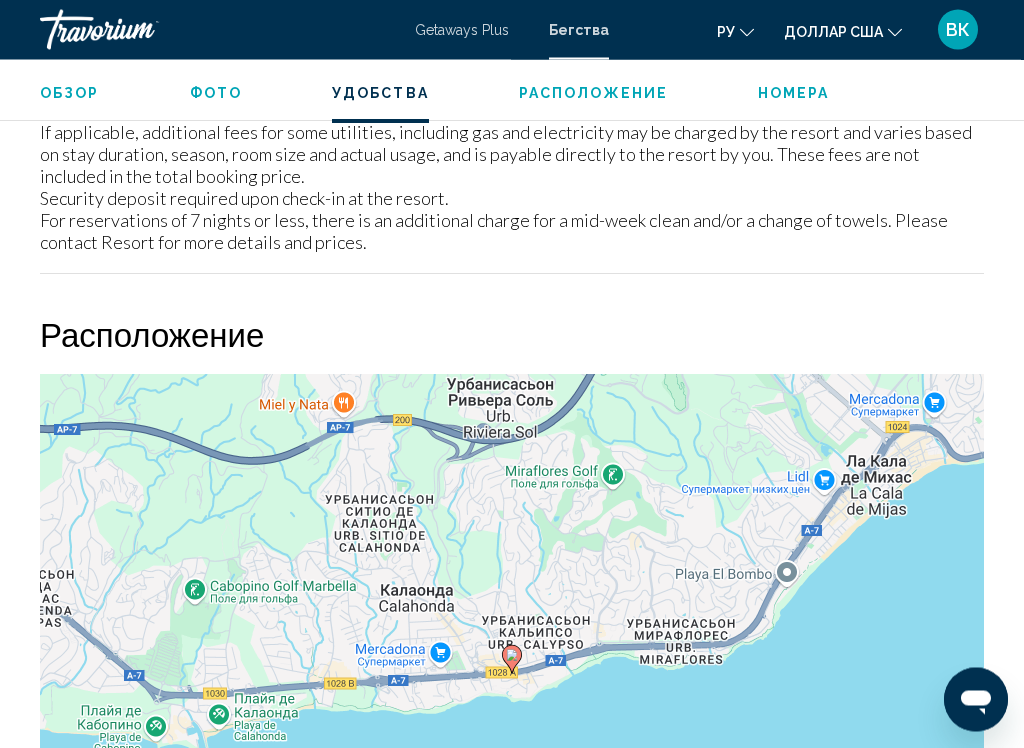 scroll, scrollTop: 2592, scrollLeft: 0, axis: vertical 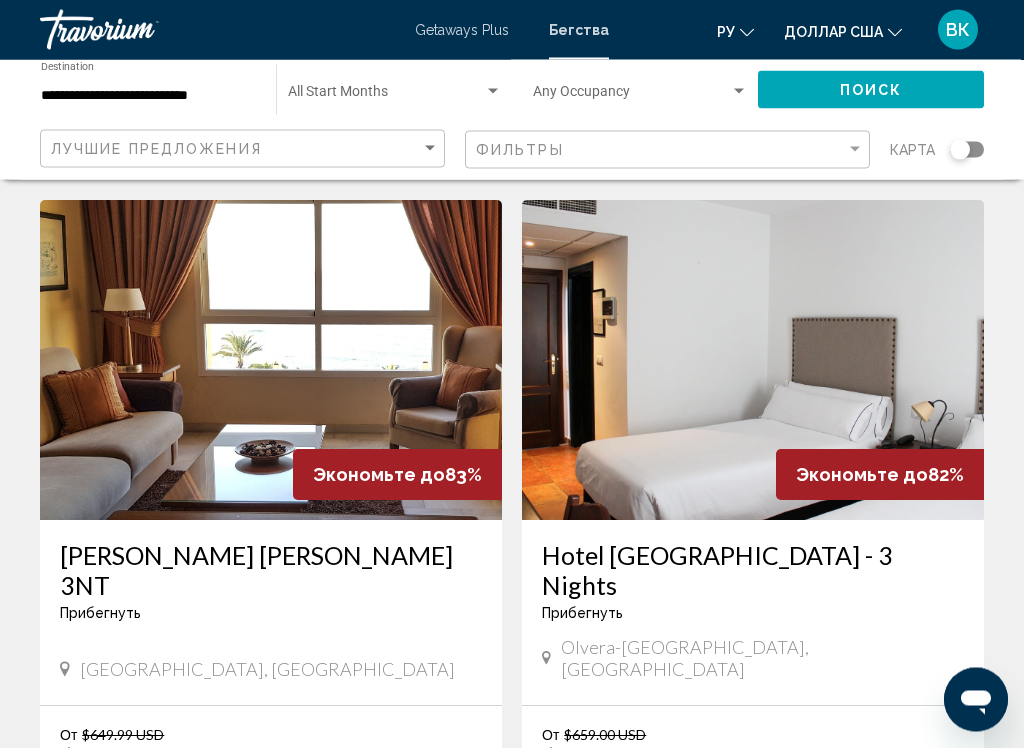 click at bounding box center (753, 361) 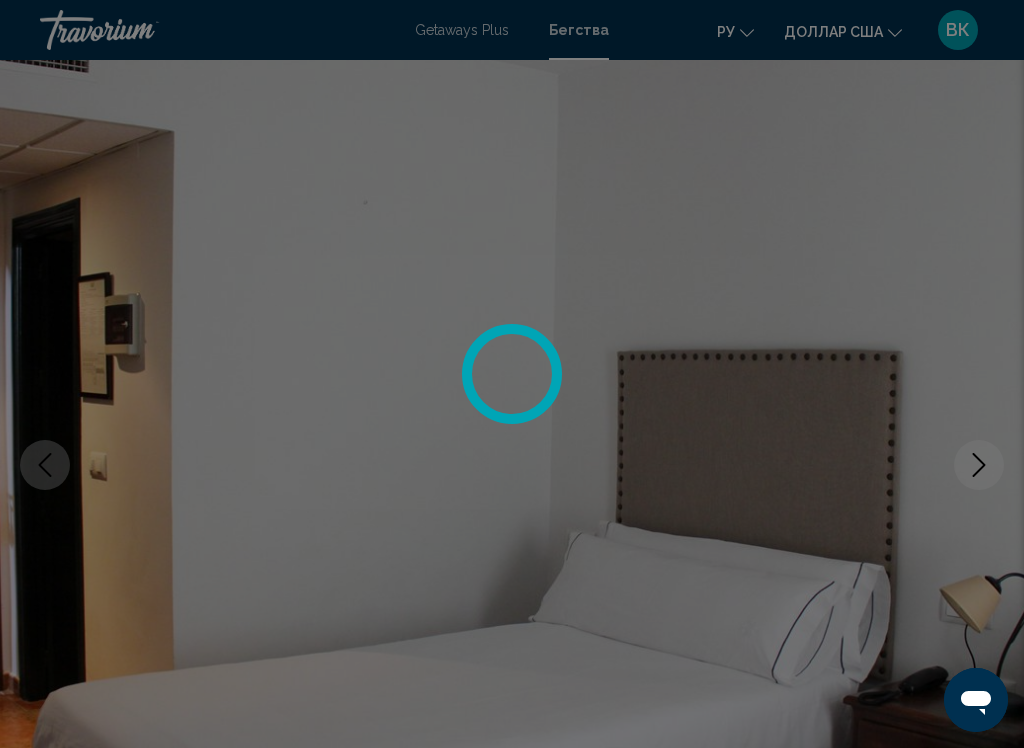 scroll, scrollTop: 0, scrollLeft: 0, axis: both 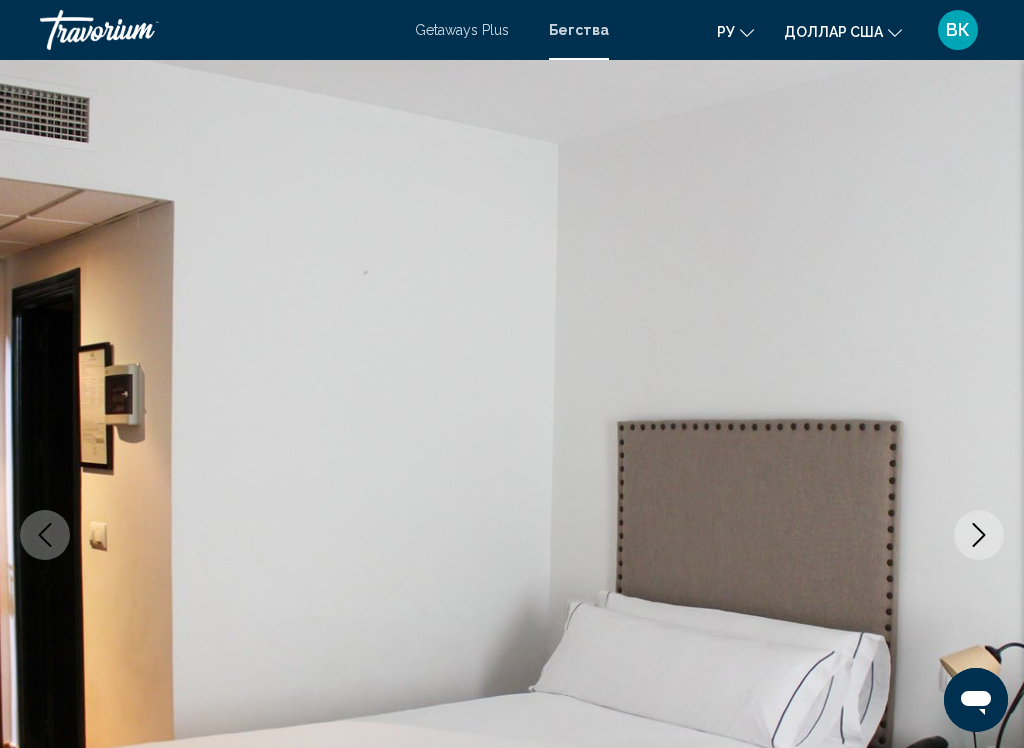 click 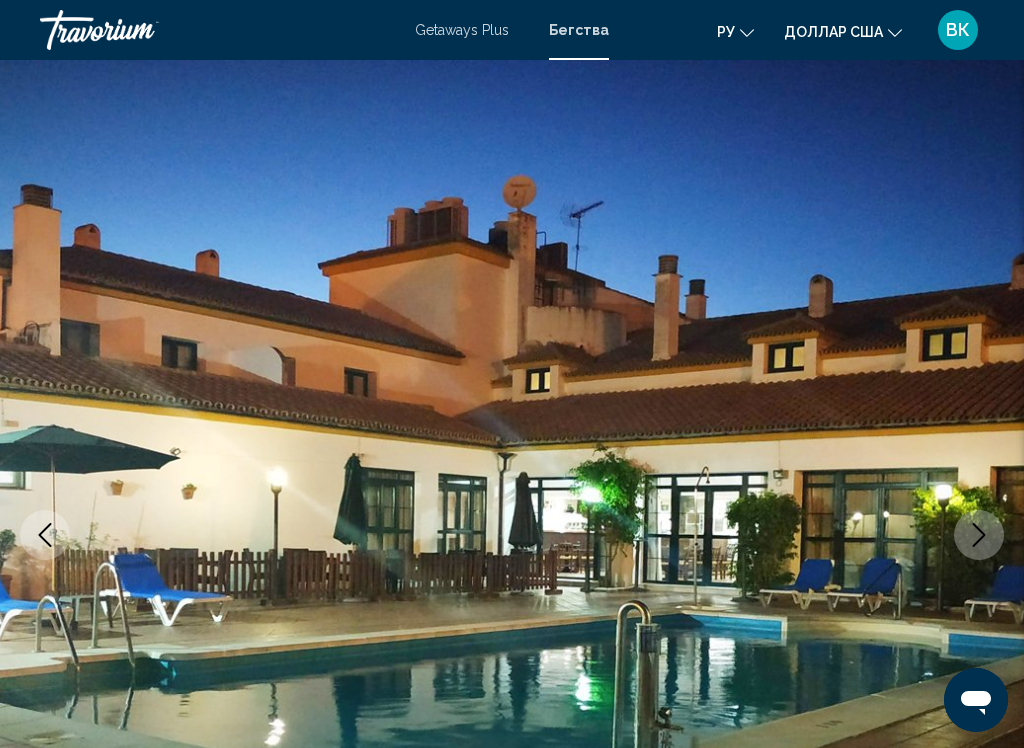 click 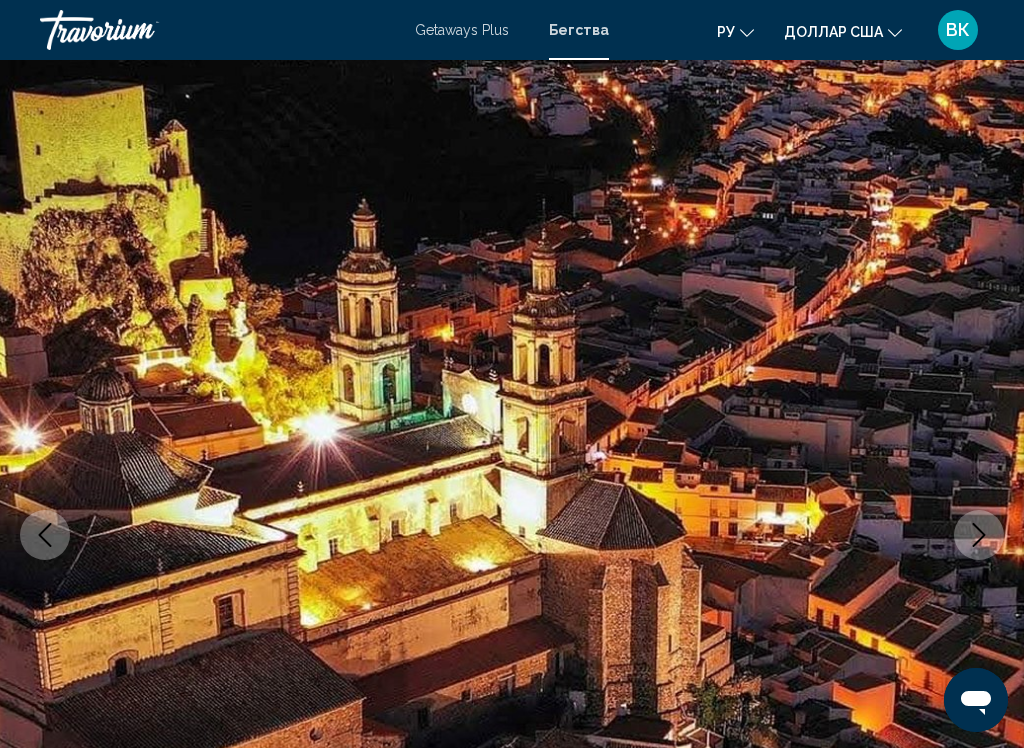 click 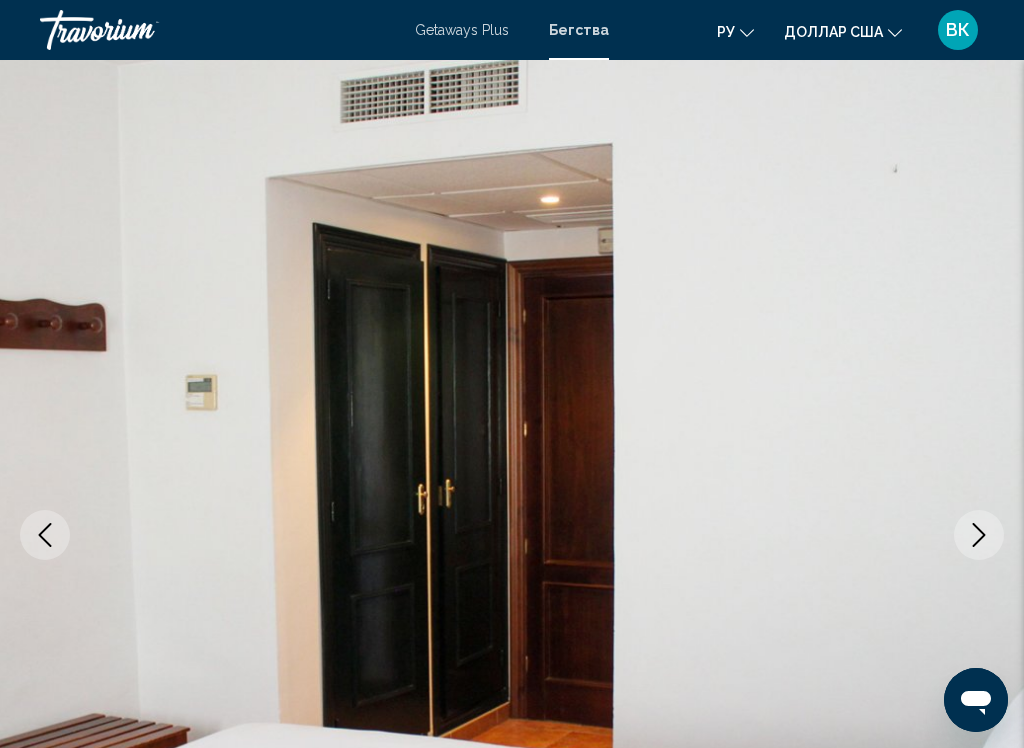 click 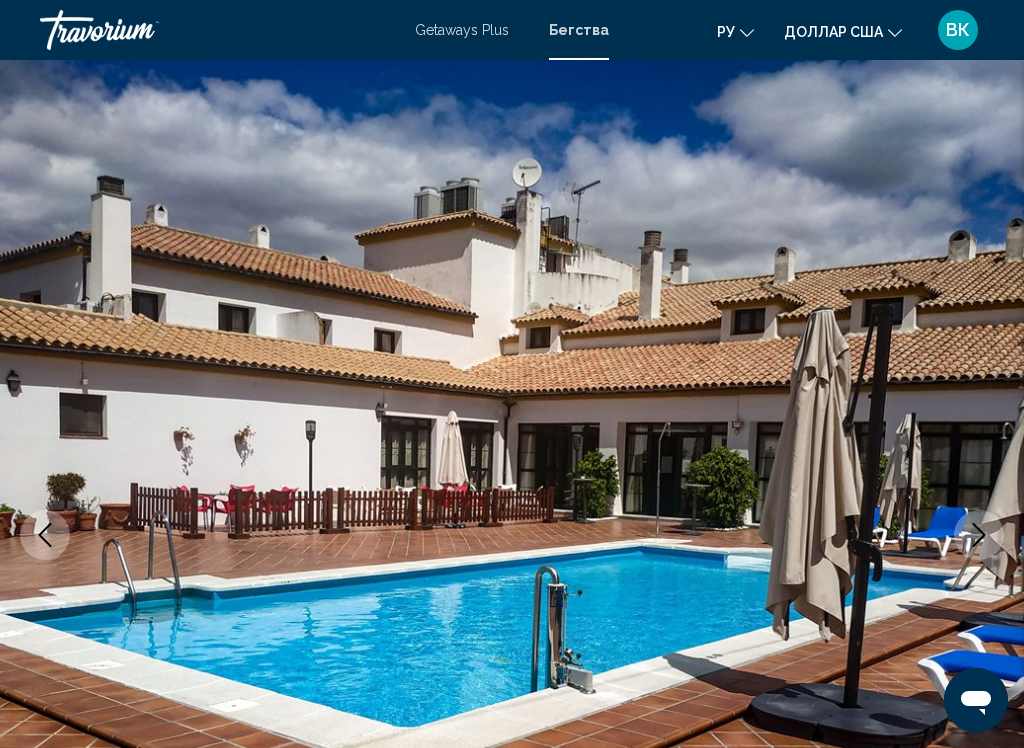 click at bounding box center [979, 535] 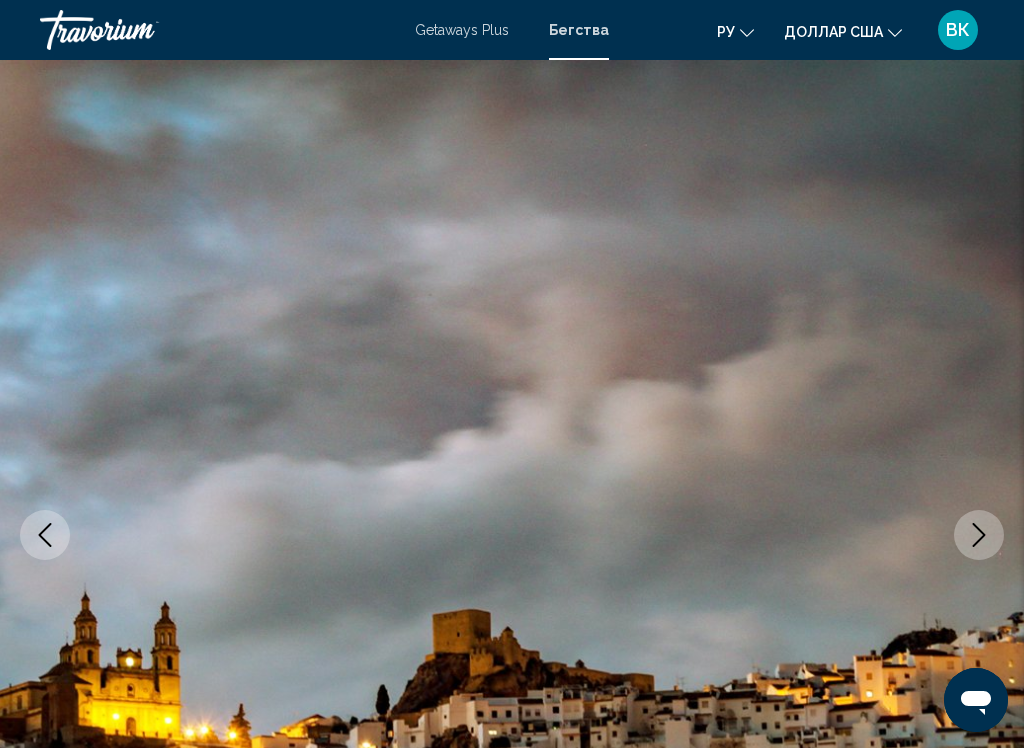 click 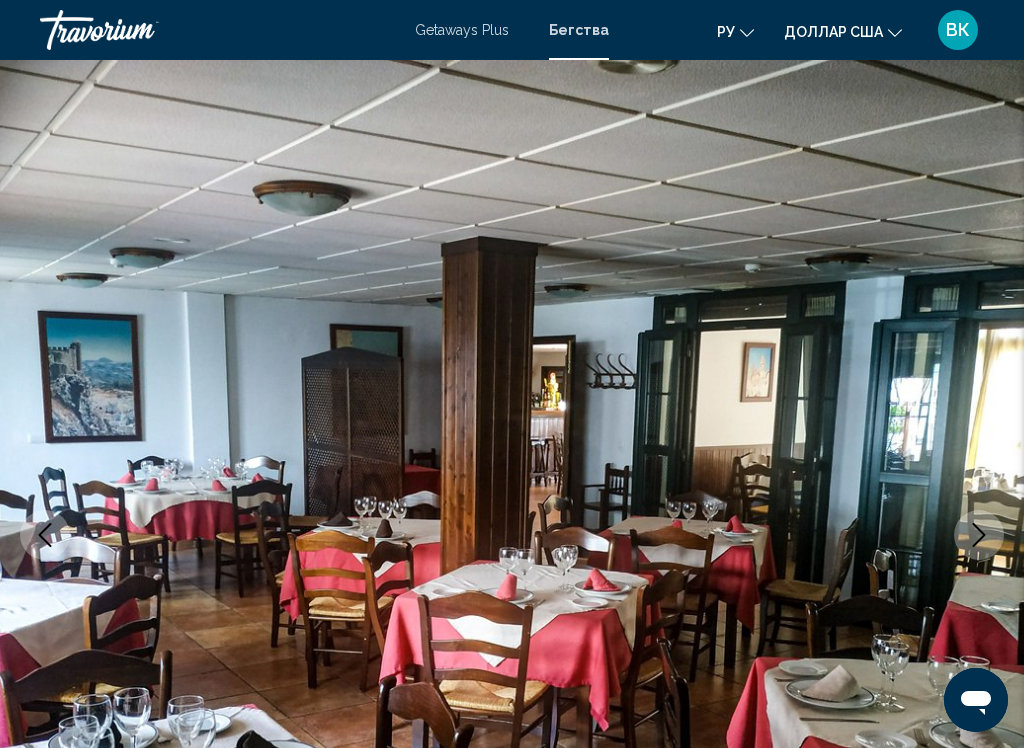 click 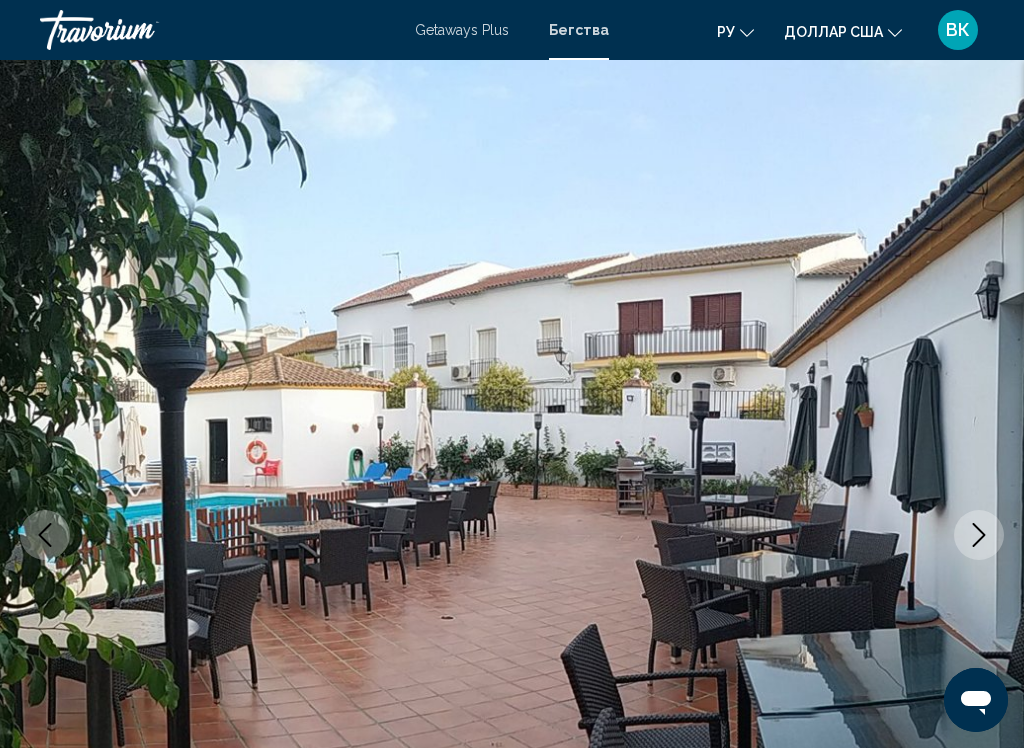 click at bounding box center (979, 535) 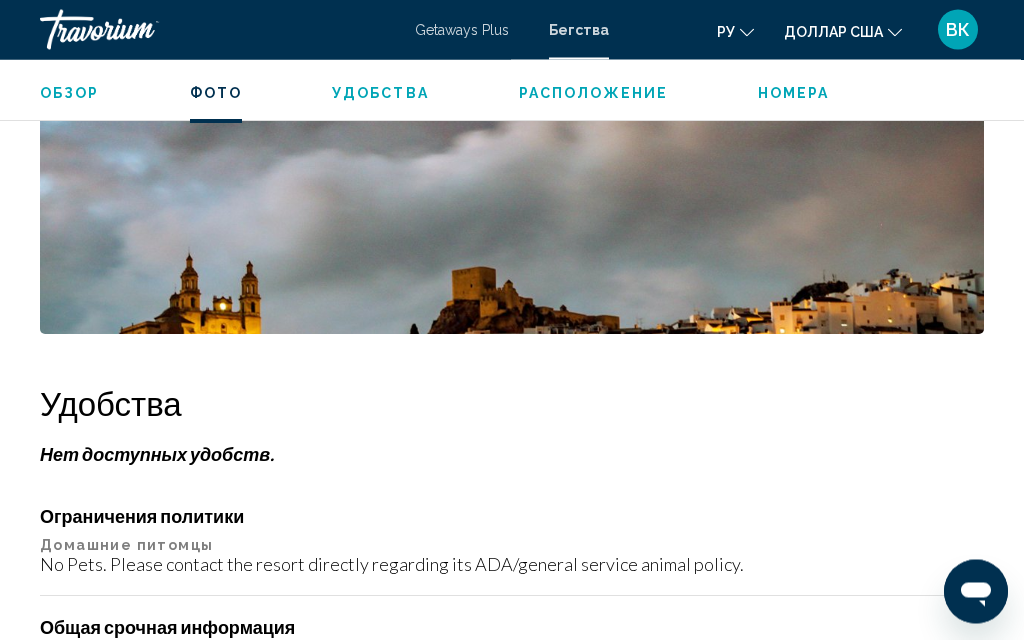 scroll, scrollTop: 1903, scrollLeft: 0, axis: vertical 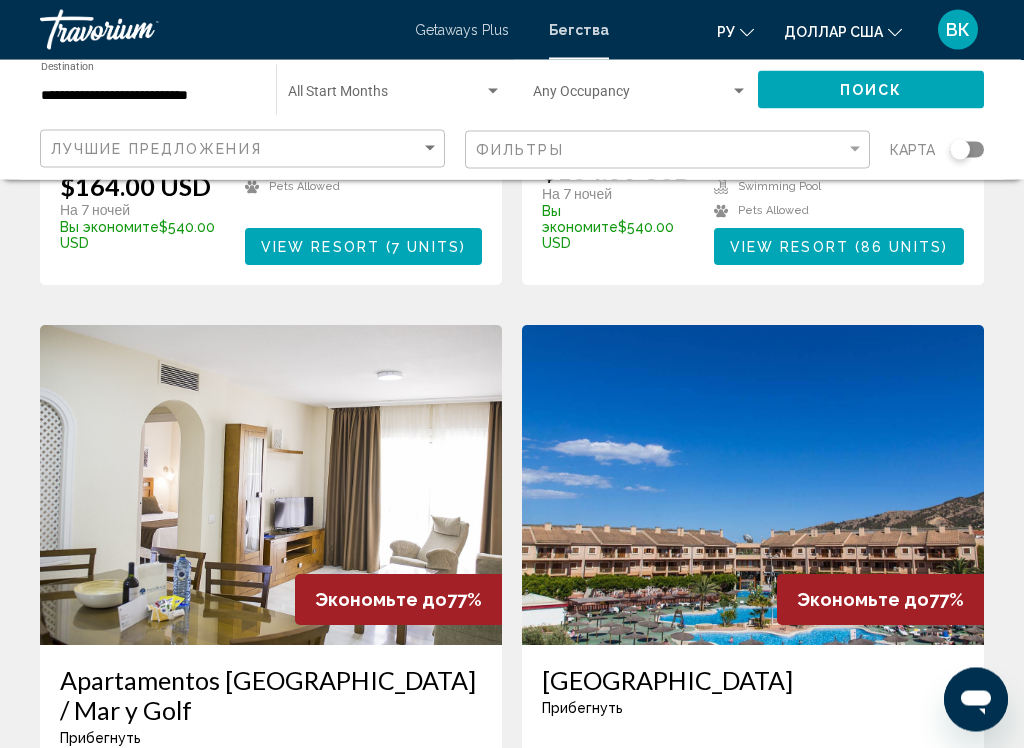 click at bounding box center (753, 486) 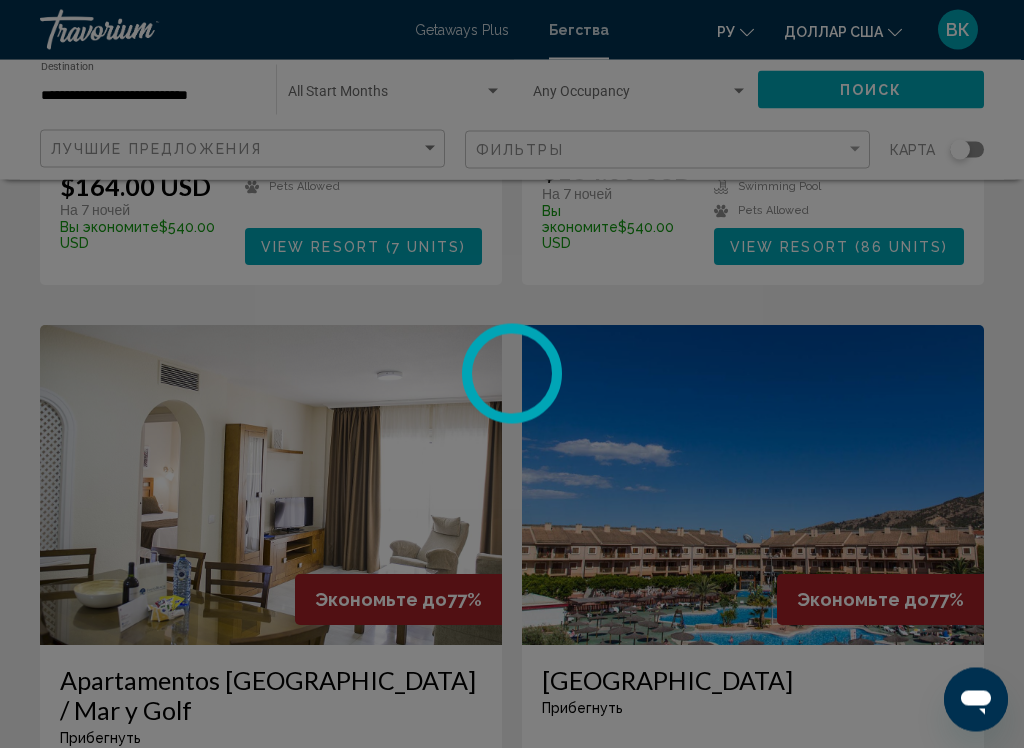 scroll, scrollTop: 2693, scrollLeft: 0, axis: vertical 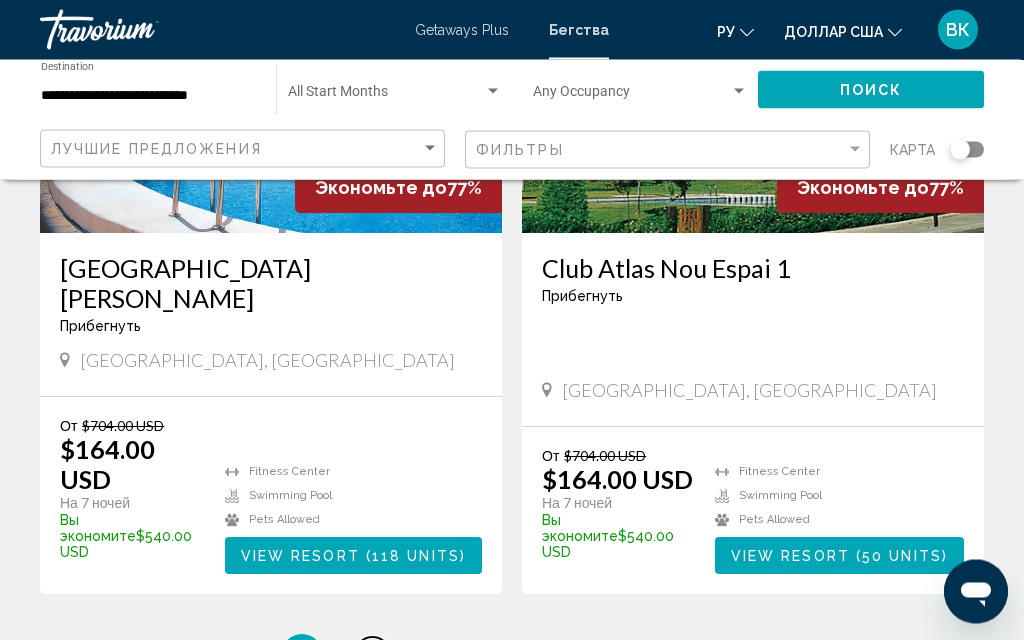 click on "page  2" at bounding box center (372, 655) 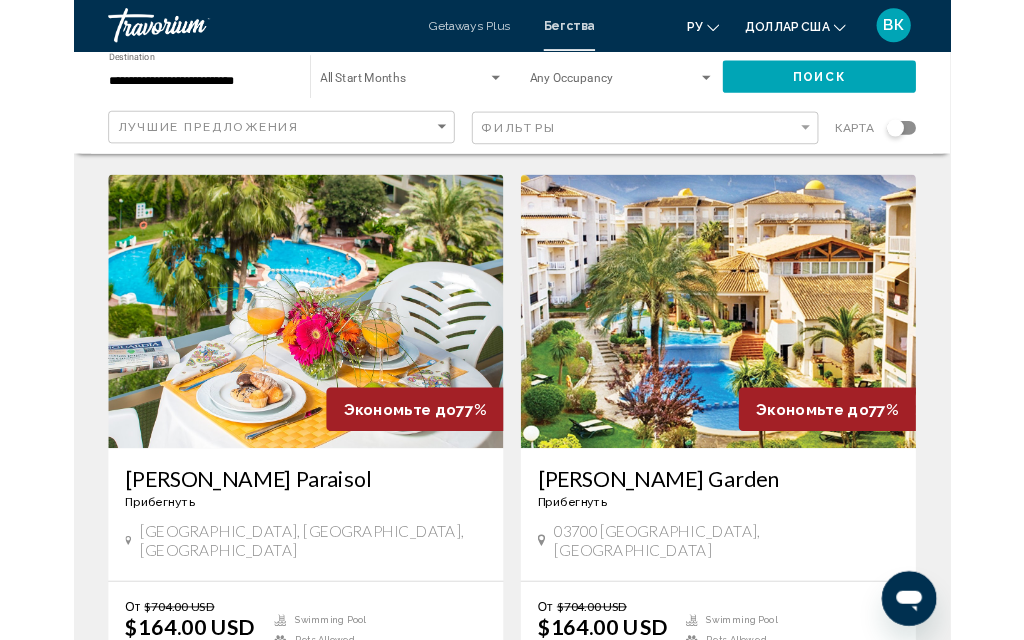 scroll, scrollTop: 743, scrollLeft: 0, axis: vertical 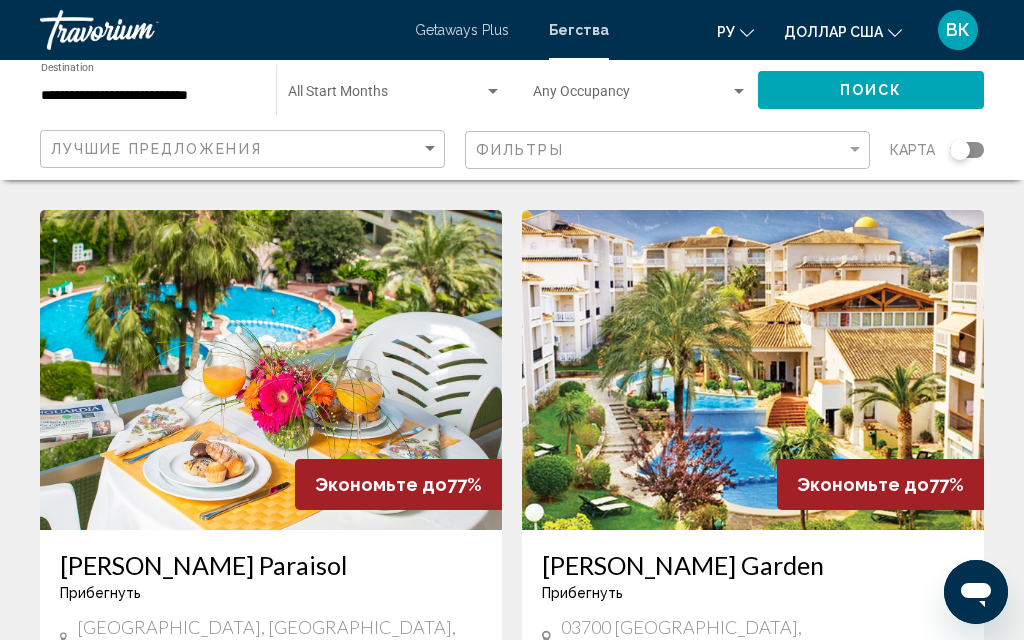 click at bounding box center [753, 370] 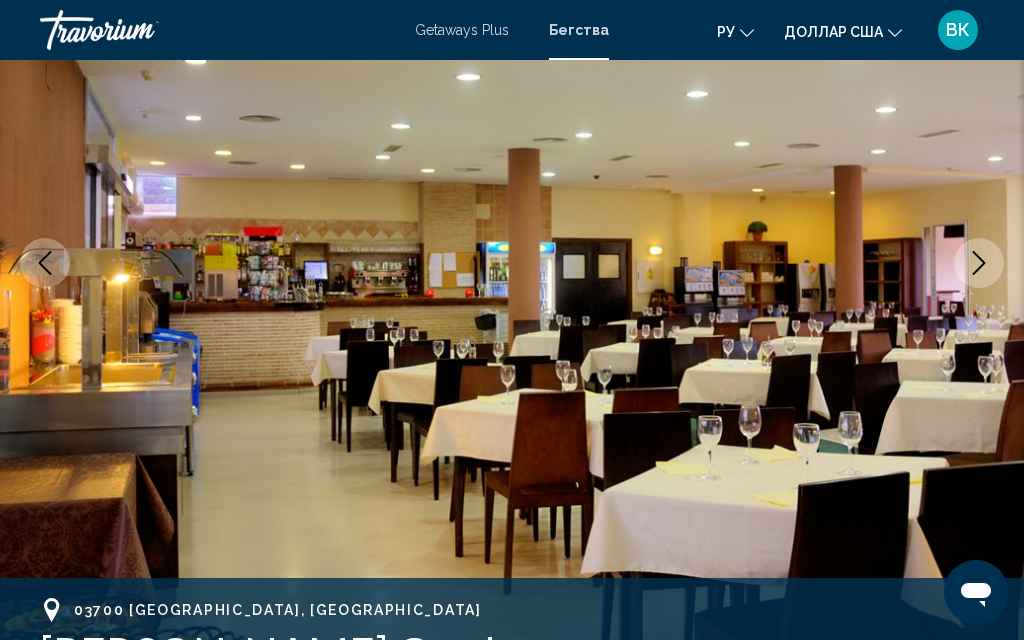 scroll, scrollTop: 0, scrollLeft: 0, axis: both 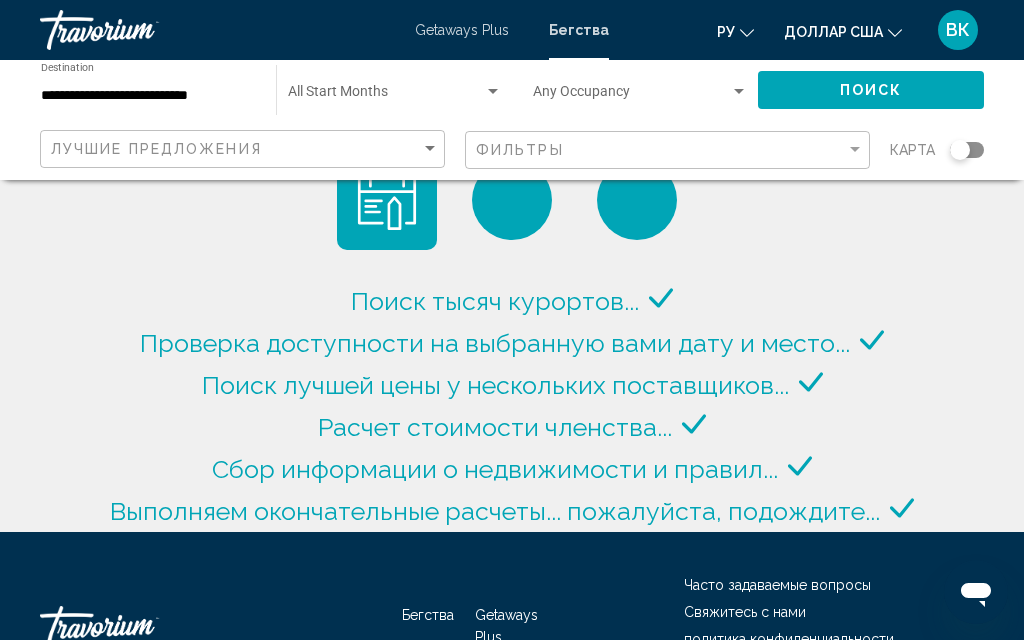 click on "Occupancy Any Occupancy" 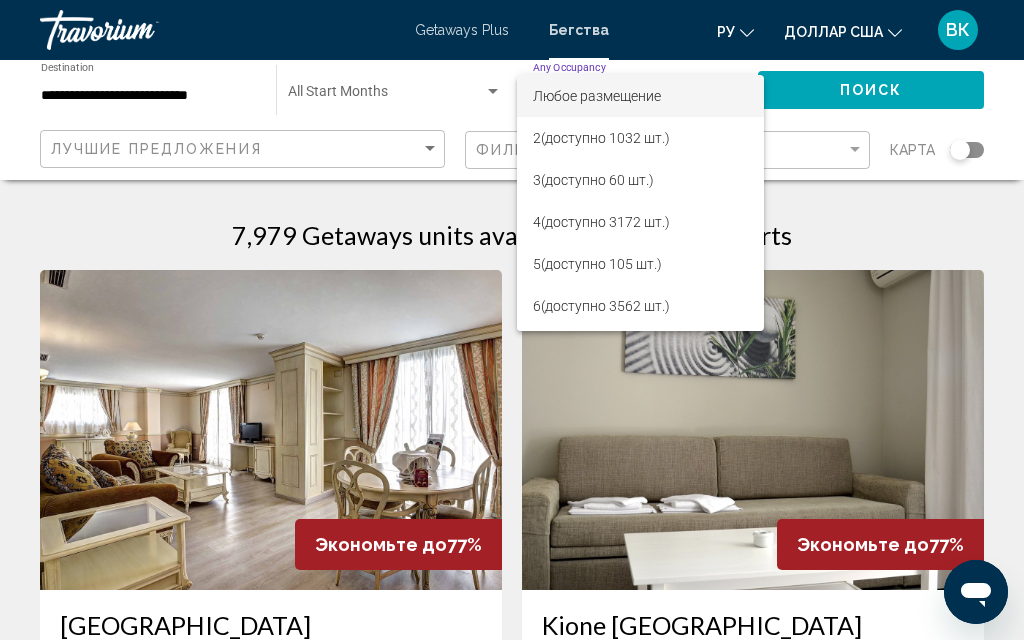 click at bounding box center (512, 320) 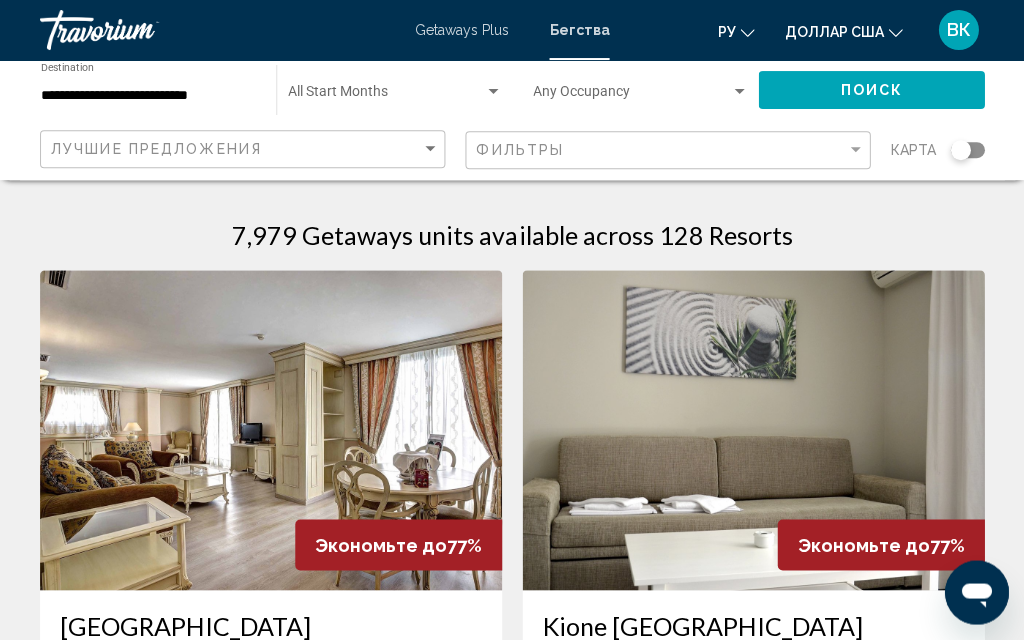 click at bounding box center [493, 91] 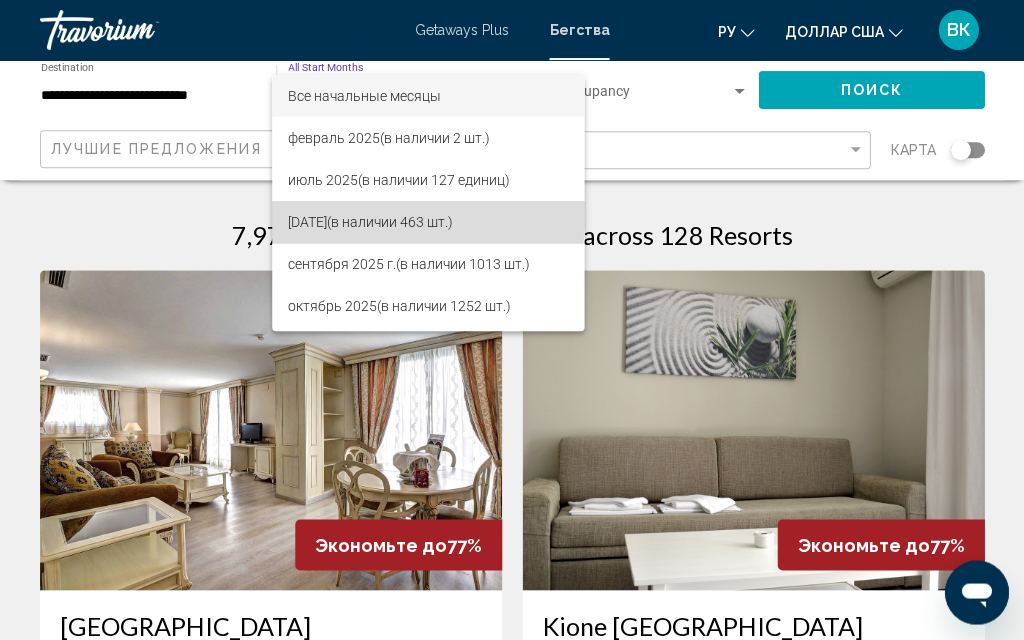 click on "(в наличии 463 шт.)" at bounding box center [390, 222] 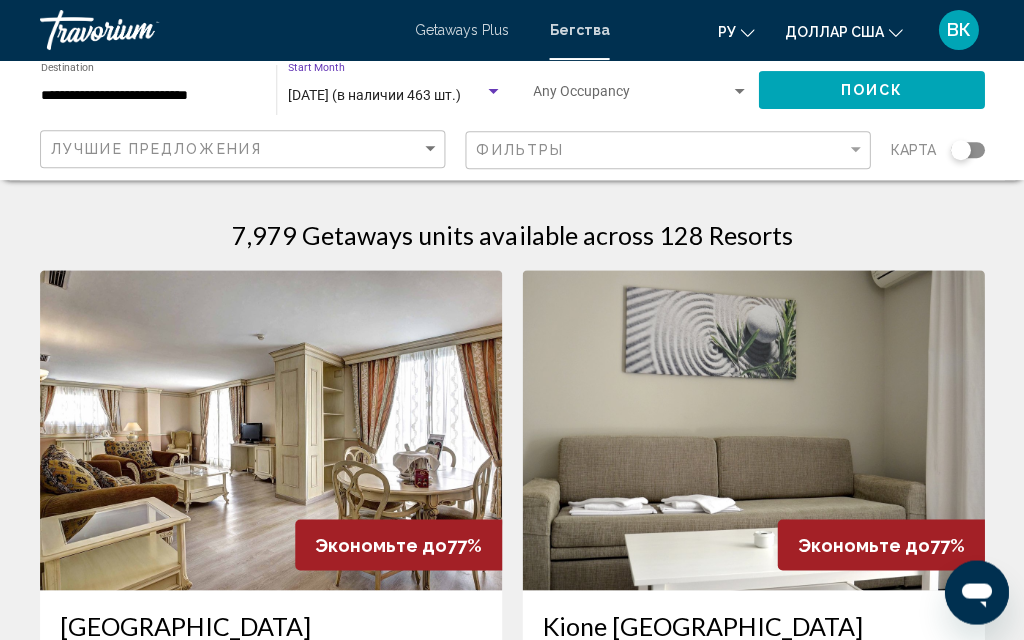 click on "Поиск" 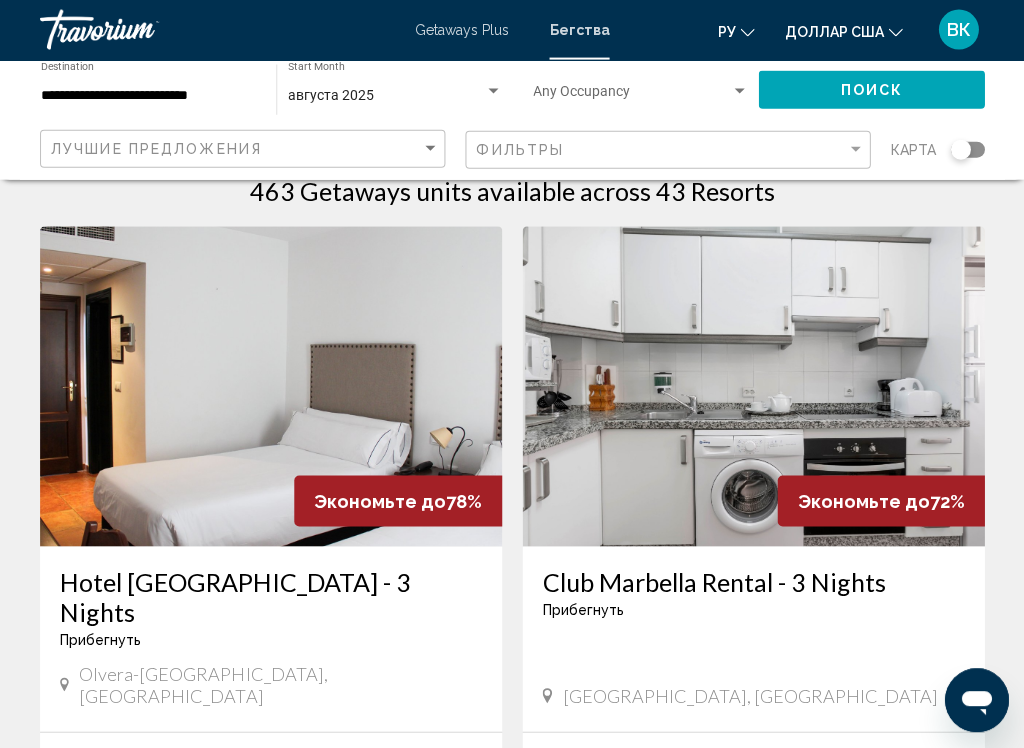 scroll, scrollTop: 44, scrollLeft: 0, axis: vertical 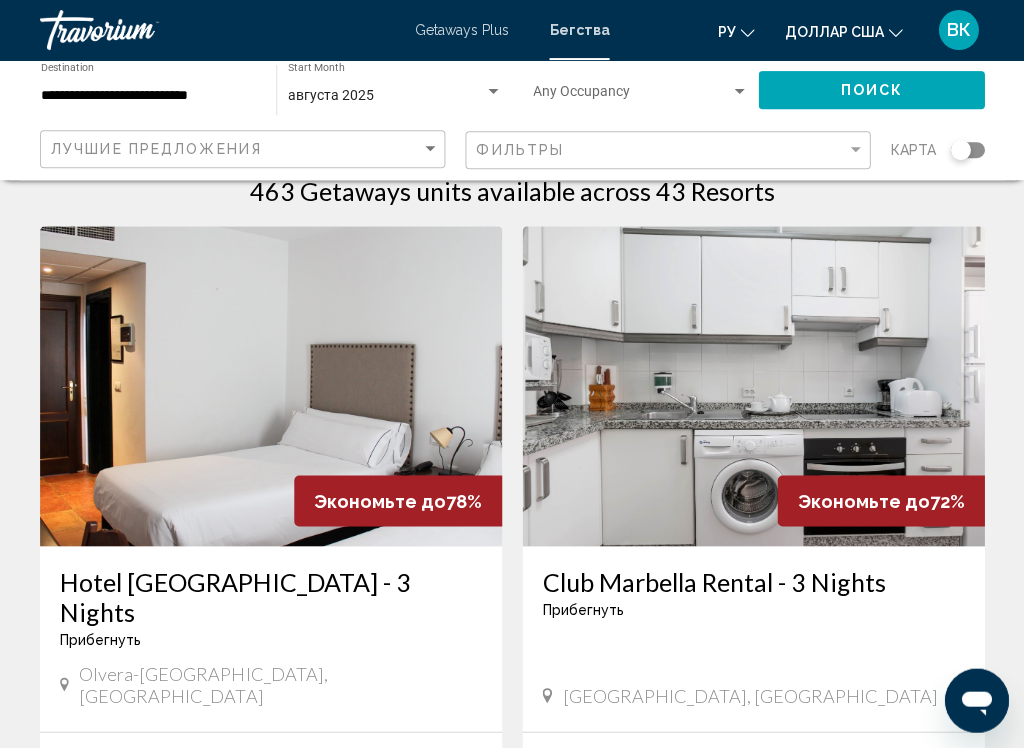 click at bounding box center [271, 386] 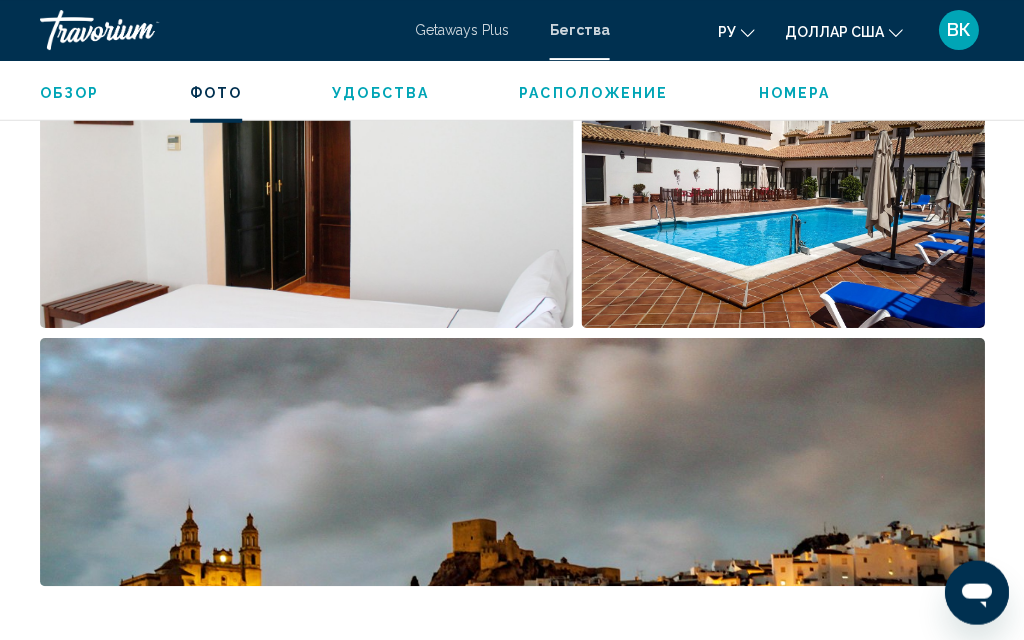 scroll, scrollTop: 1619, scrollLeft: 0, axis: vertical 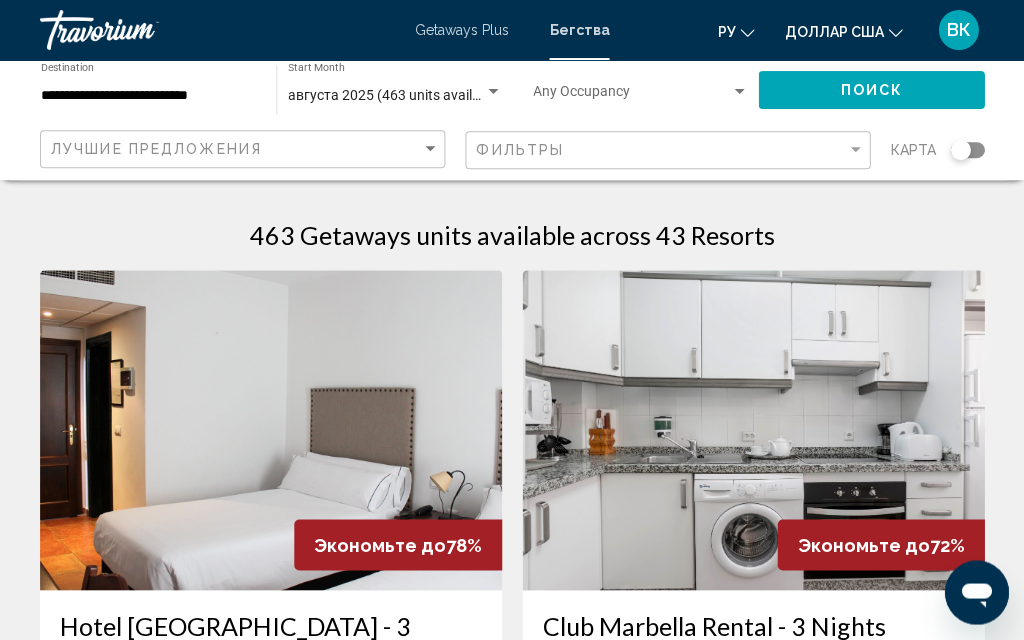 click at bounding box center [753, 430] 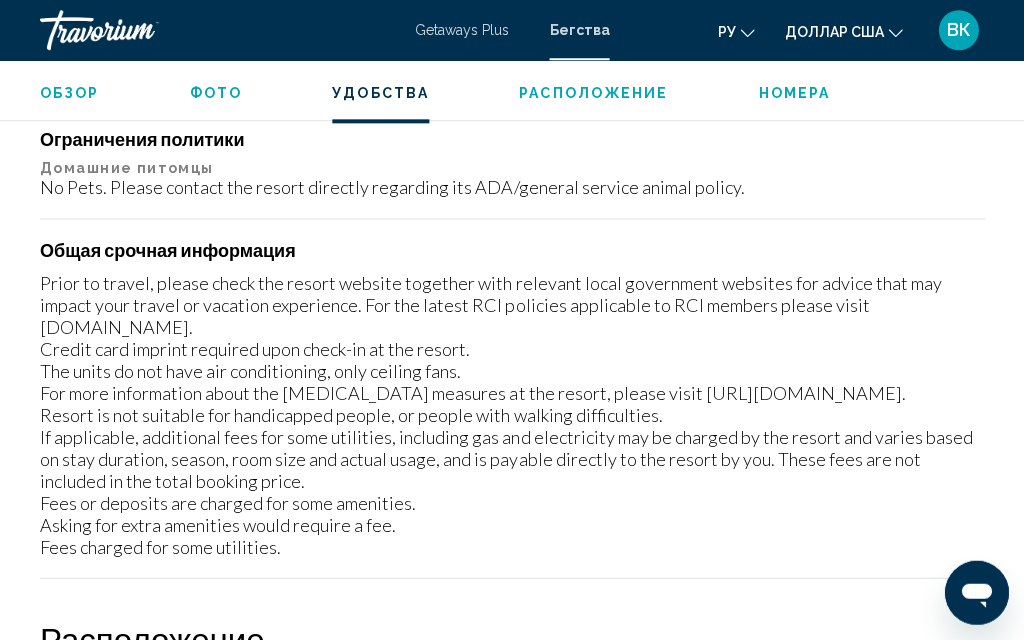 scroll, scrollTop: 2278, scrollLeft: 0, axis: vertical 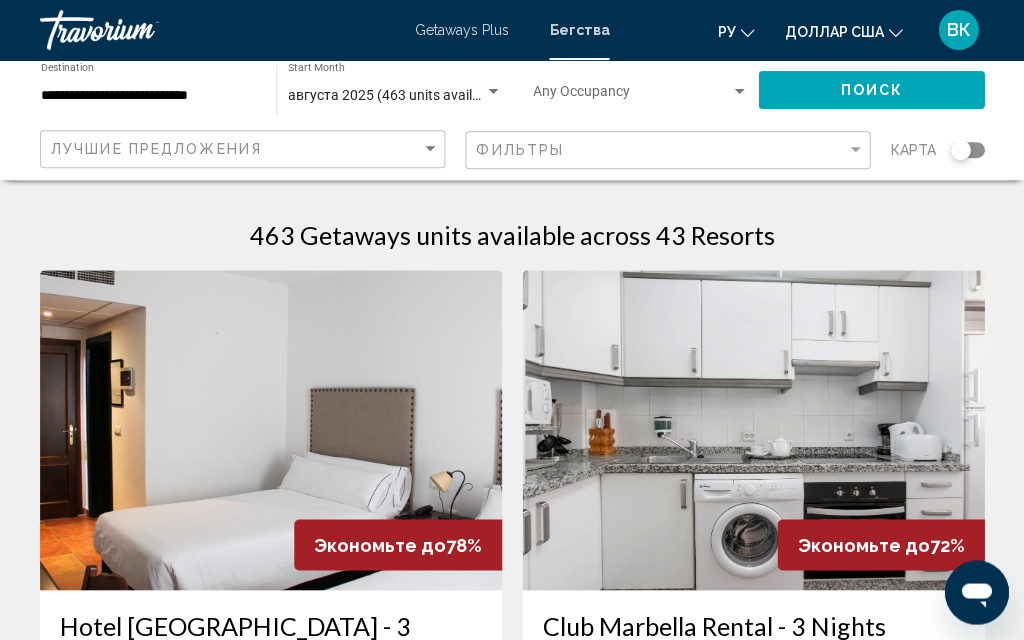click on "**********" 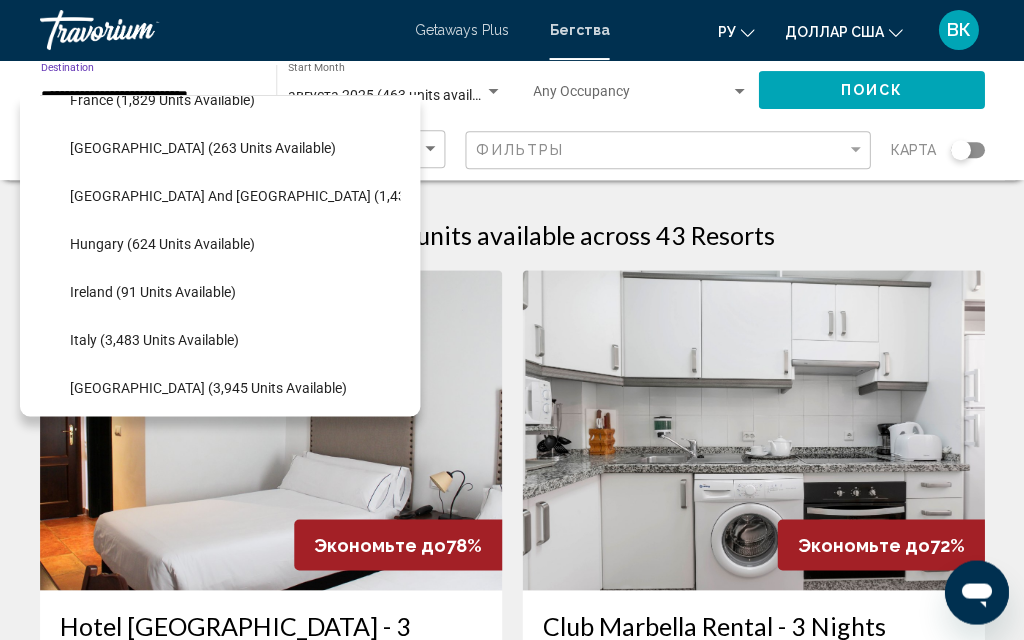scroll, scrollTop: 606, scrollLeft: 0, axis: vertical 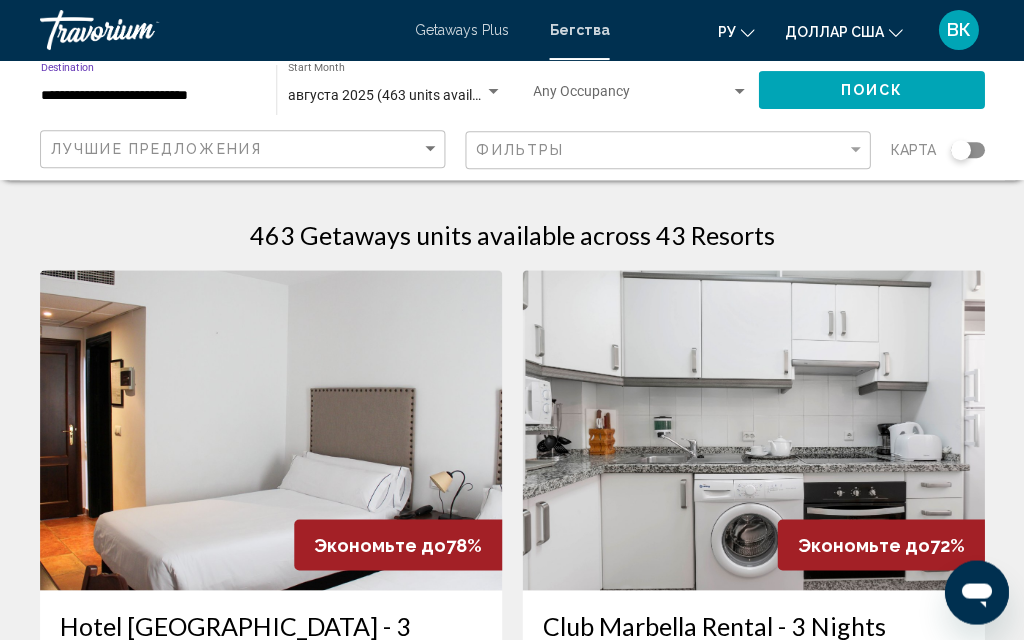 click on "Поиск" 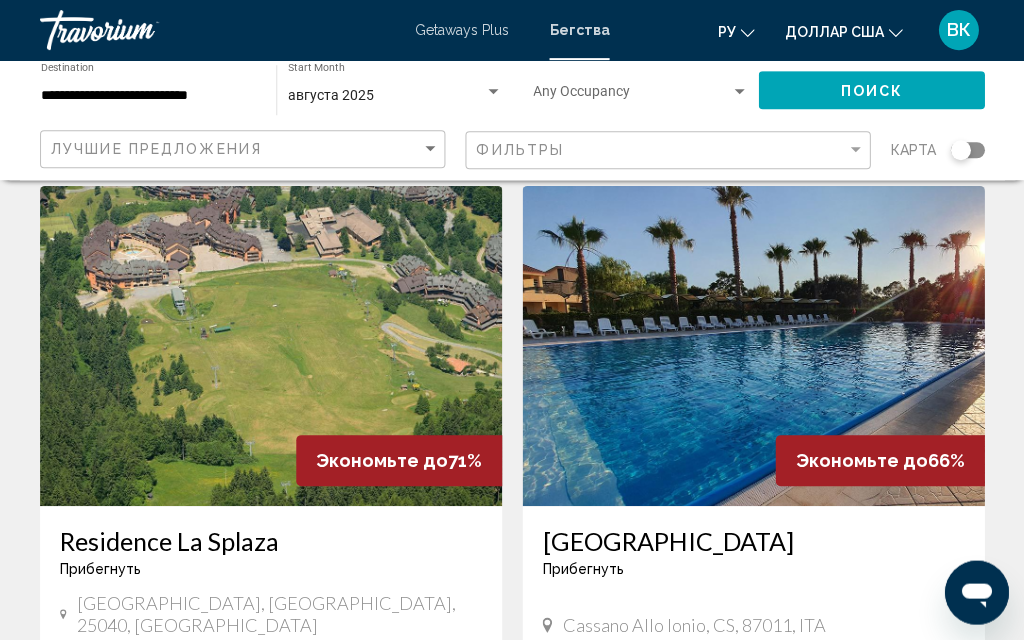 scroll, scrollTop: 709, scrollLeft: 0, axis: vertical 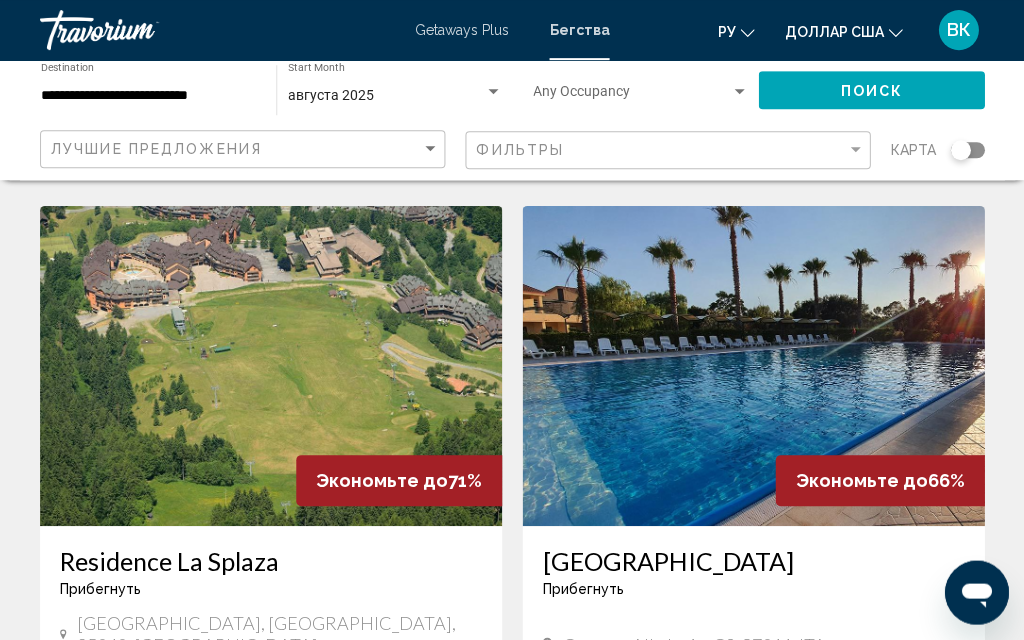 click at bounding box center (753, 366) 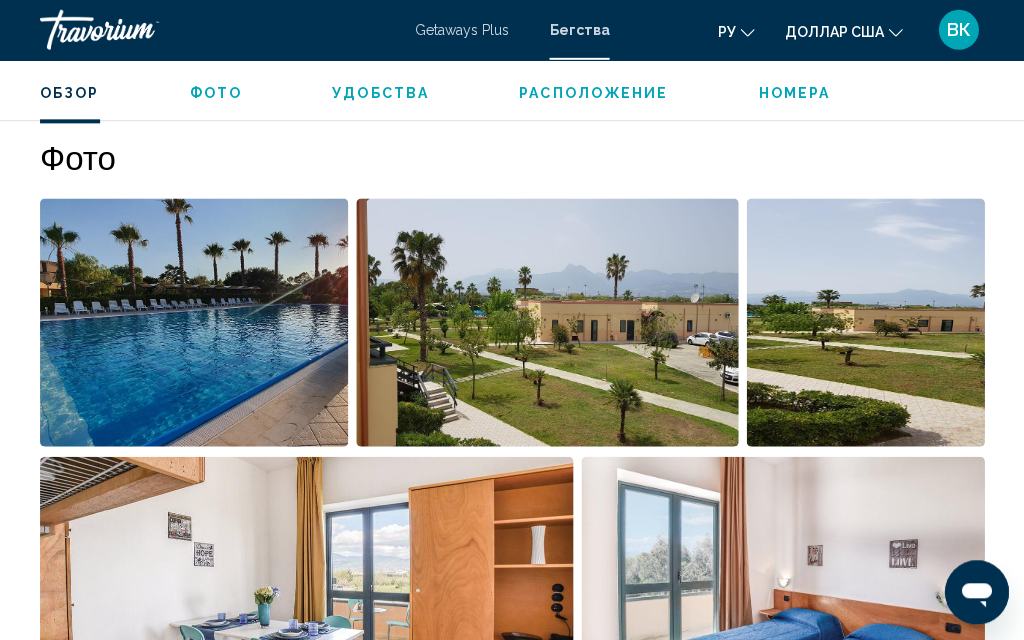 scroll, scrollTop: 1228, scrollLeft: 0, axis: vertical 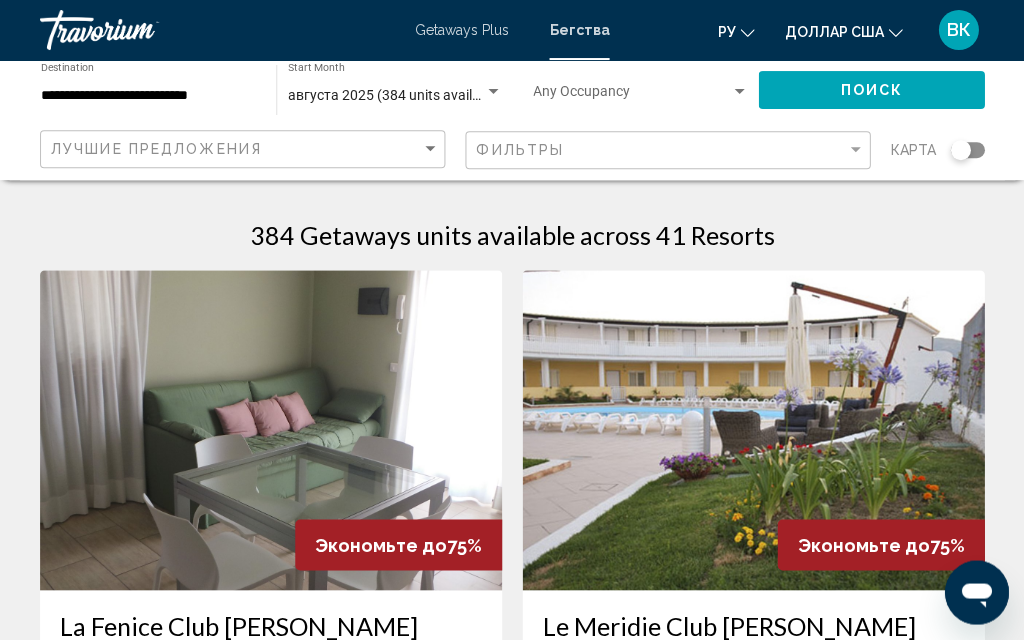 click at bounding box center [271, 430] 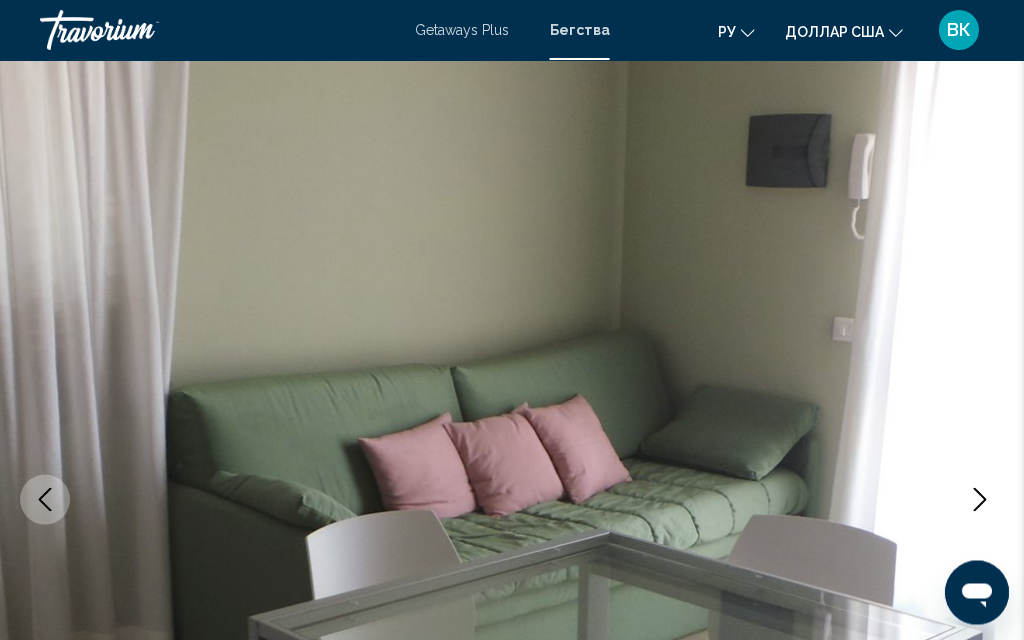 scroll, scrollTop: 0, scrollLeft: 0, axis: both 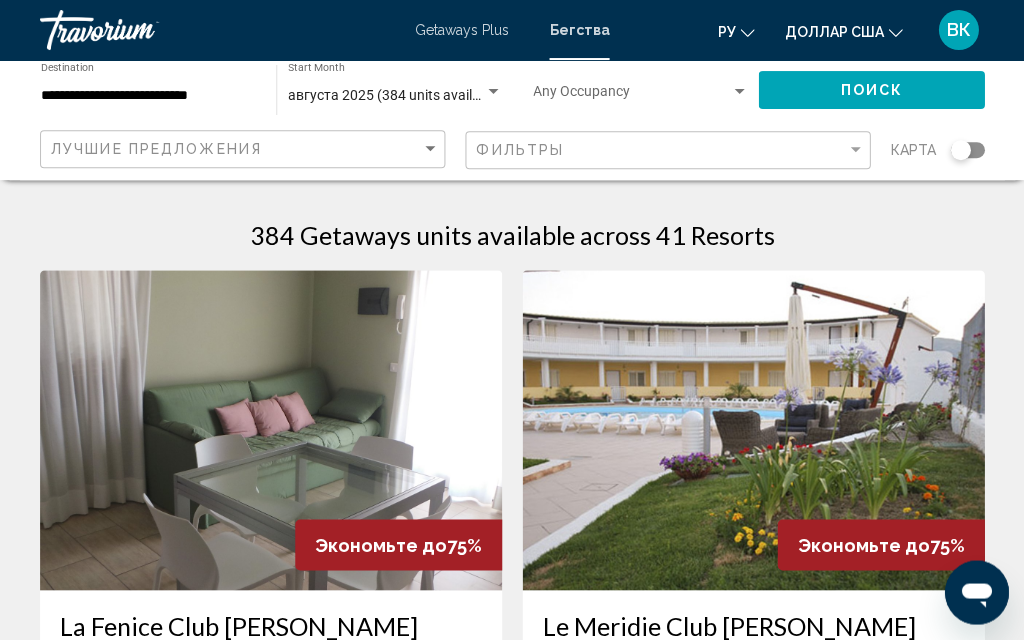 click at bounding box center (753, 430) 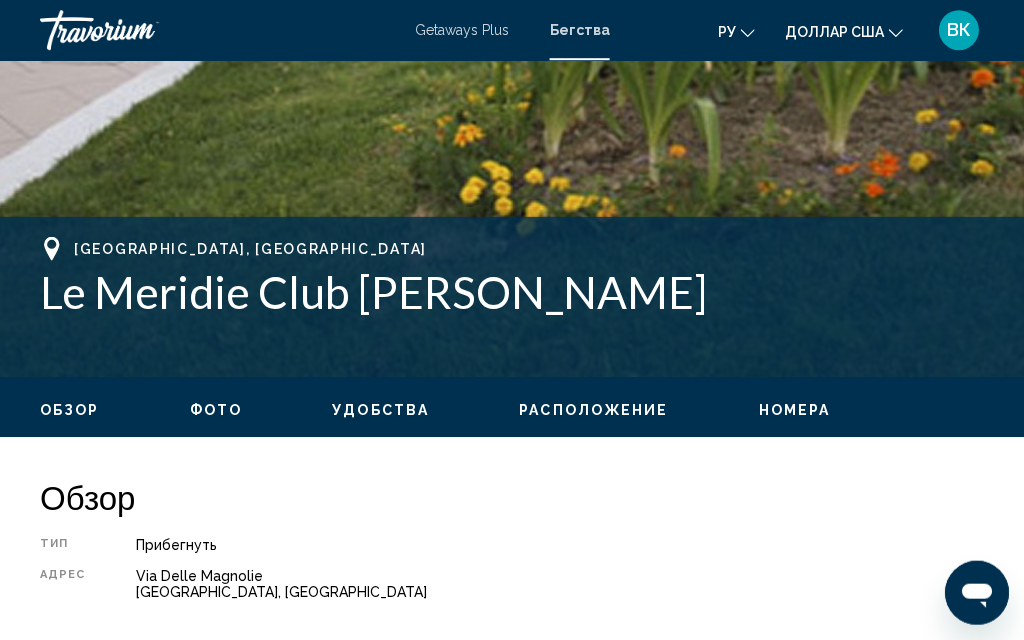 scroll, scrollTop: 632, scrollLeft: 0, axis: vertical 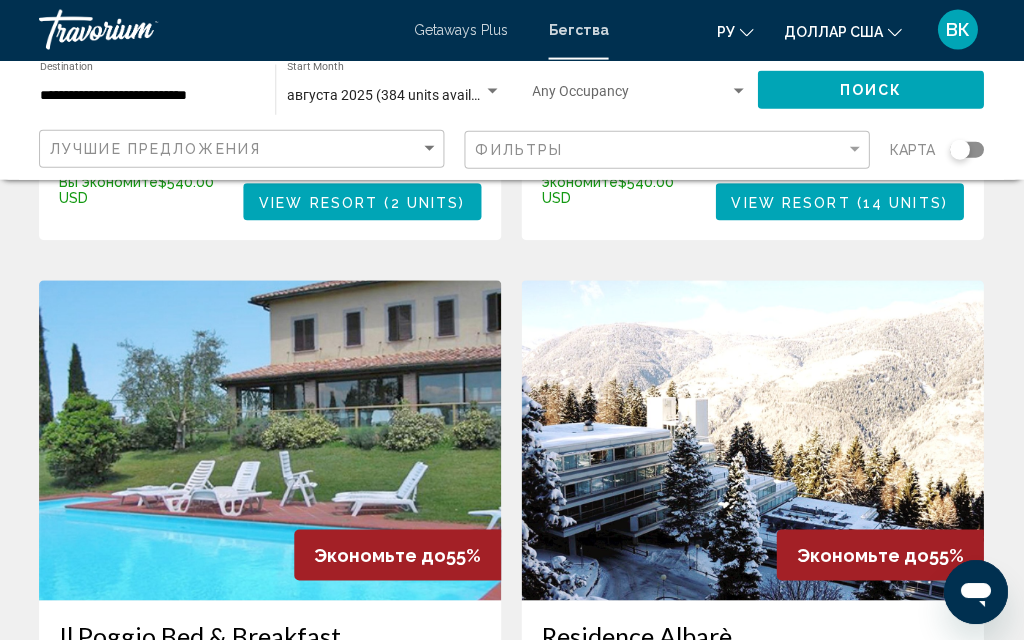 click on "**********" at bounding box center [148, 96] 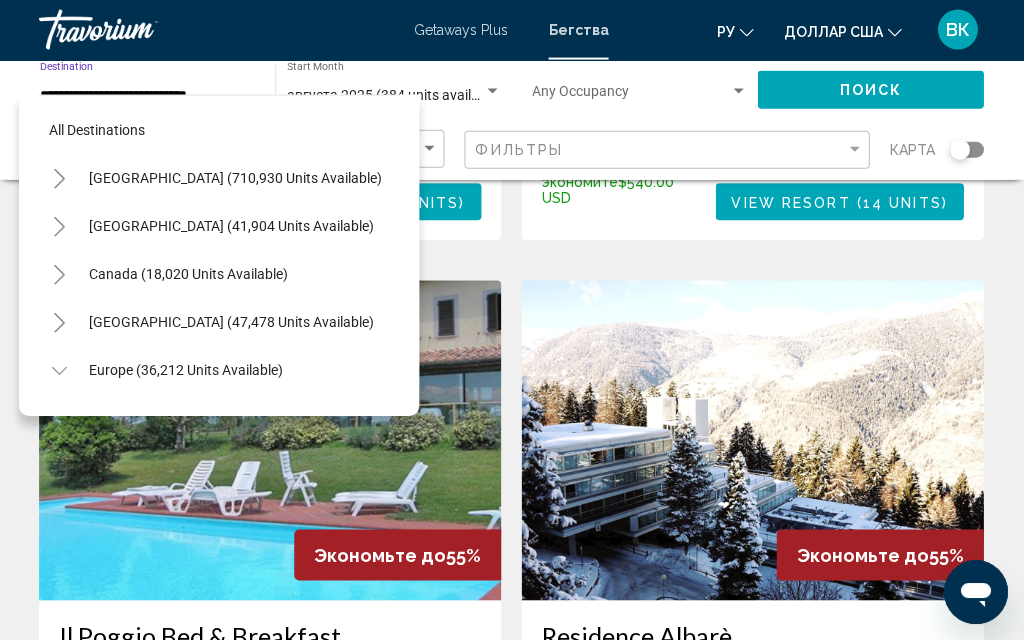 scroll, scrollTop: 695, scrollLeft: 0, axis: vertical 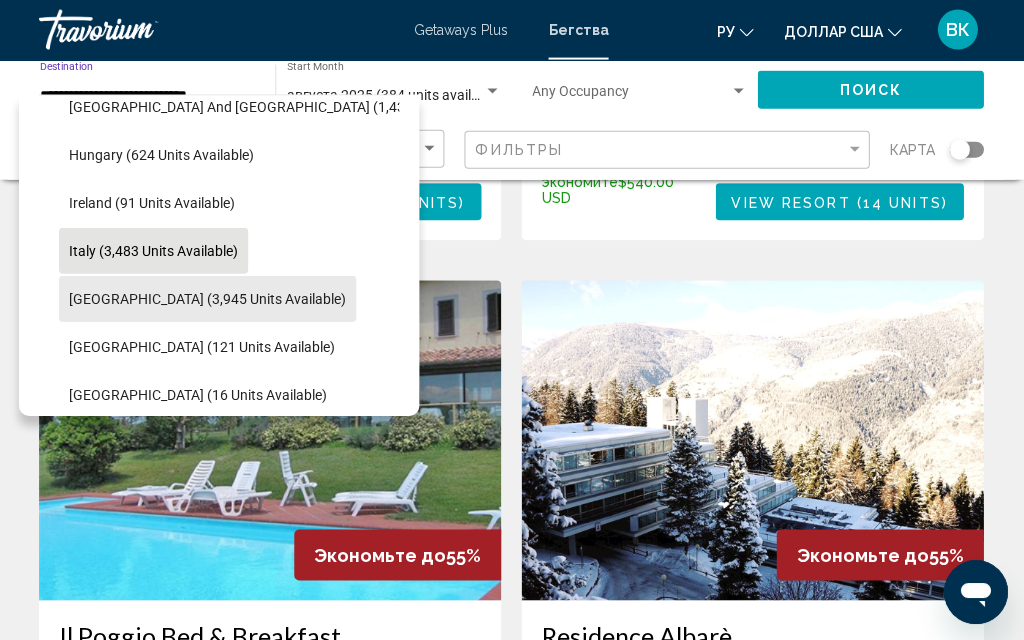 click on "[GEOGRAPHIC_DATA] (3,945 units available)" 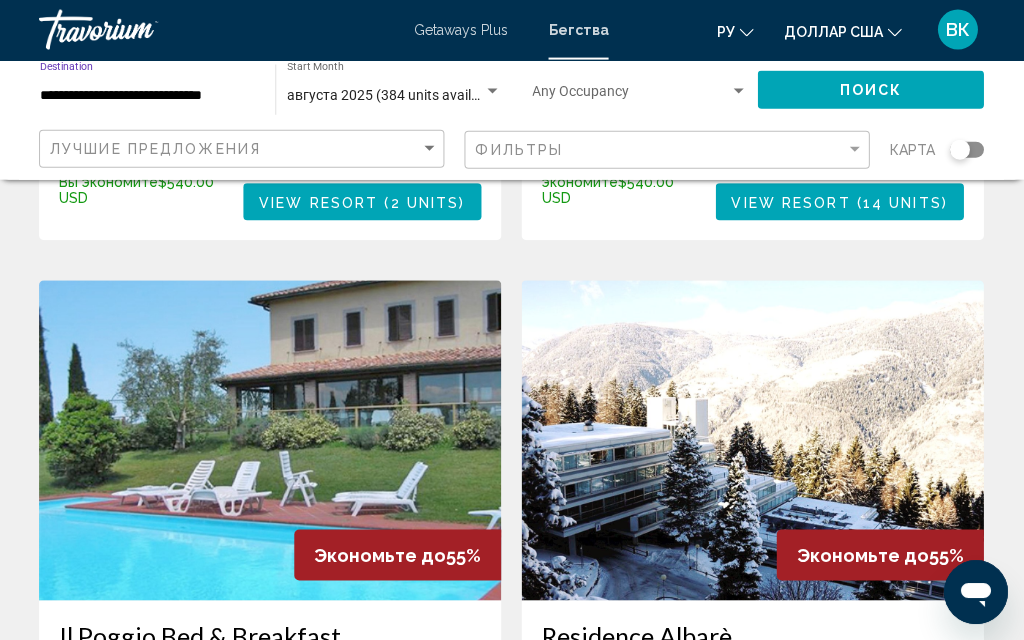 click on "Поиск" 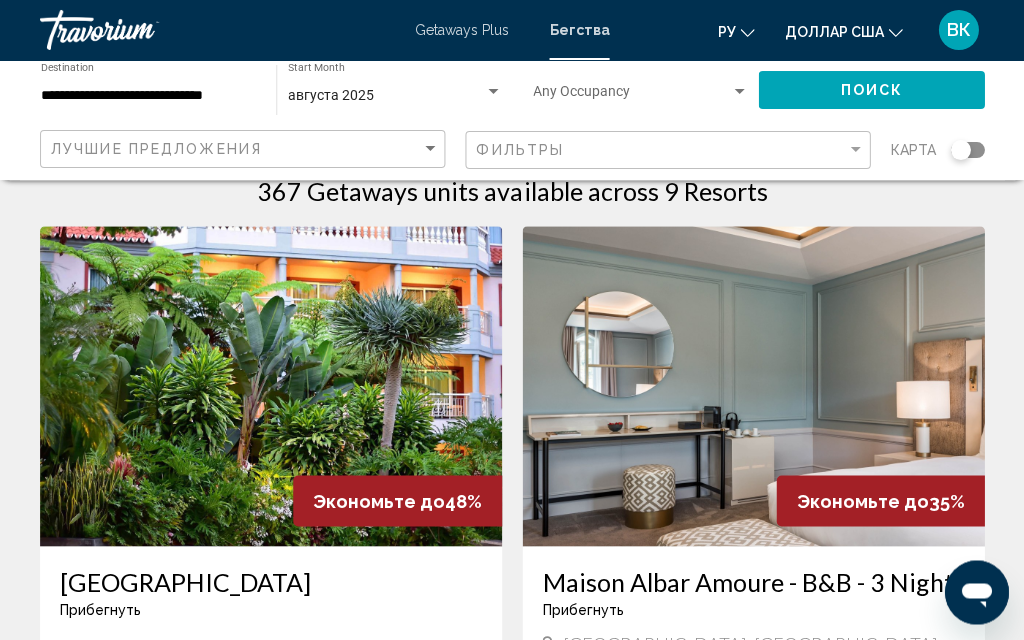 scroll, scrollTop: 42, scrollLeft: 0, axis: vertical 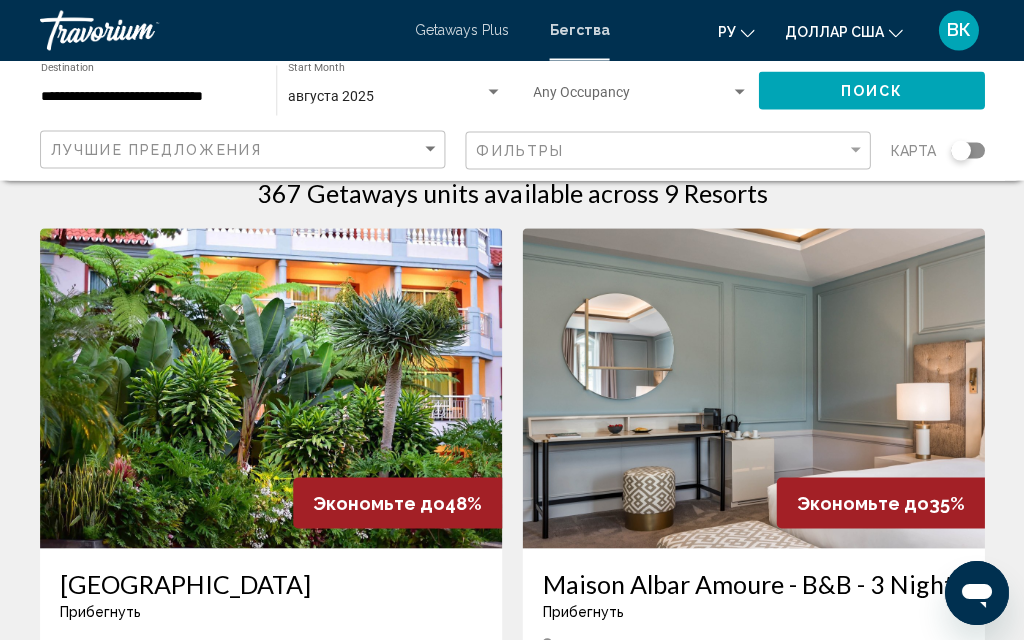 click at bounding box center (271, 388) 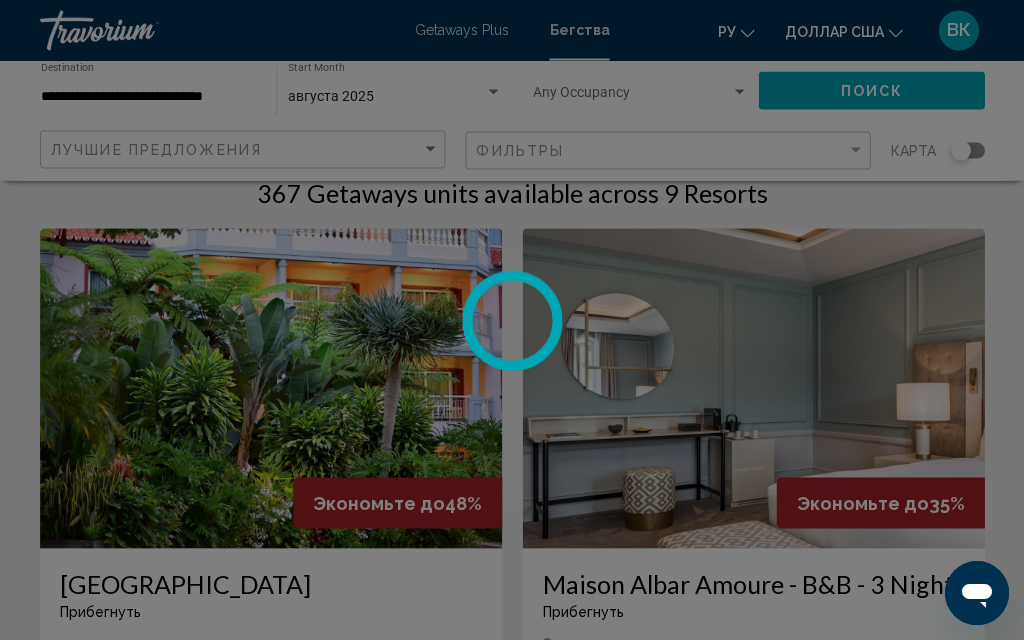 scroll, scrollTop: 42, scrollLeft: 0, axis: vertical 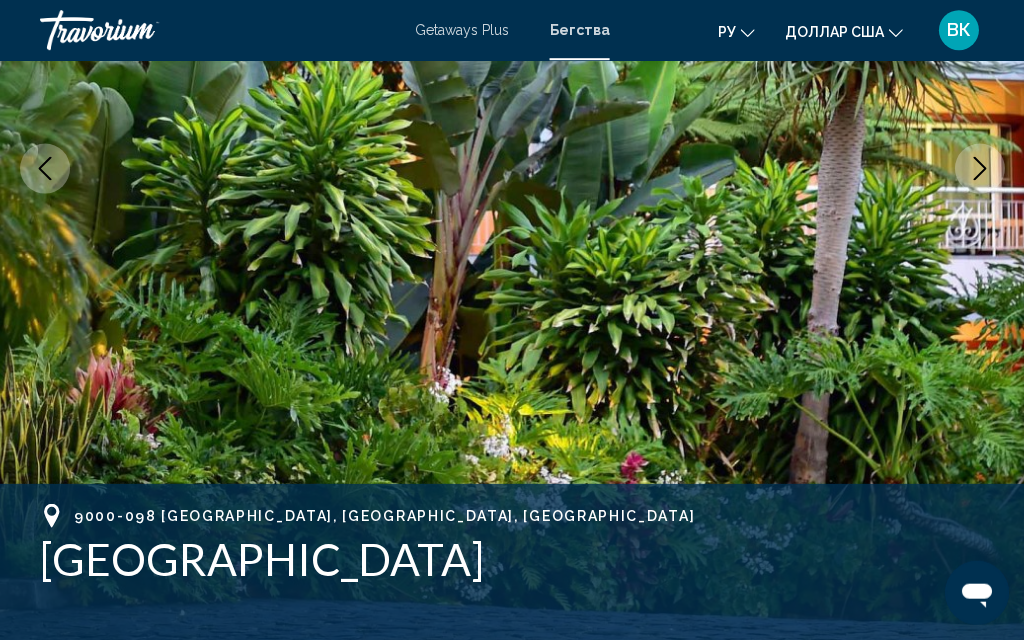 click at bounding box center [512, 168] 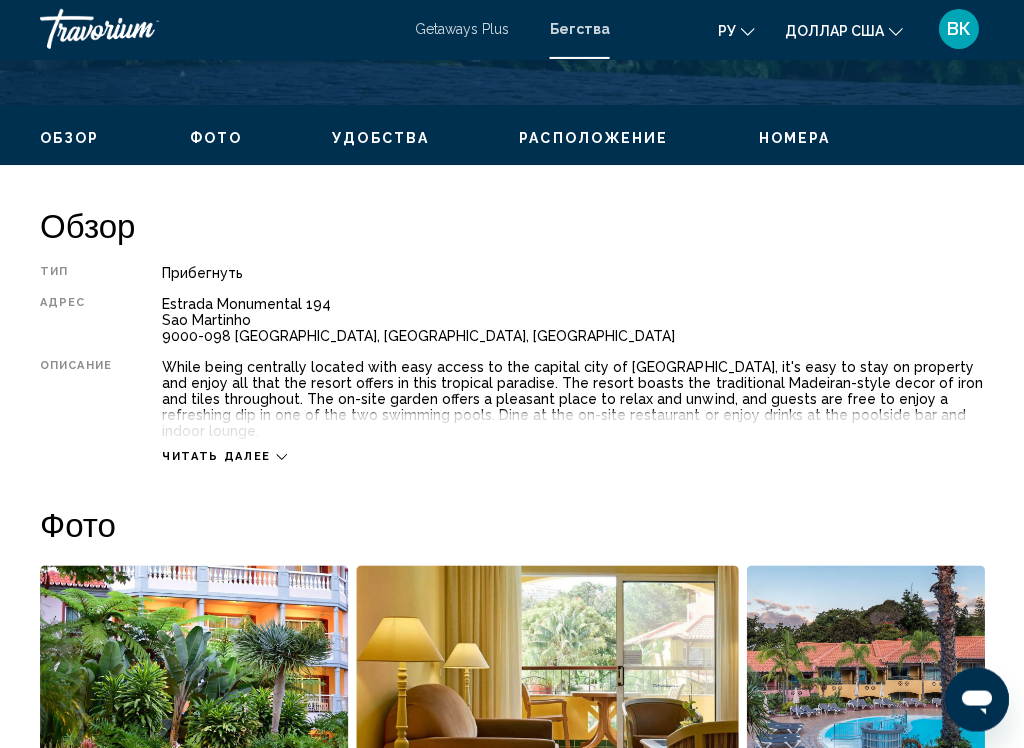 scroll, scrollTop: 1068, scrollLeft: 0, axis: vertical 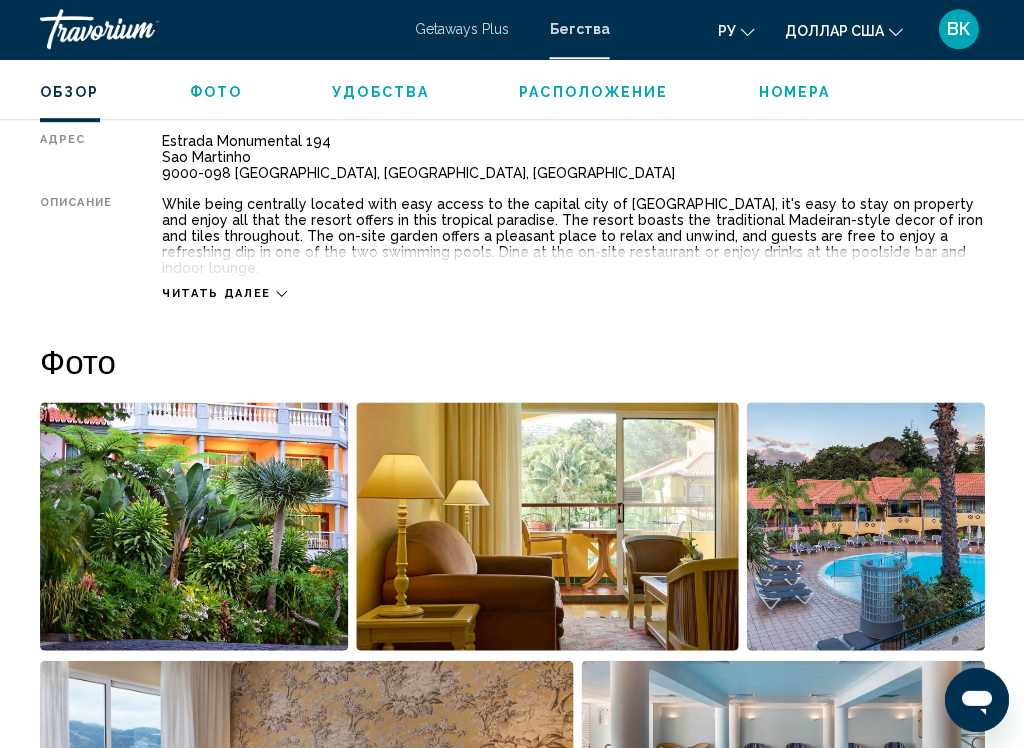 click at bounding box center [194, 527] 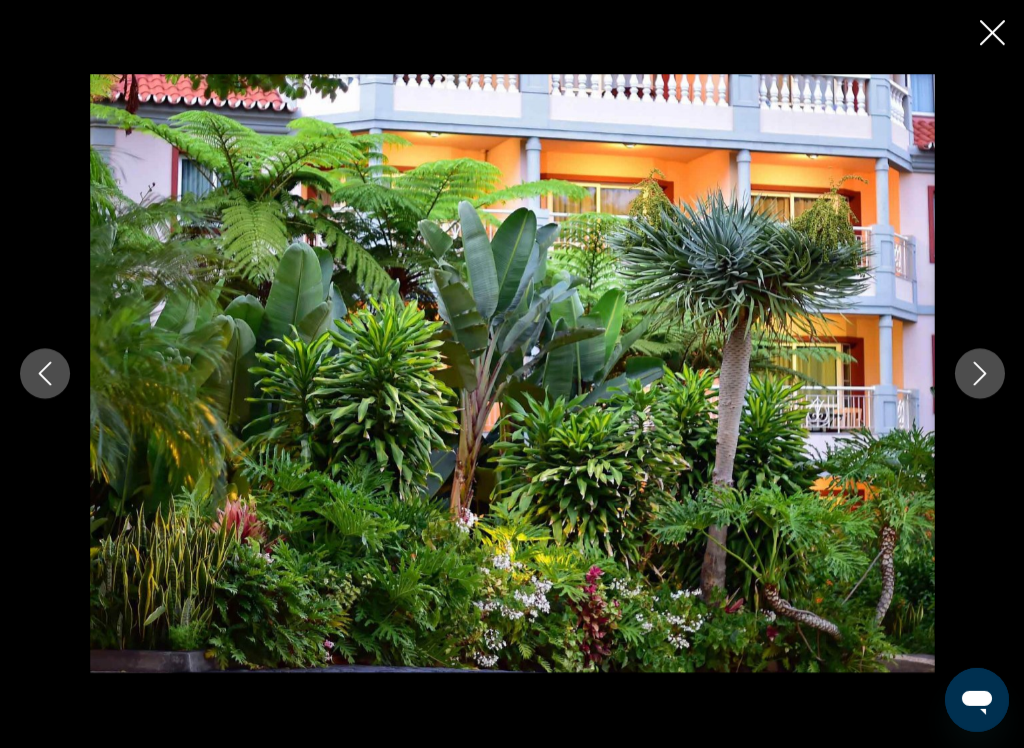 click 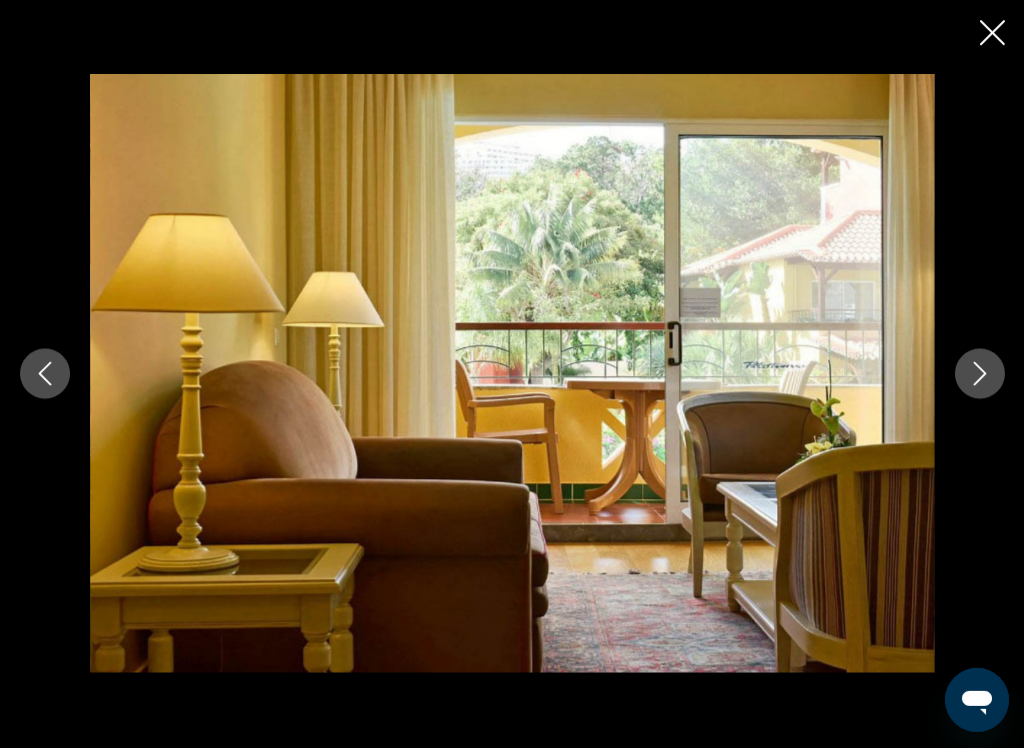 click at bounding box center (979, 374) 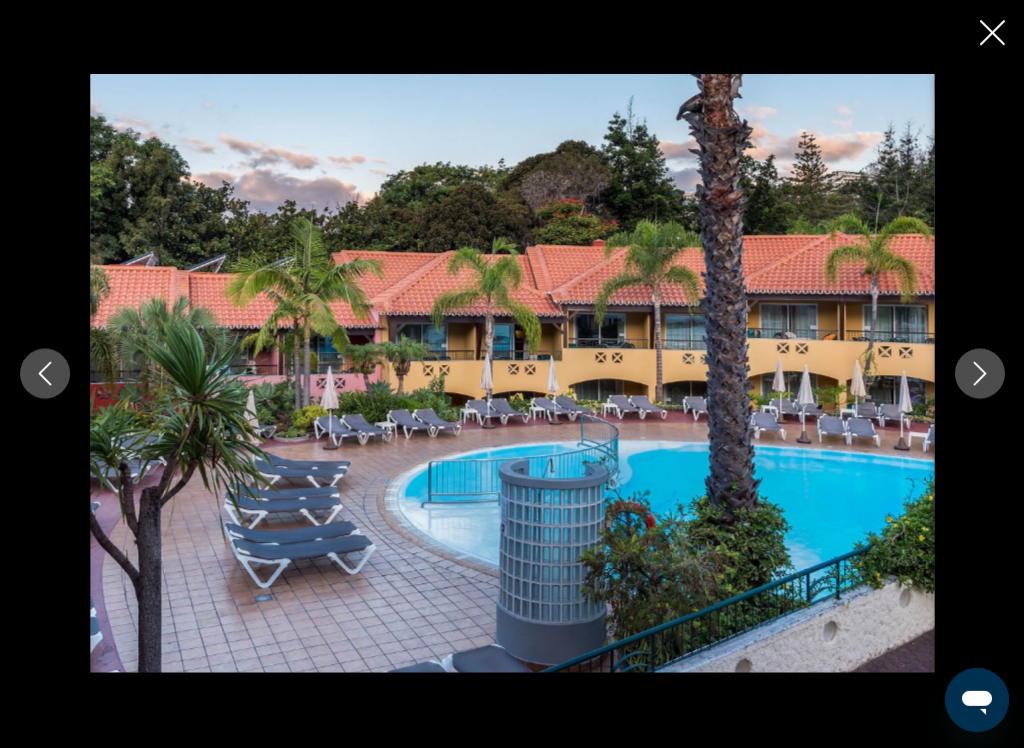 click 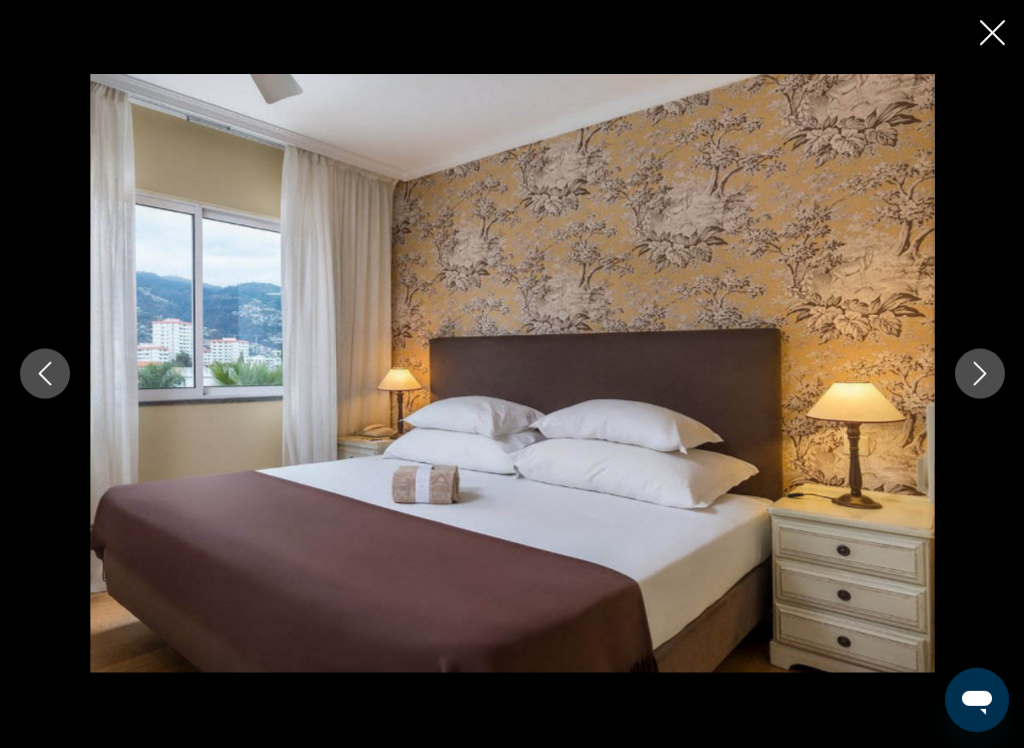 click at bounding box center [512, 374] 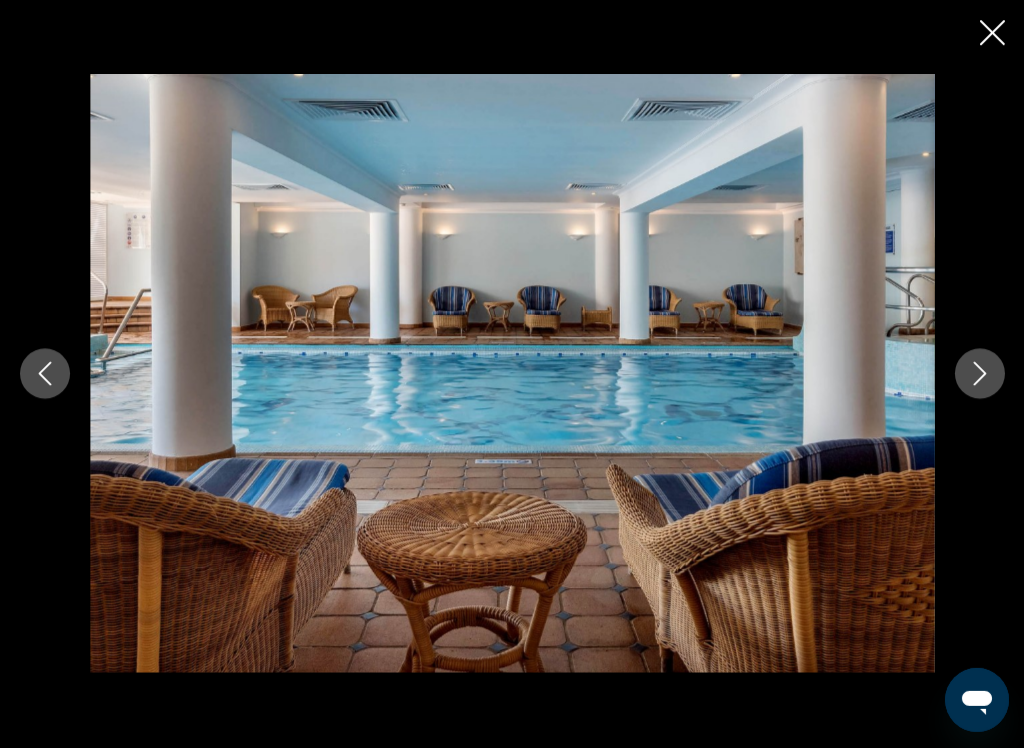 click 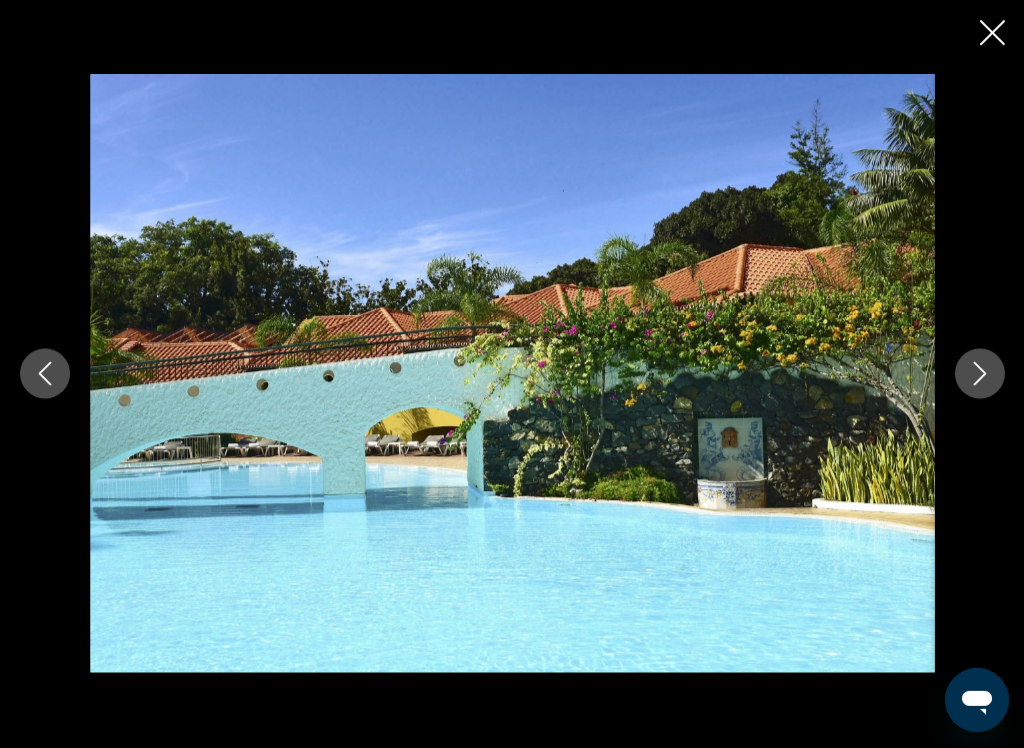 click 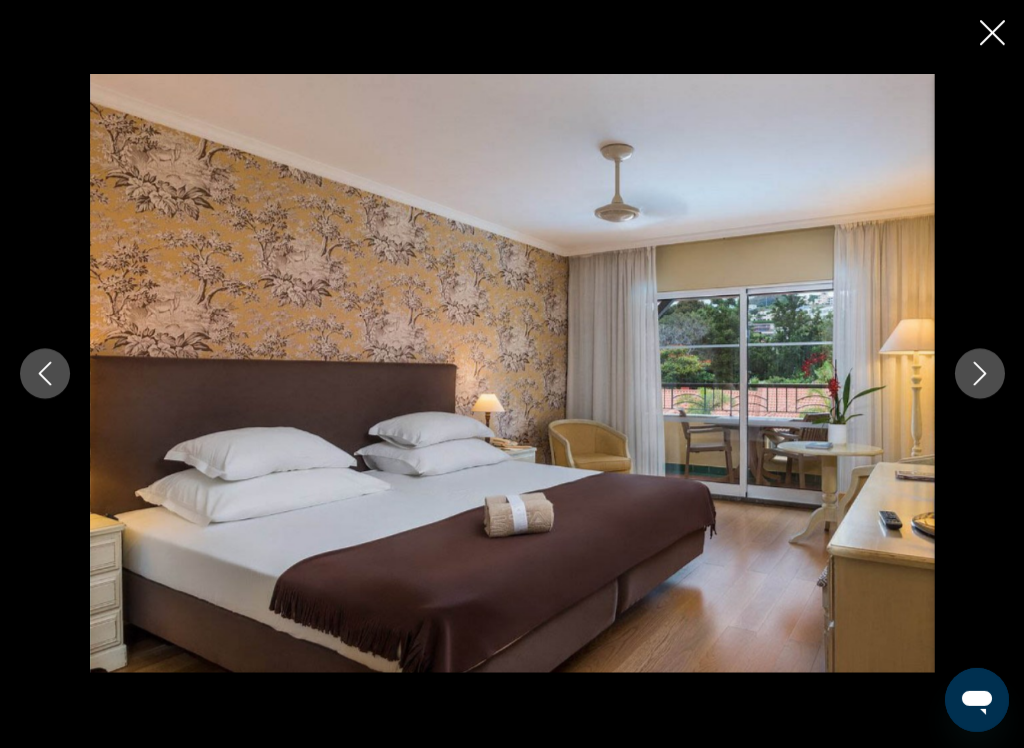 click 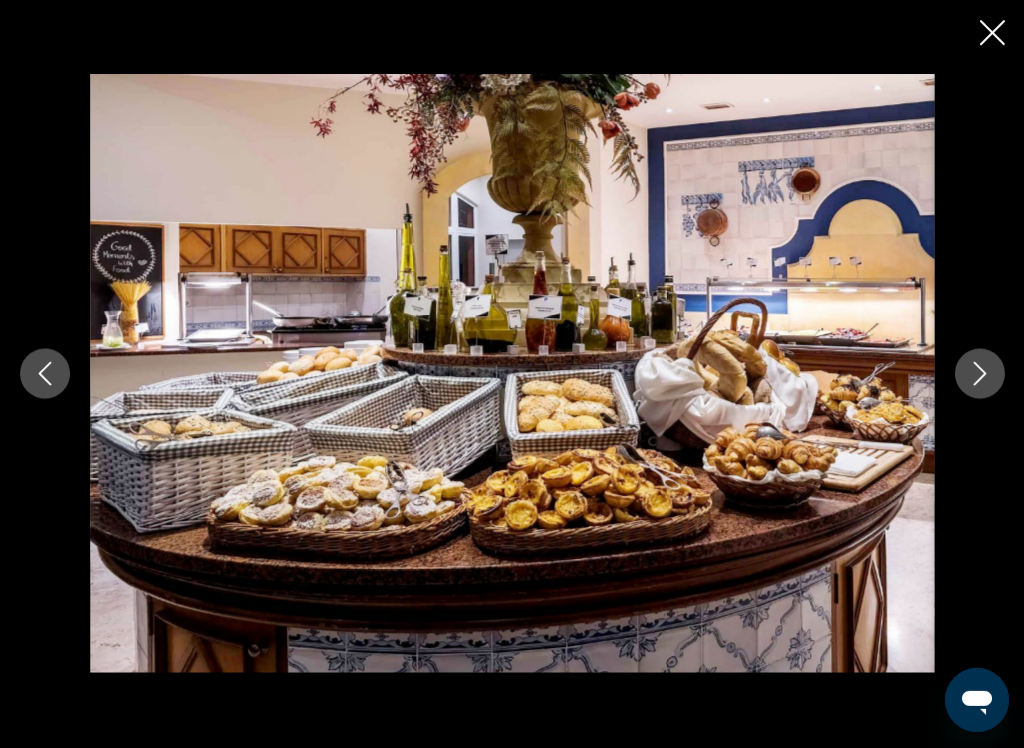 click 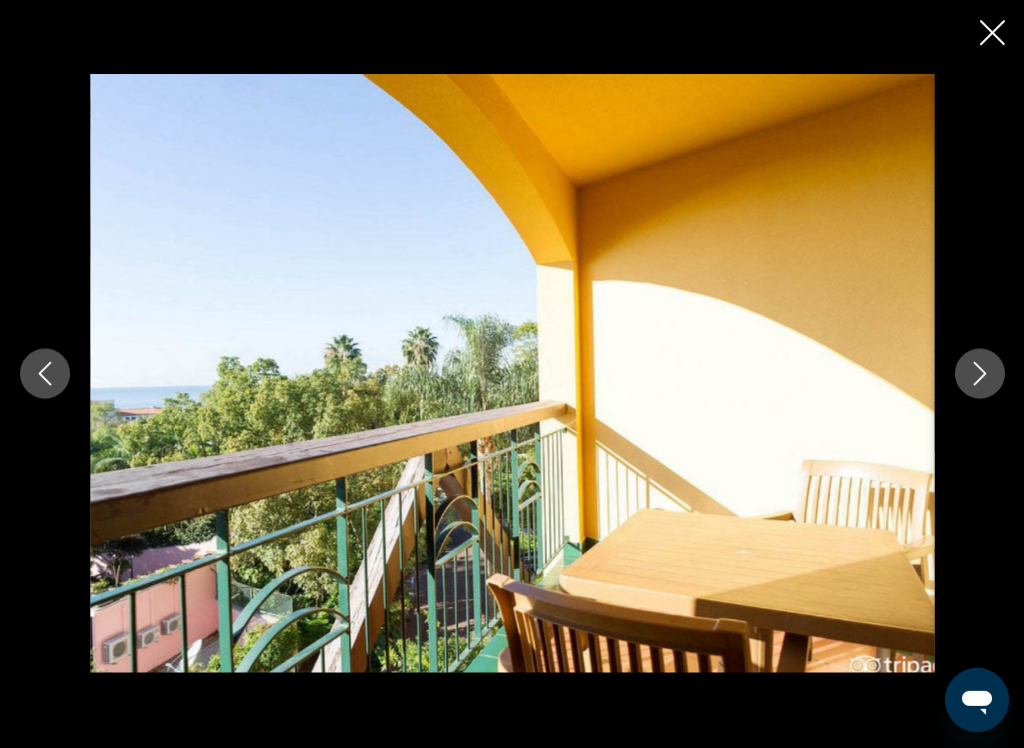 click 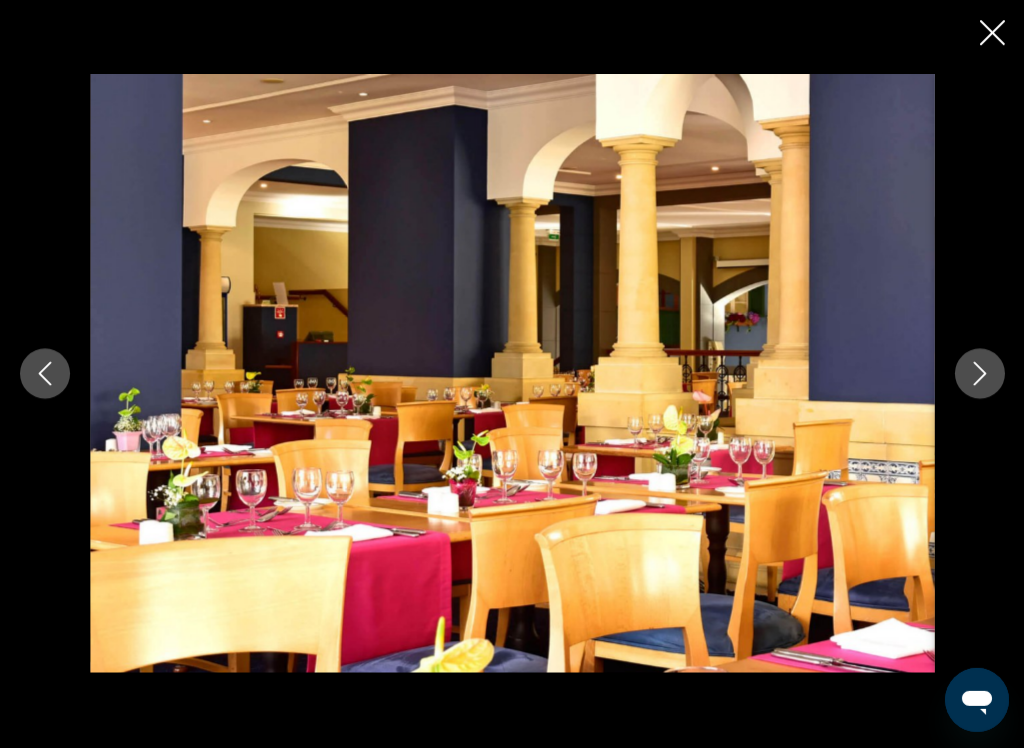 click 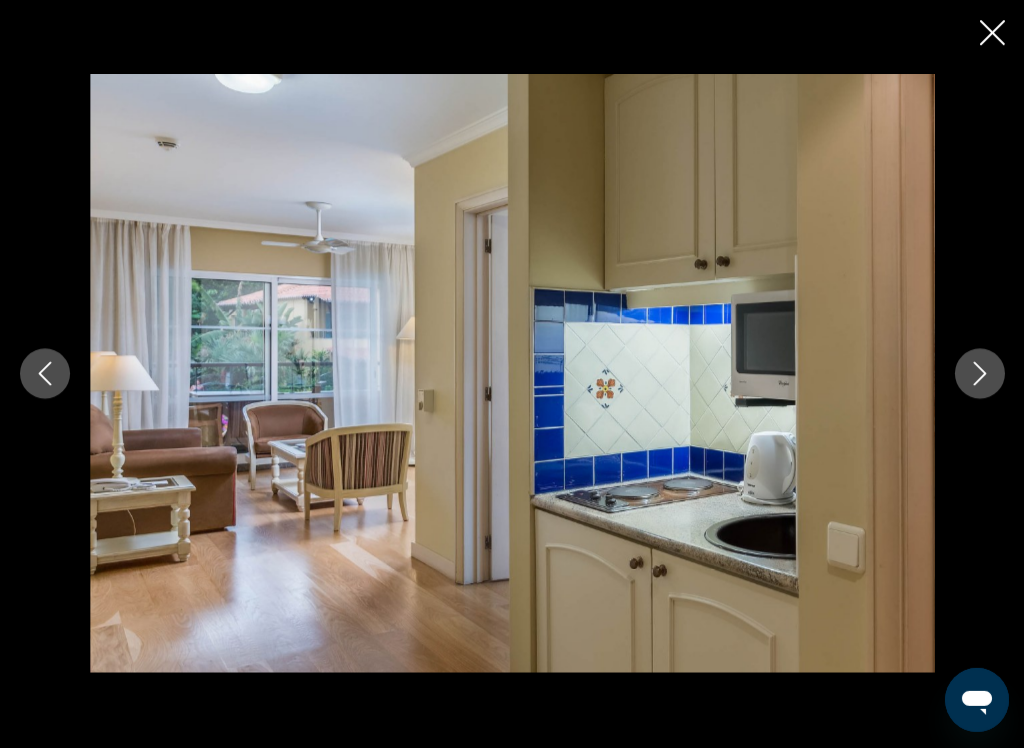 click 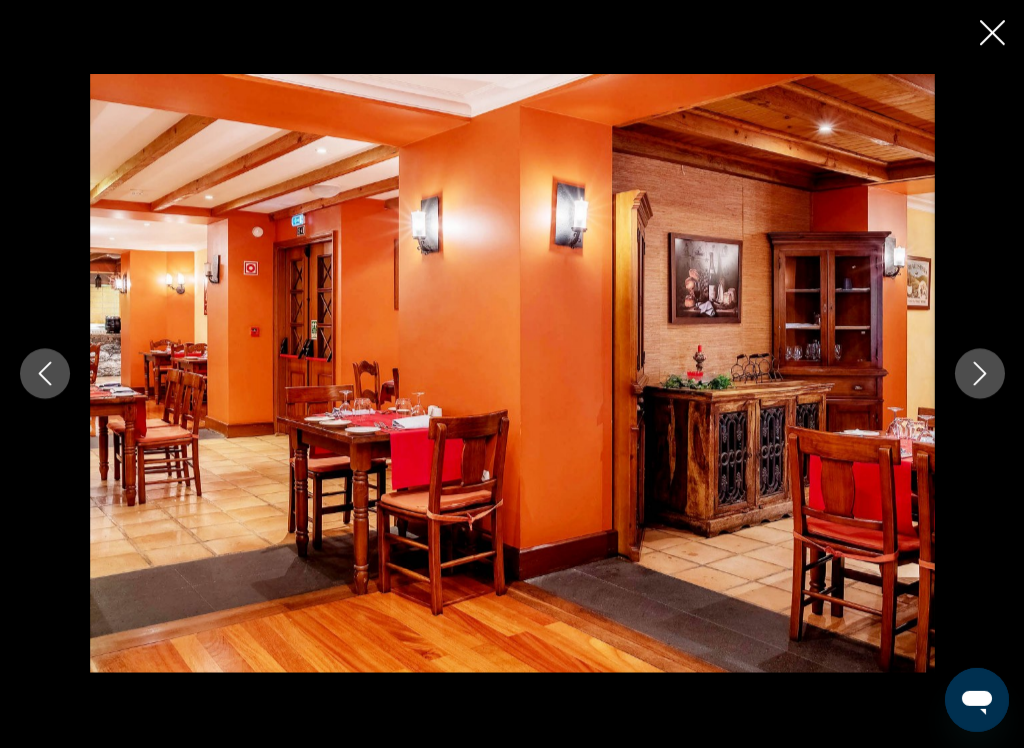 click 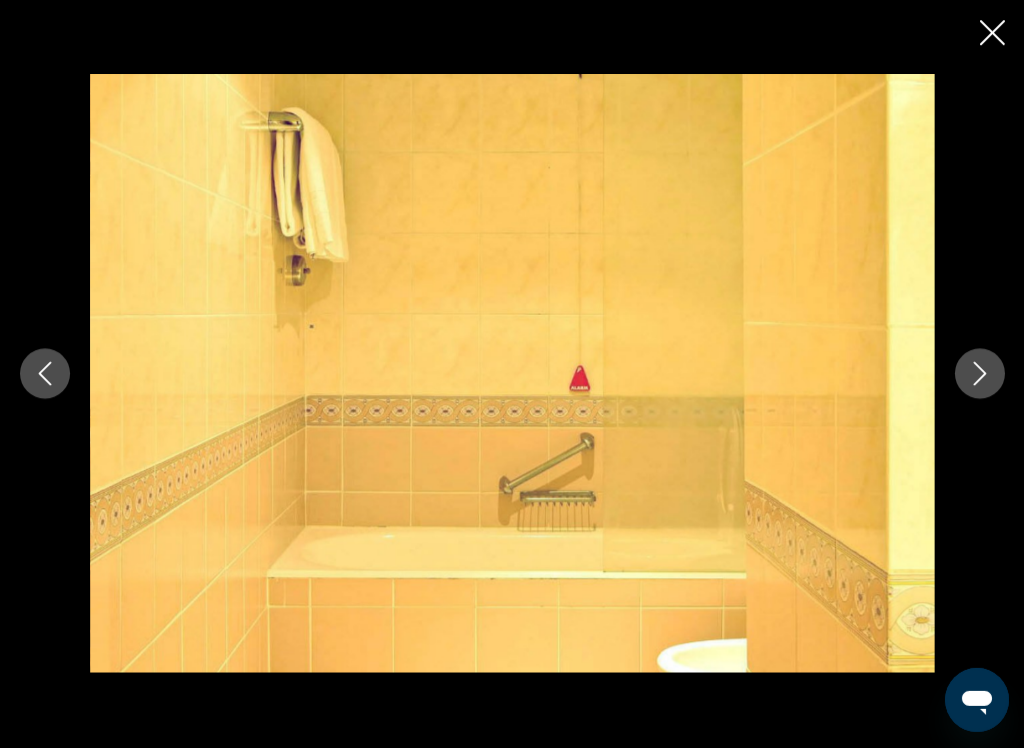 click 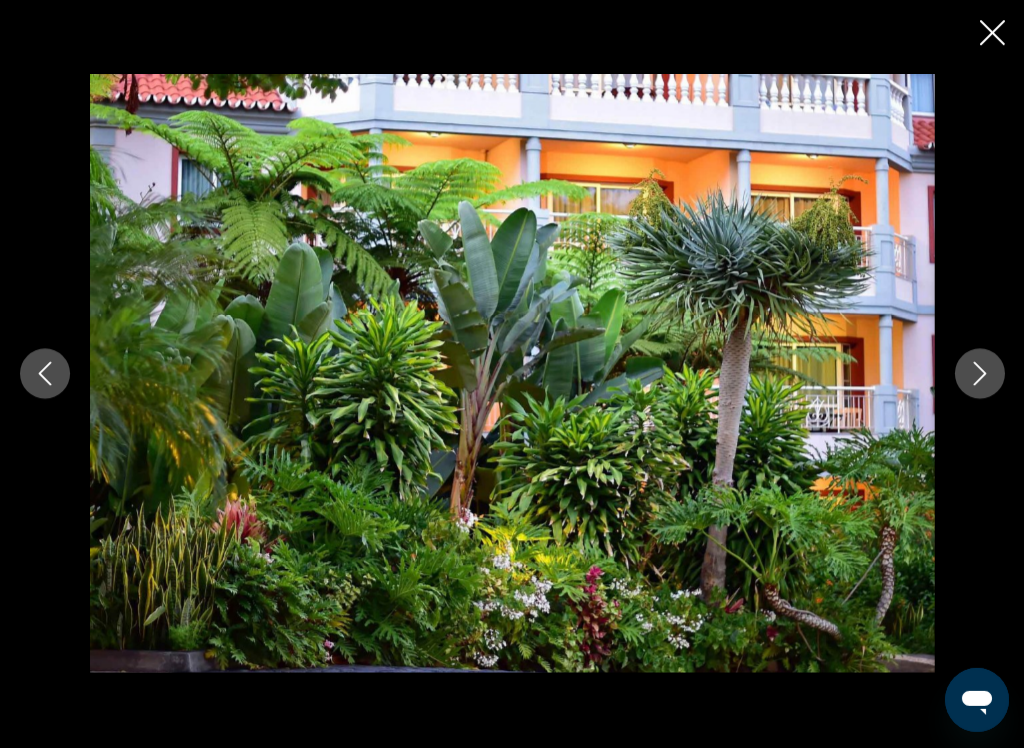 click 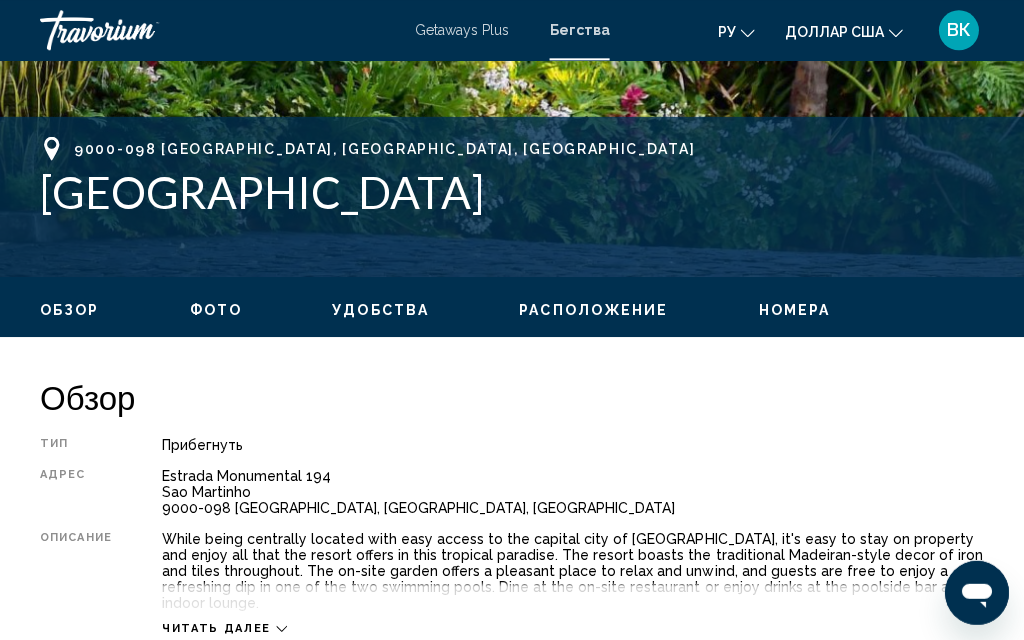 scroll, scrollTop: 731, scrollLeft: 0, axis: vertical 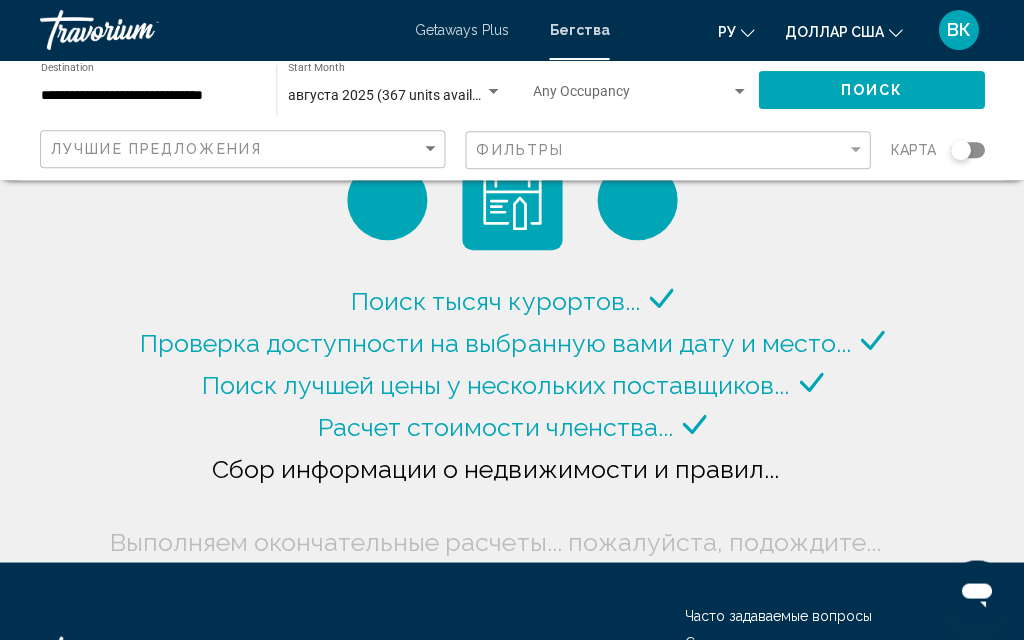 click at bounding box center [493, 92] 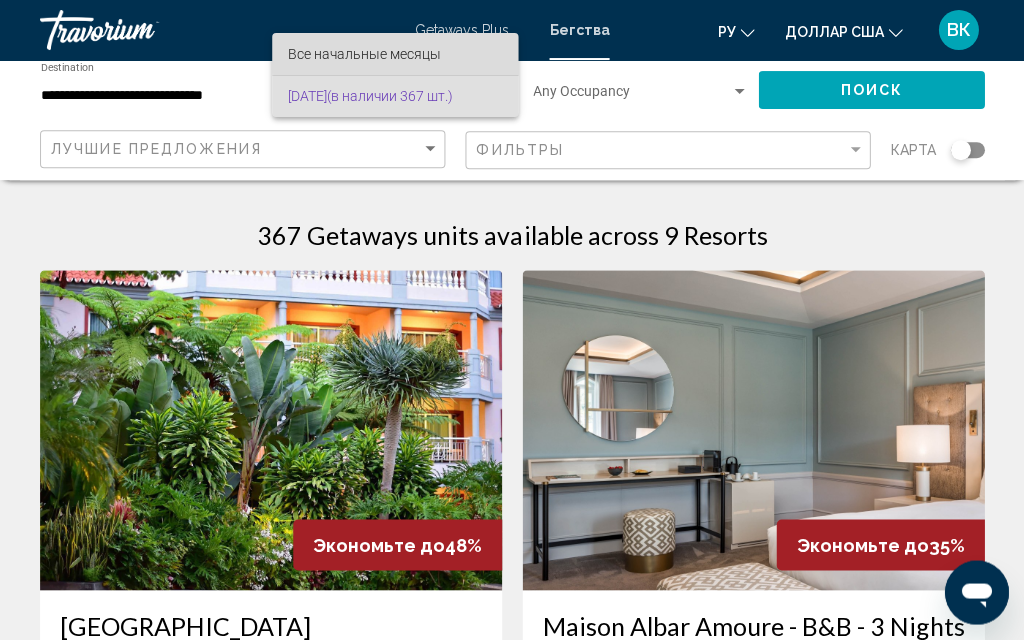 click on "Все начальные месяцы" at bounding box center [395, 54] 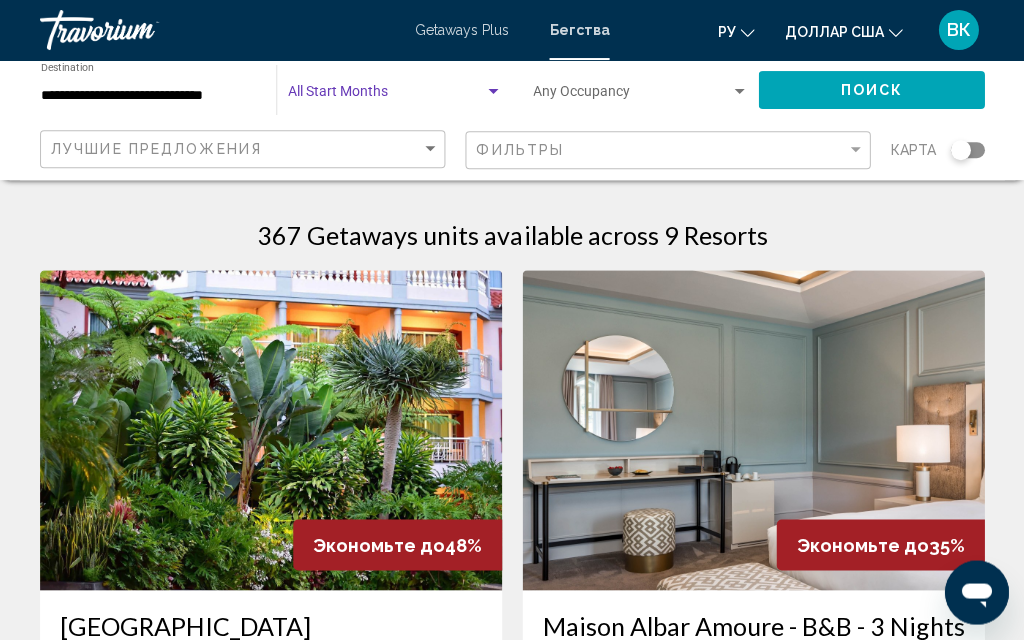 click on "Поиск" 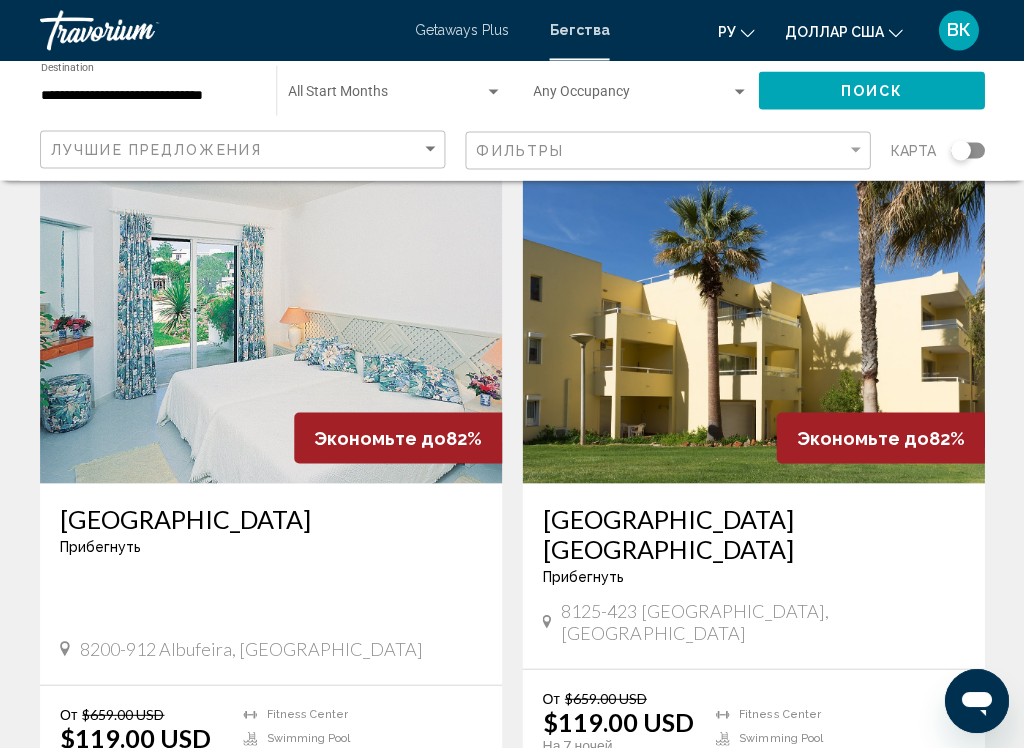 scroll, scrollTop: 55, scrollLeft: 0, axis: vertical 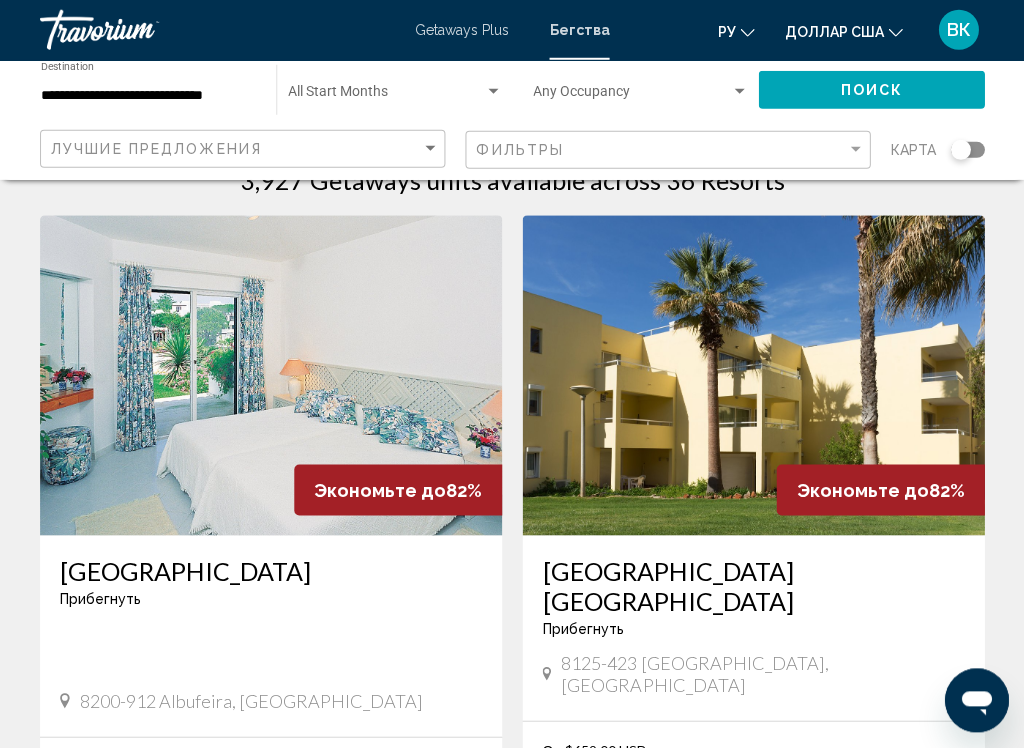 click at bounding box center (271, 375) 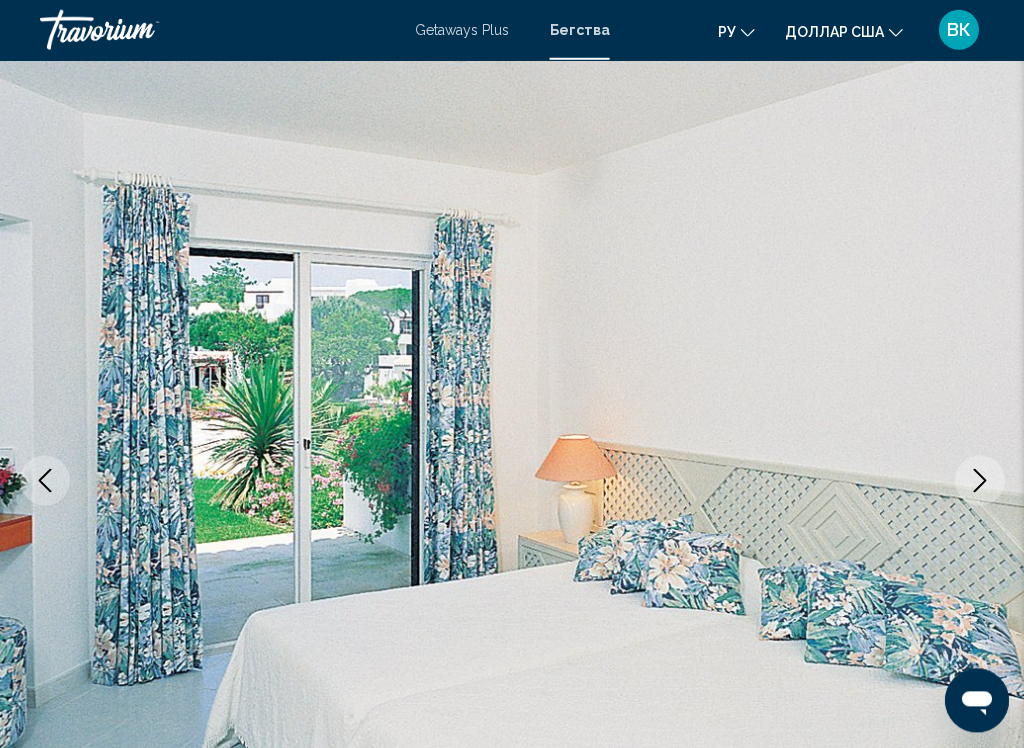 scroll, scrollTop: 0, scrollLeft: 0, axis: both 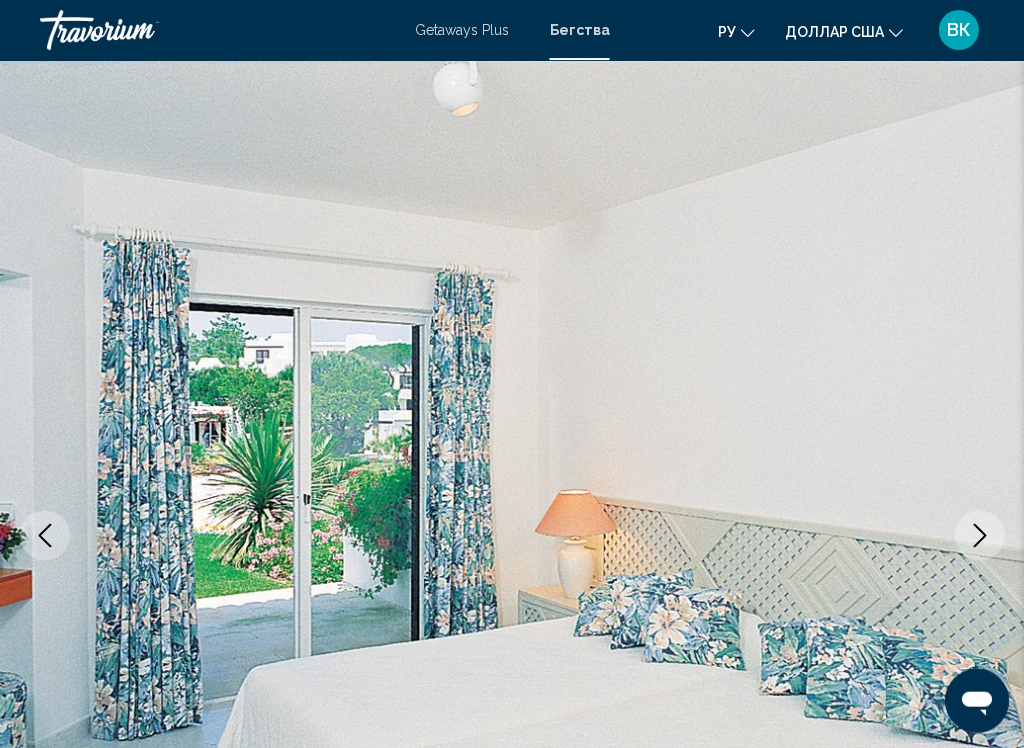 click 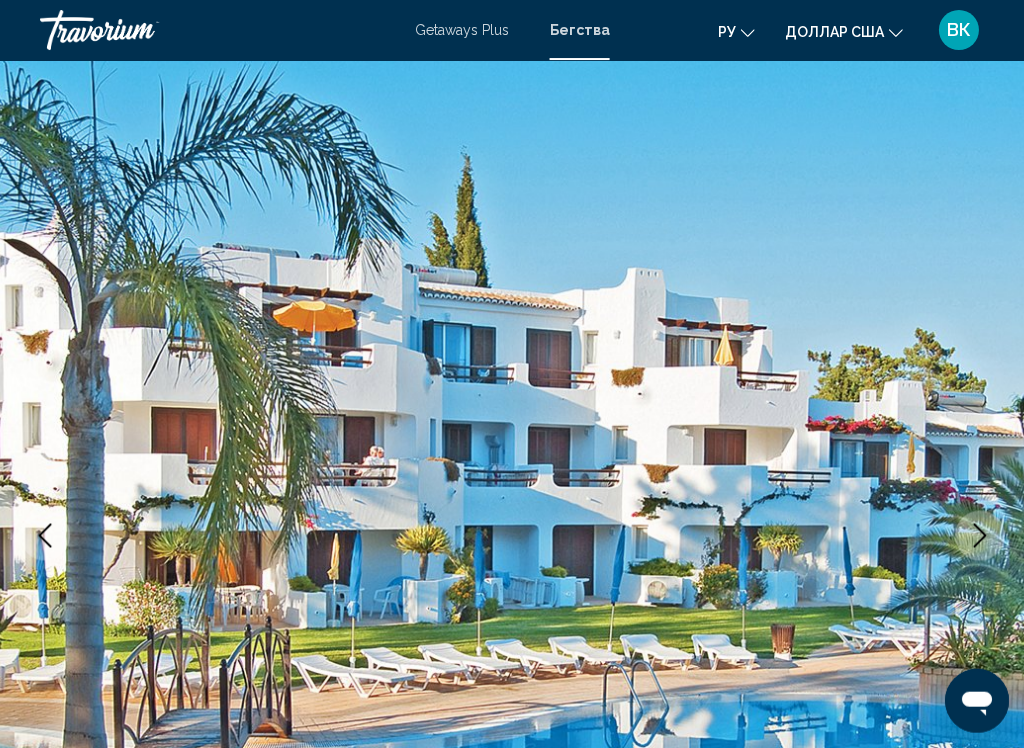 click 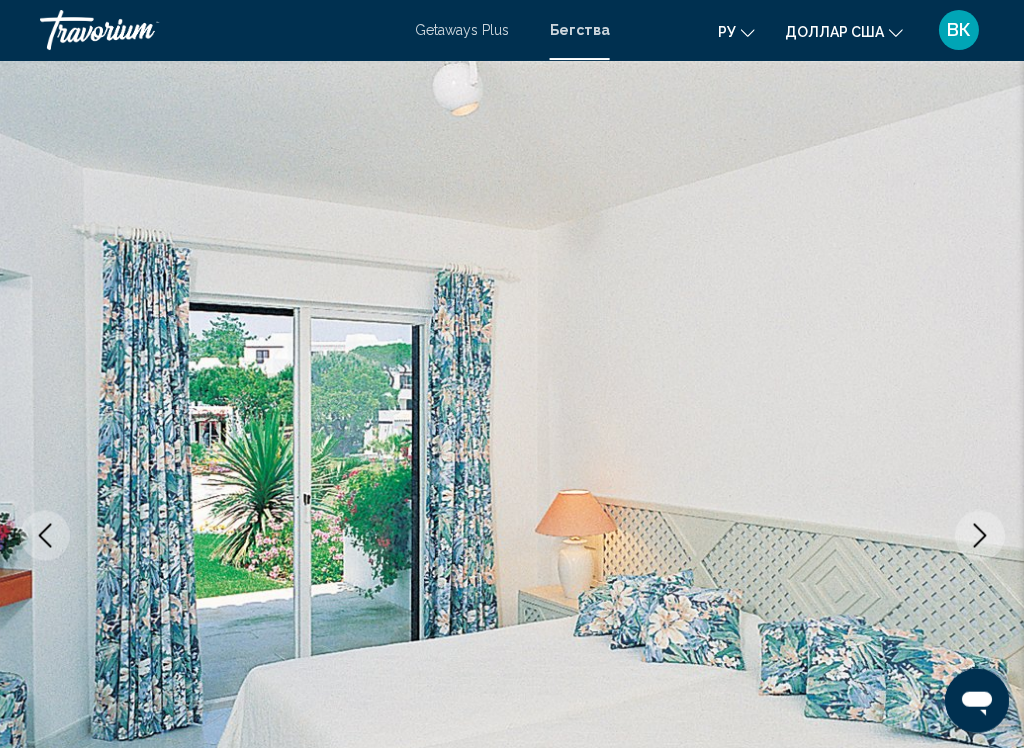 click 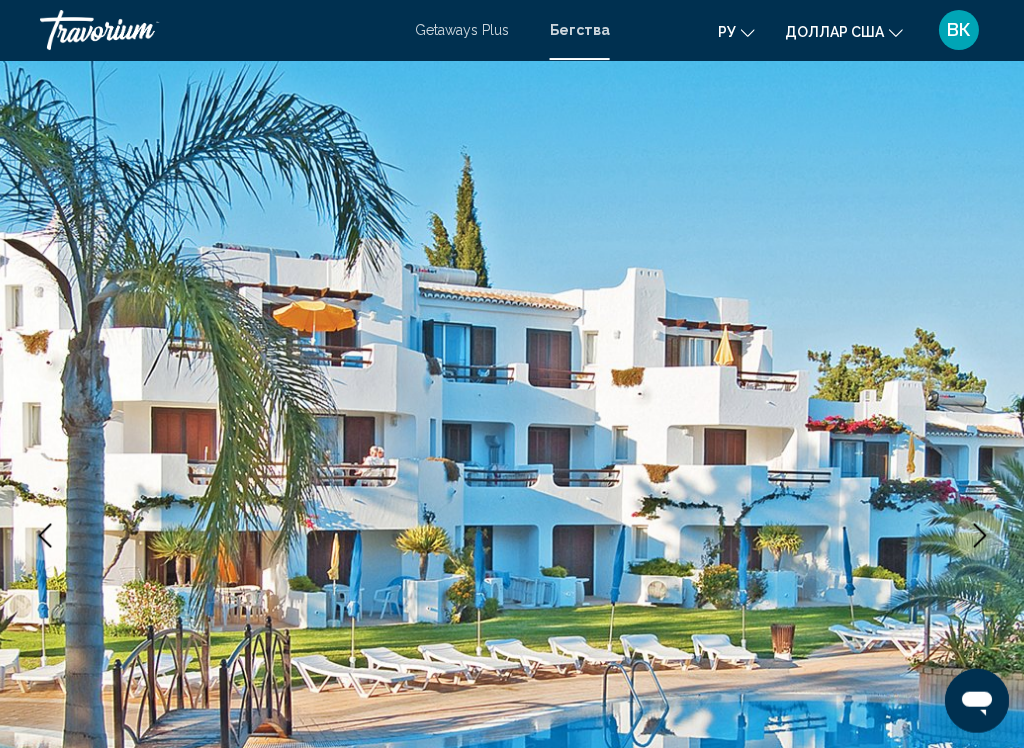 click 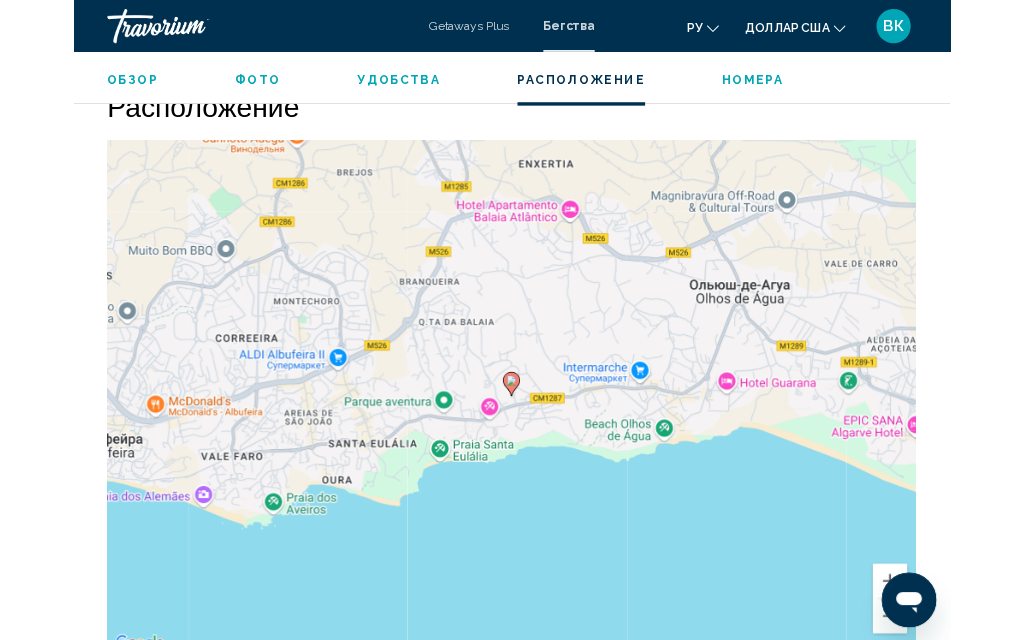 scroll, scrollTop: 3069, scrollLeft: 0, axis: vertical 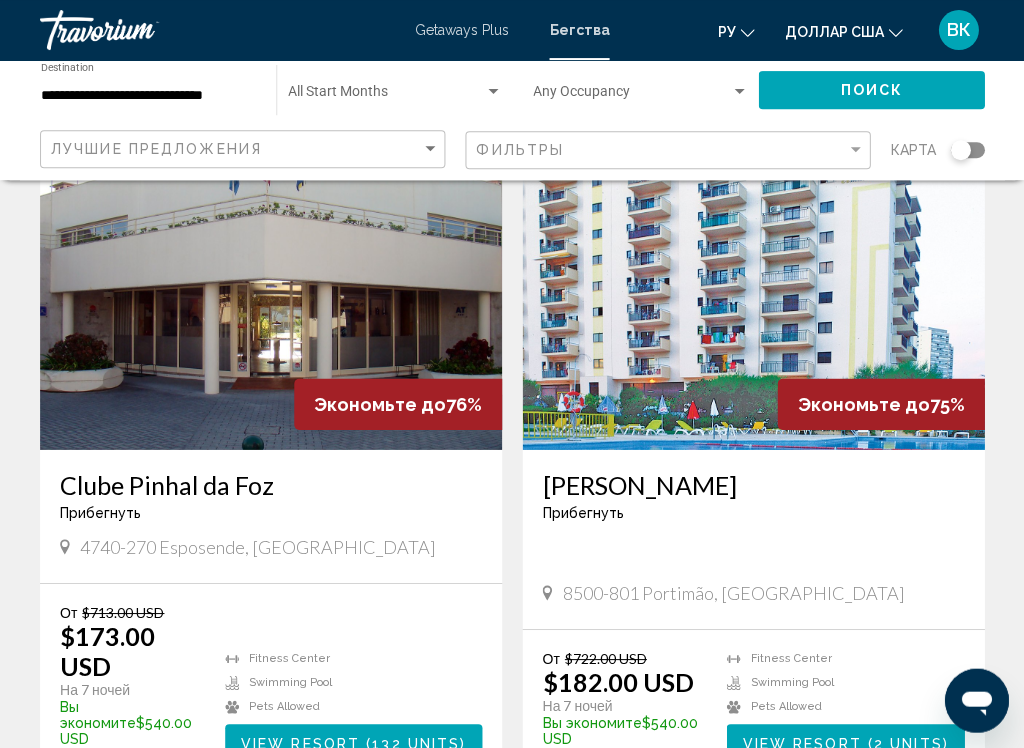 click on "page  2" at bounding box center [512, 840] 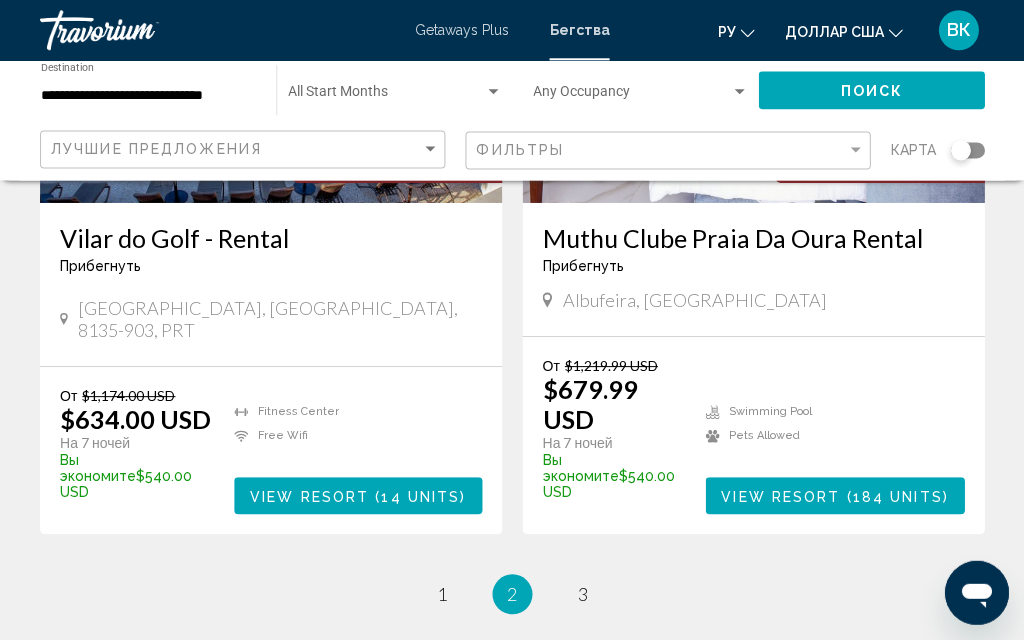 scroll, scrollTop: 3832, scrollLeft: 0, axis: vertical 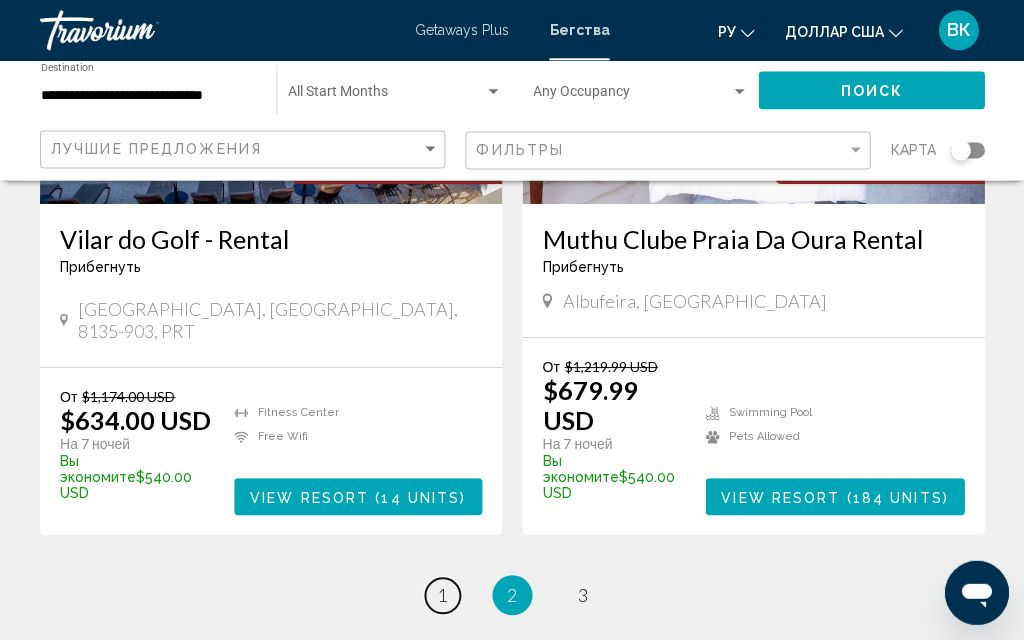 click on "1" at bounding box center (442, 594) 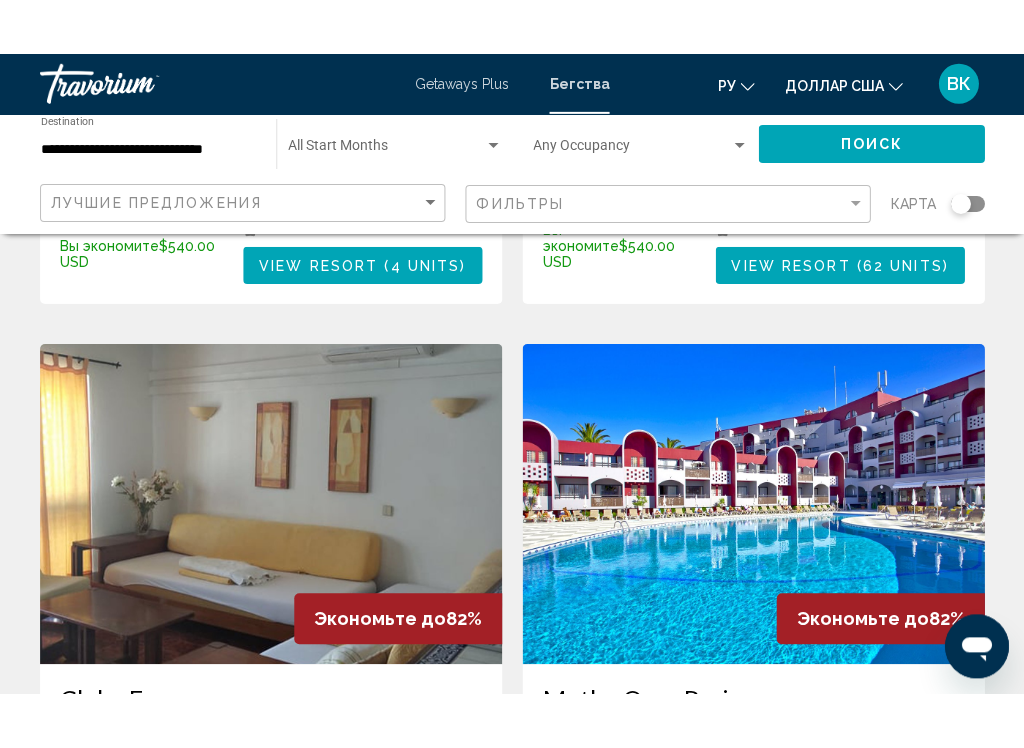 scroll, scrollTop: 682, scrollLeft: 0, axis: vertical 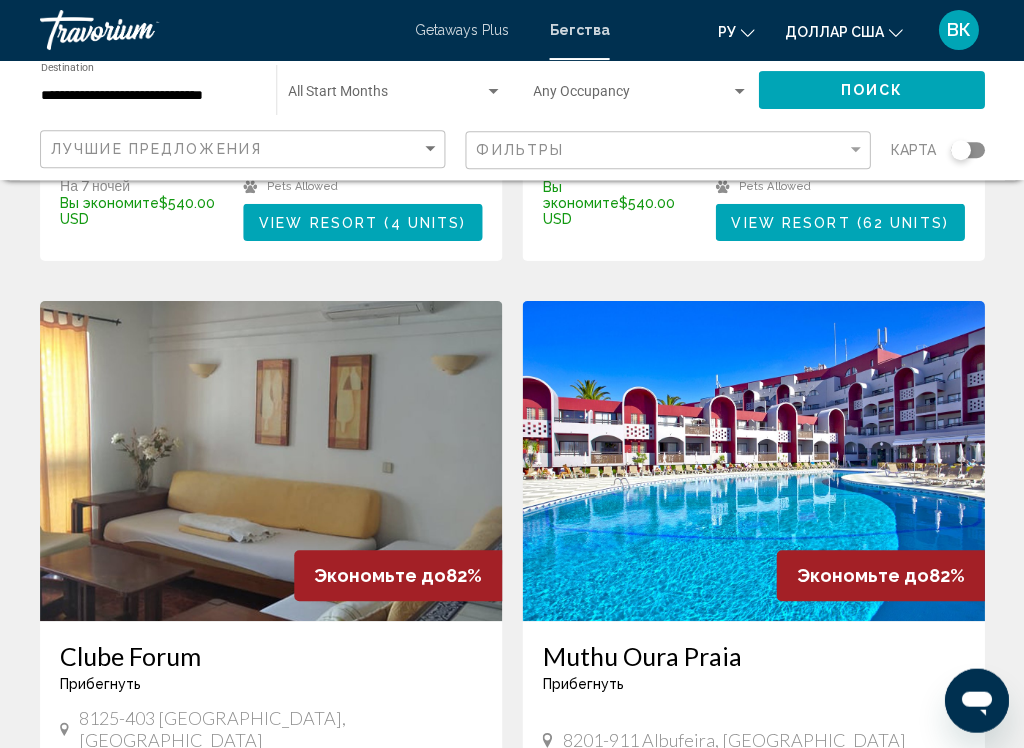 click at bounding box center [753, 461] 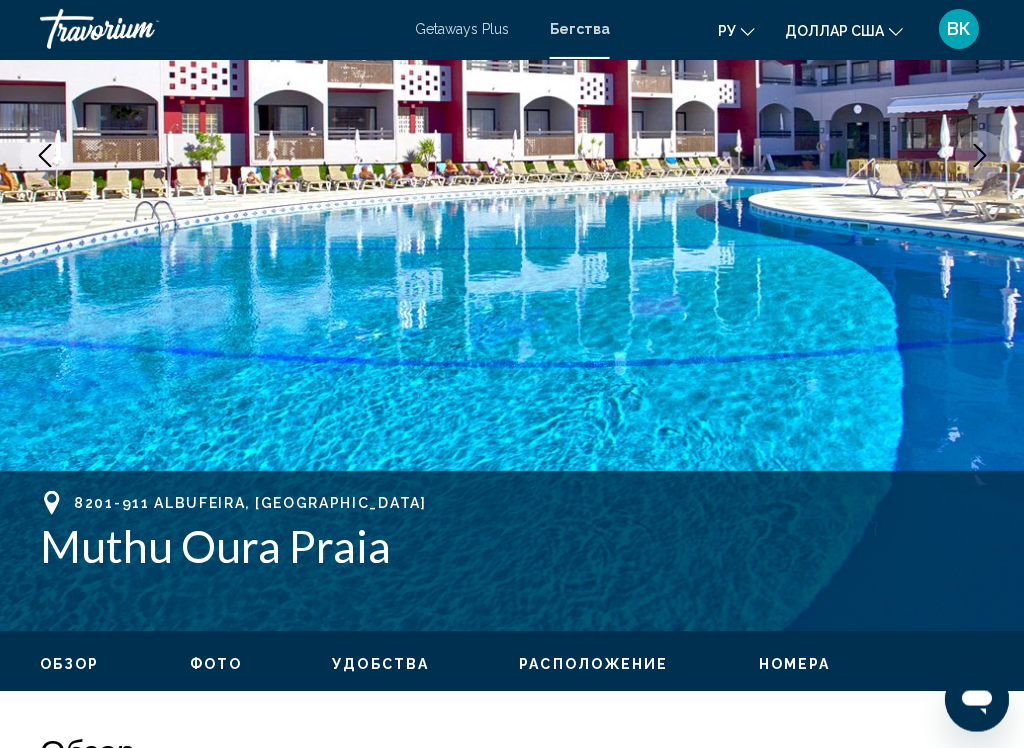 scroll, scrollTop: 375, scrollLeft: 0, axis: vertical 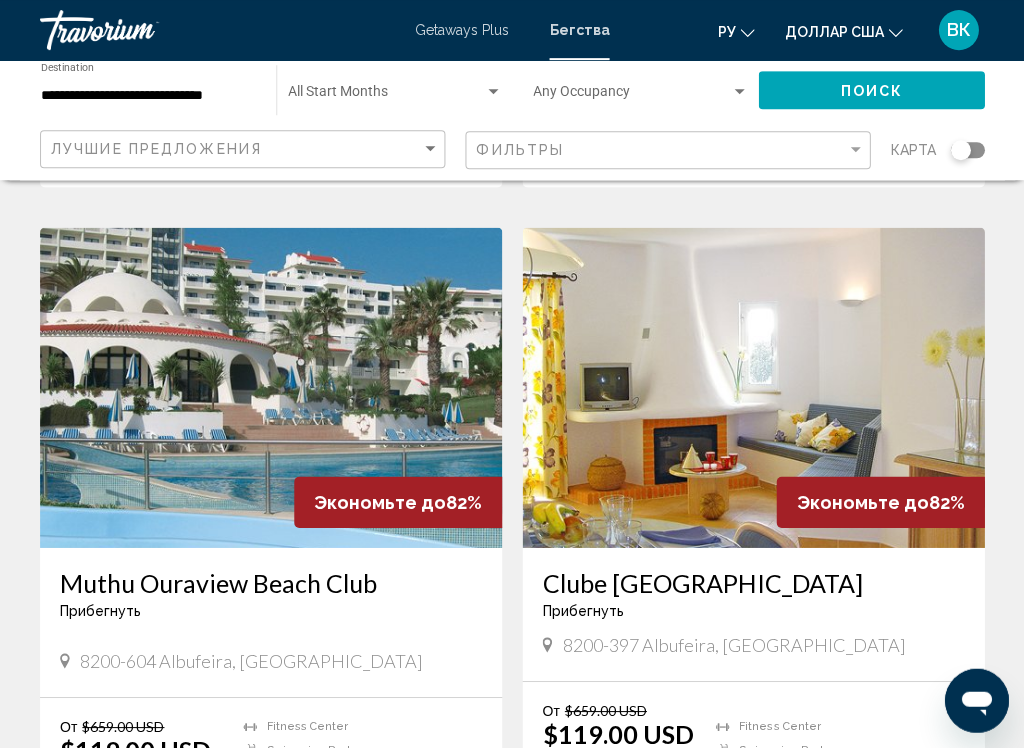 click at bounding box center (271, 387) 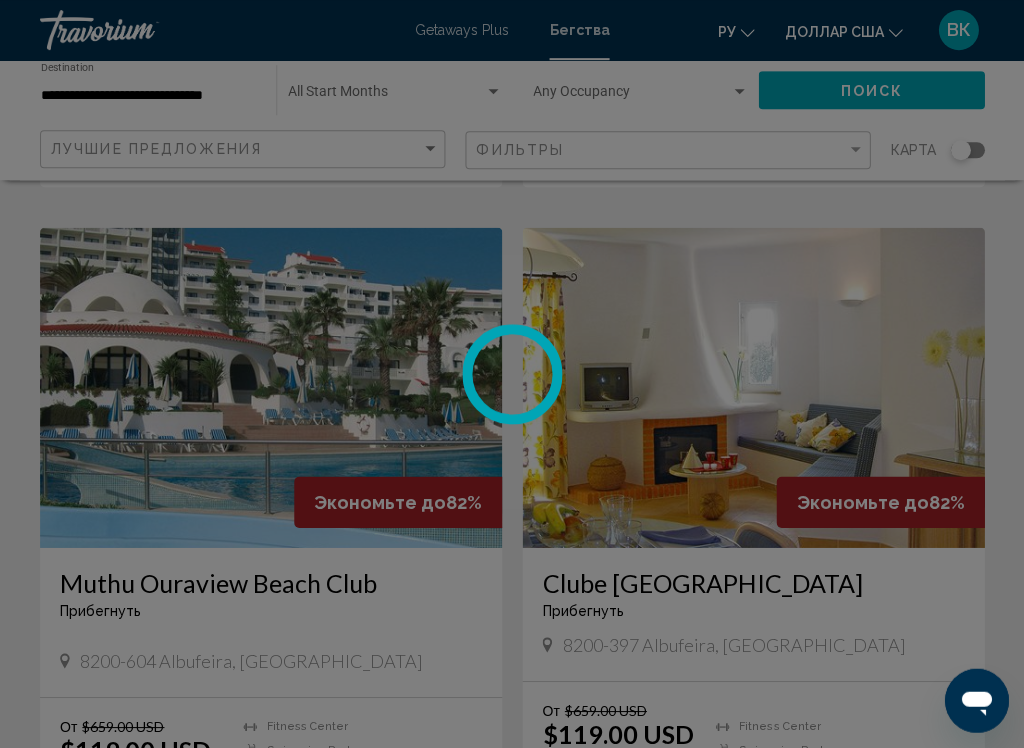 scroll, scrollTop: 1423, scrollLeft: 0, axis: vertical 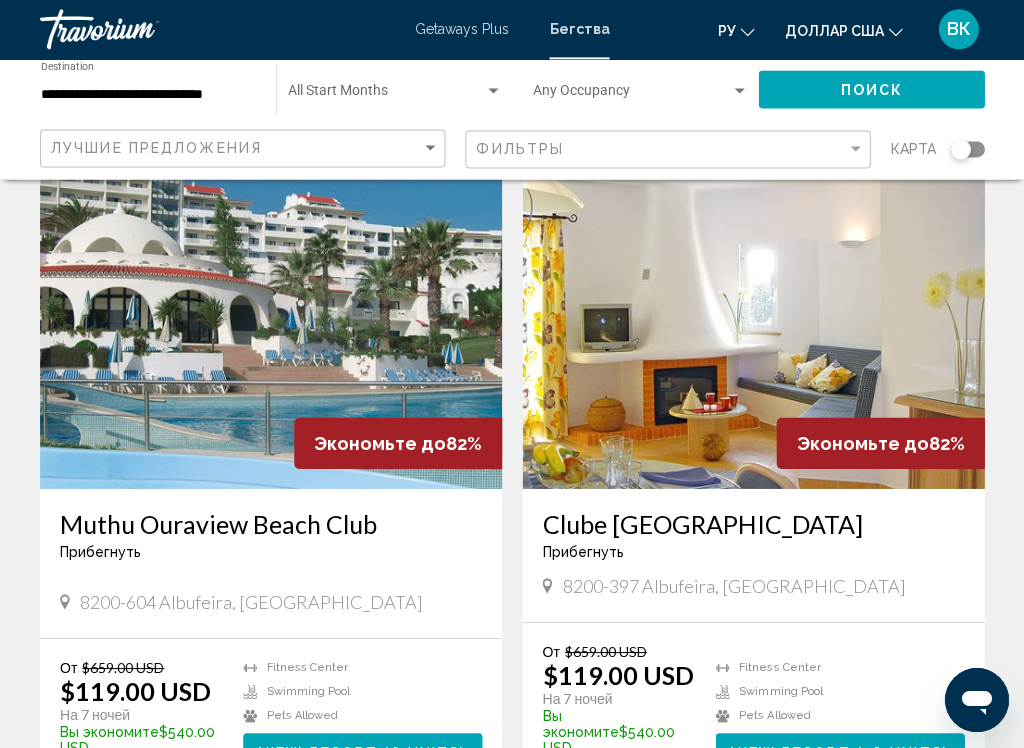 click at bounding box center [753, 329] 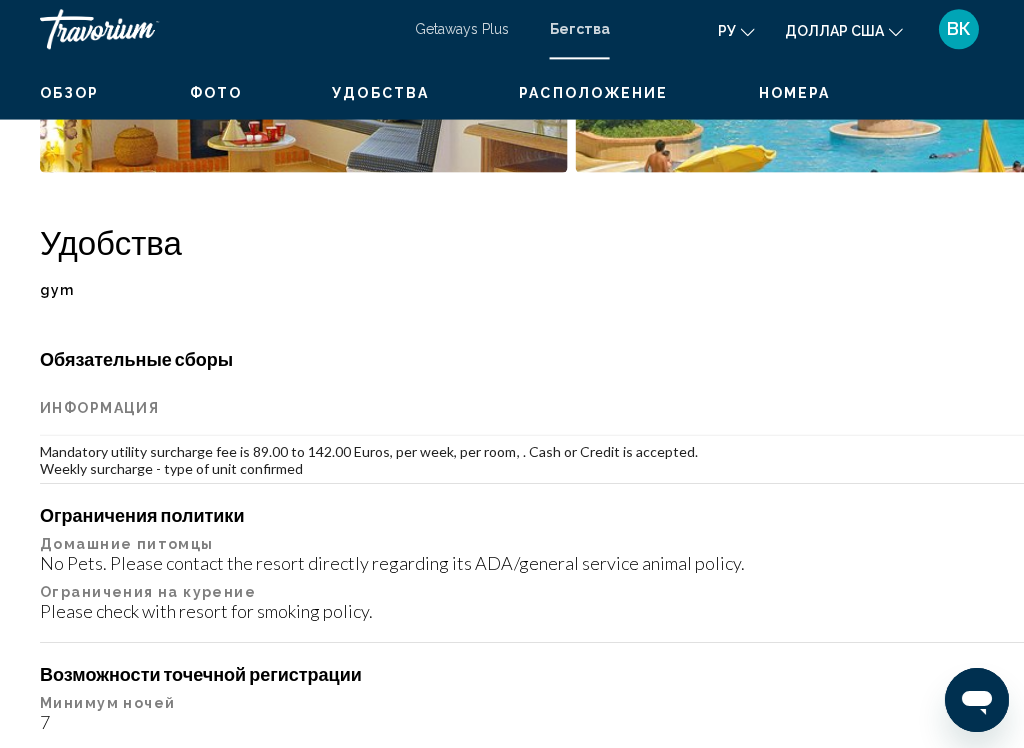 scroll, scrollTop: 0, scrollLeft: 0, axis: both 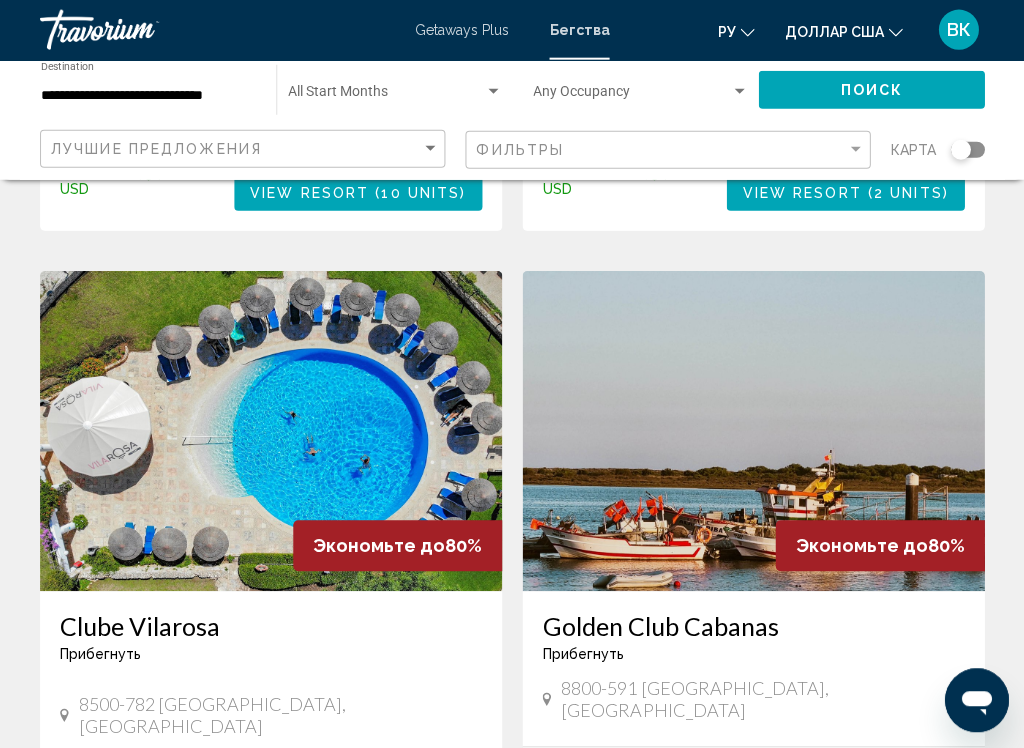 click at bounding box center (753, 431) 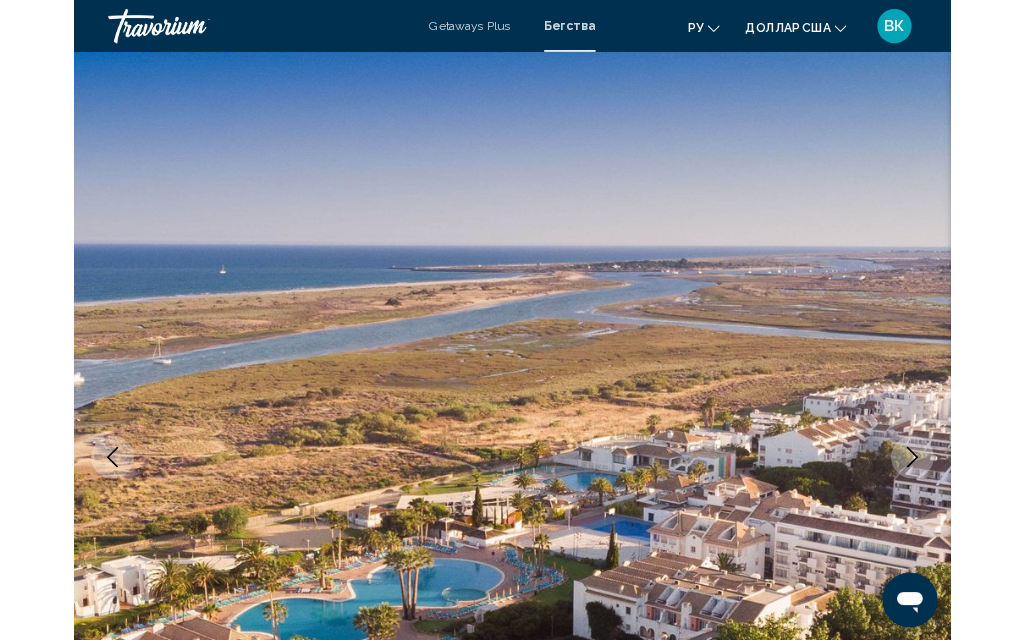 scroll, scrollTop: 0, scrollLeft: 0, axis: both 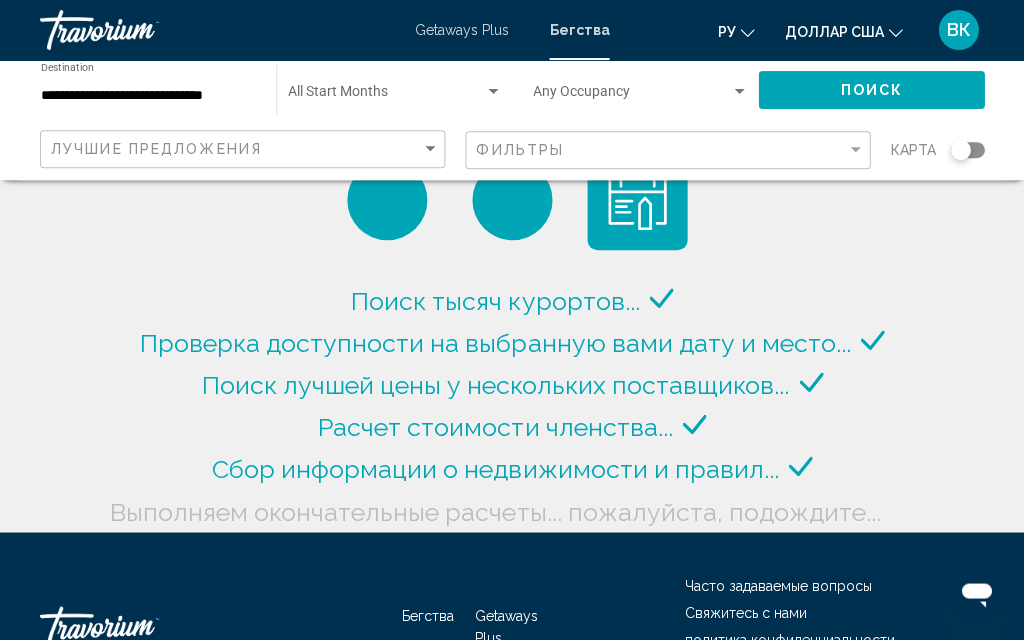 click at bounding box center [493, 92] 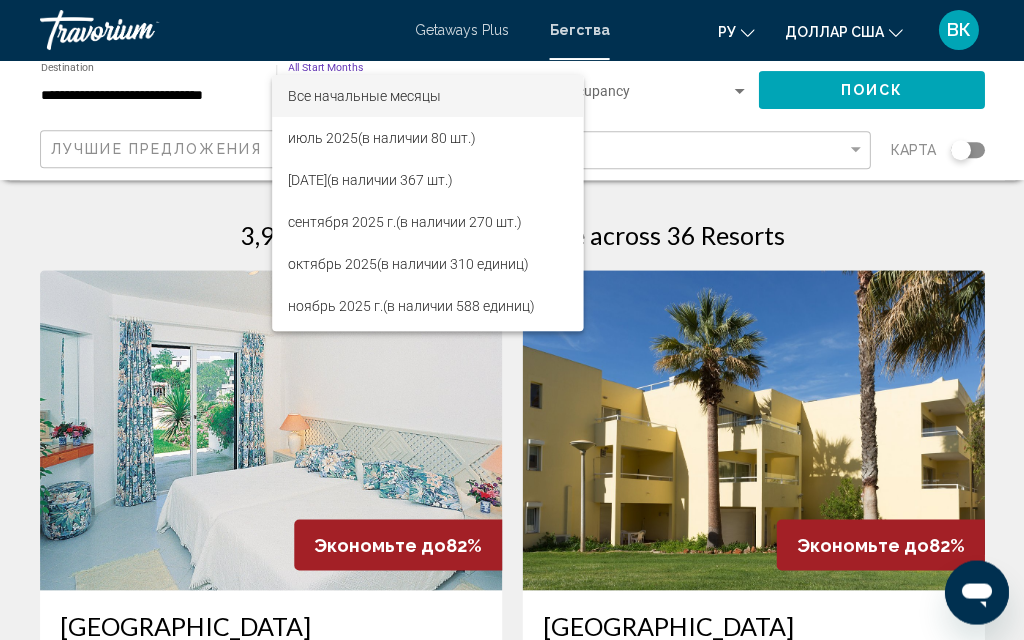 click at bounding box center (512, 320) 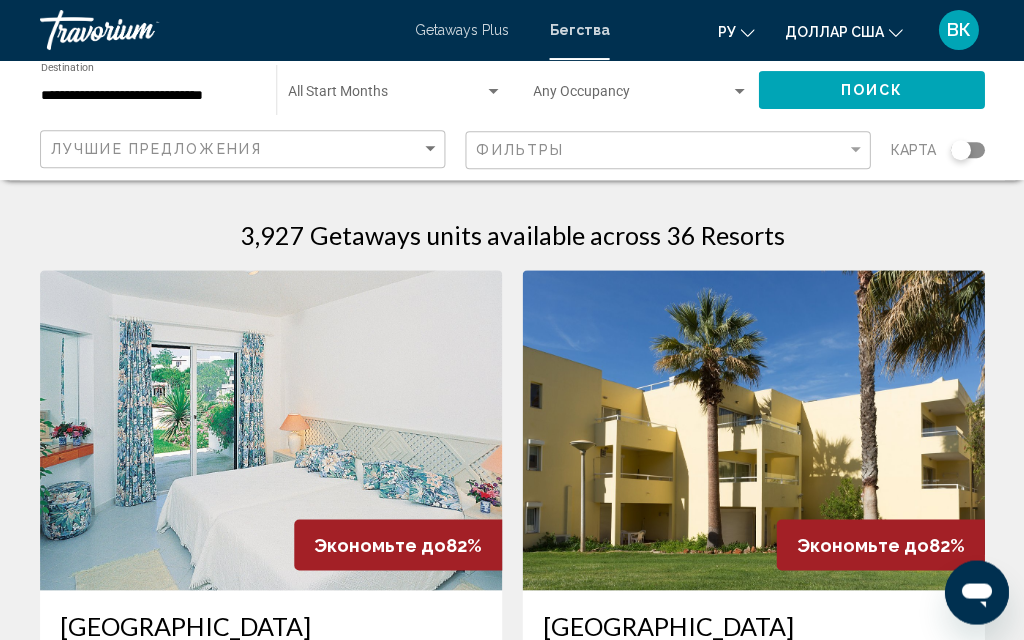 click on "**********" at bounding box center [148, 96] 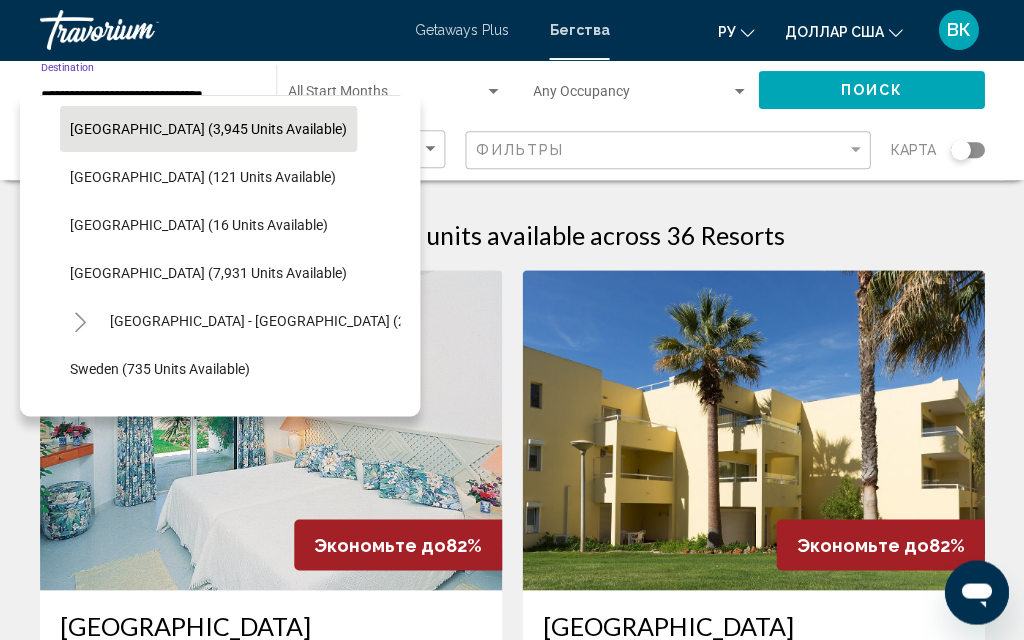 scroll, scrollTop: 865, scrollLeft: 0, axis: vertical 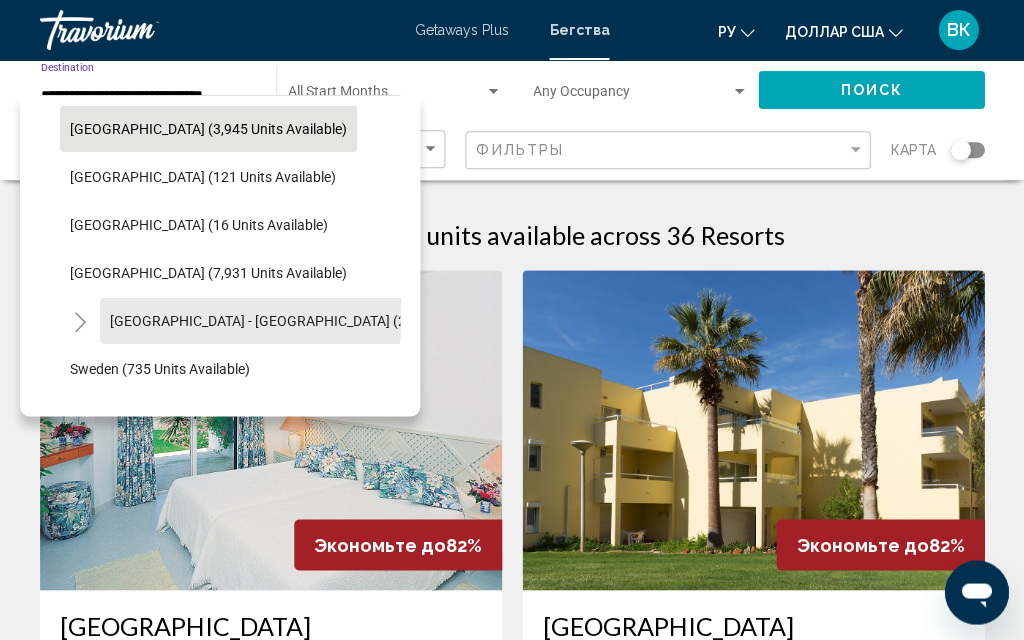 click on "[GEOGRAPHIC_DATA] - [GEOGRAPHIC_DATA] (2,827 units available)" 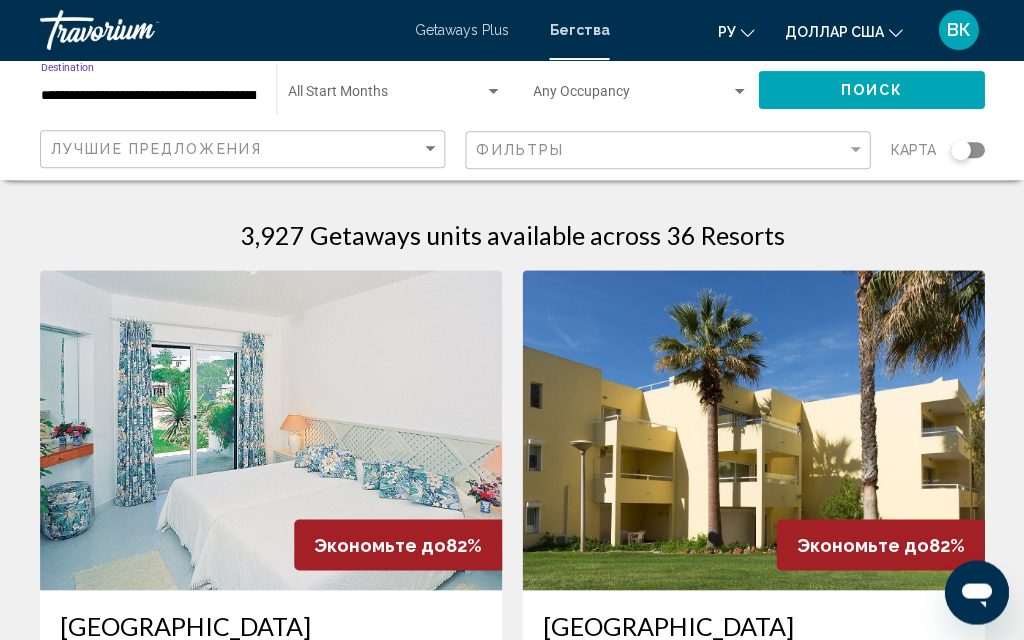 click at bounding box center (493, 92) 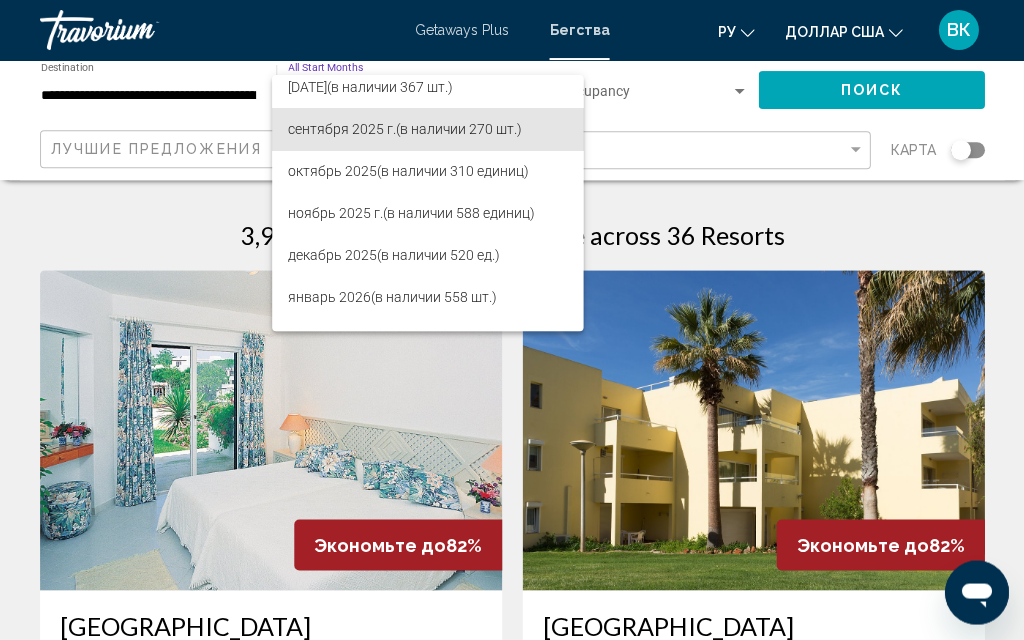 scroll, scrollTop: 91, scrollLeft: 0, axis: vertical 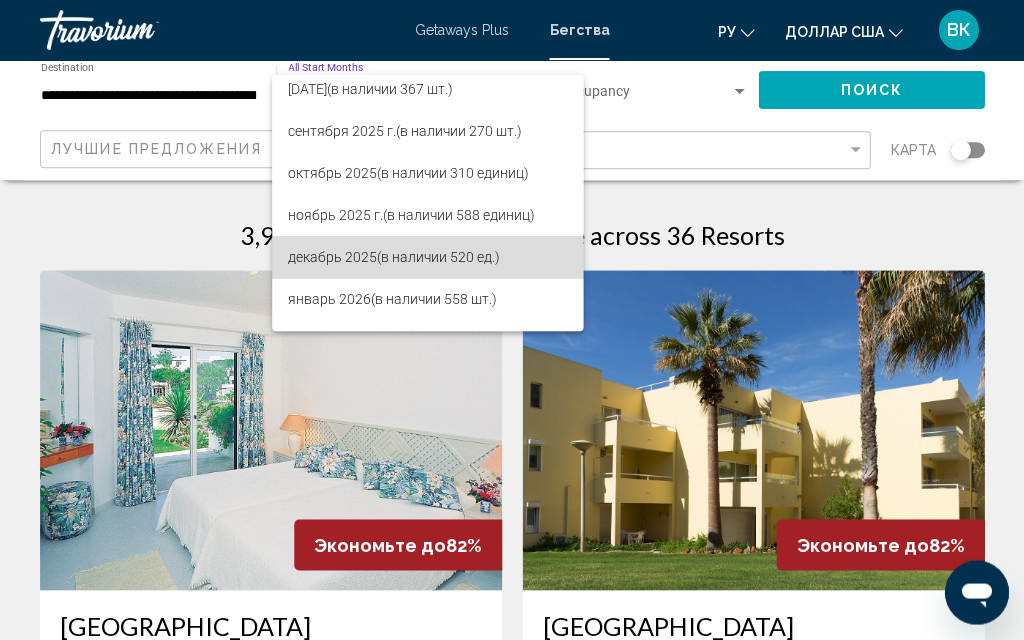 click on "(в наличии 520 ед.)" at bounding box center [438, 257] 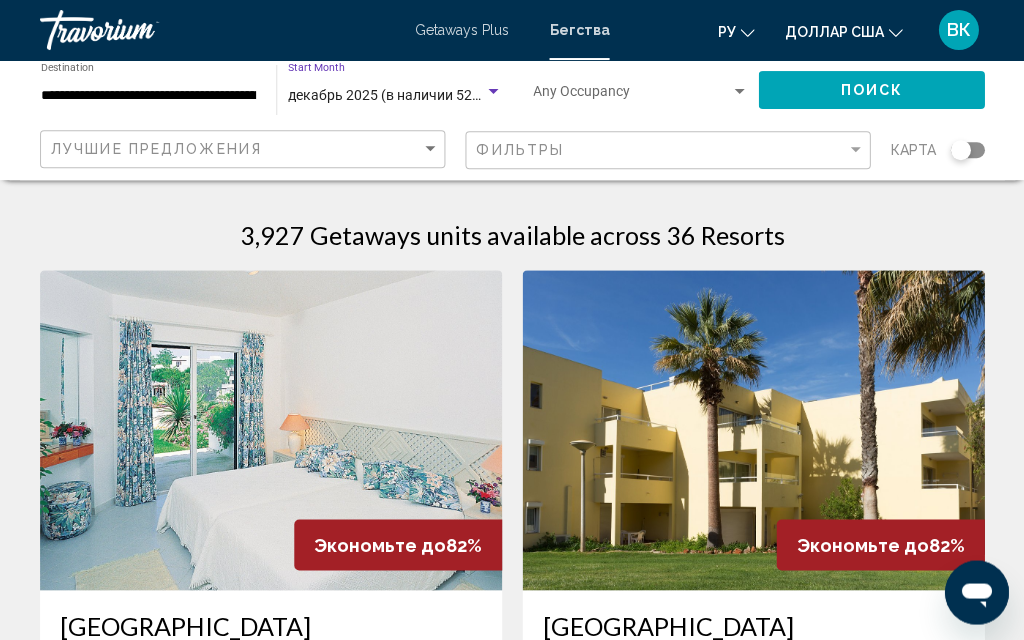 click on "Поиск" 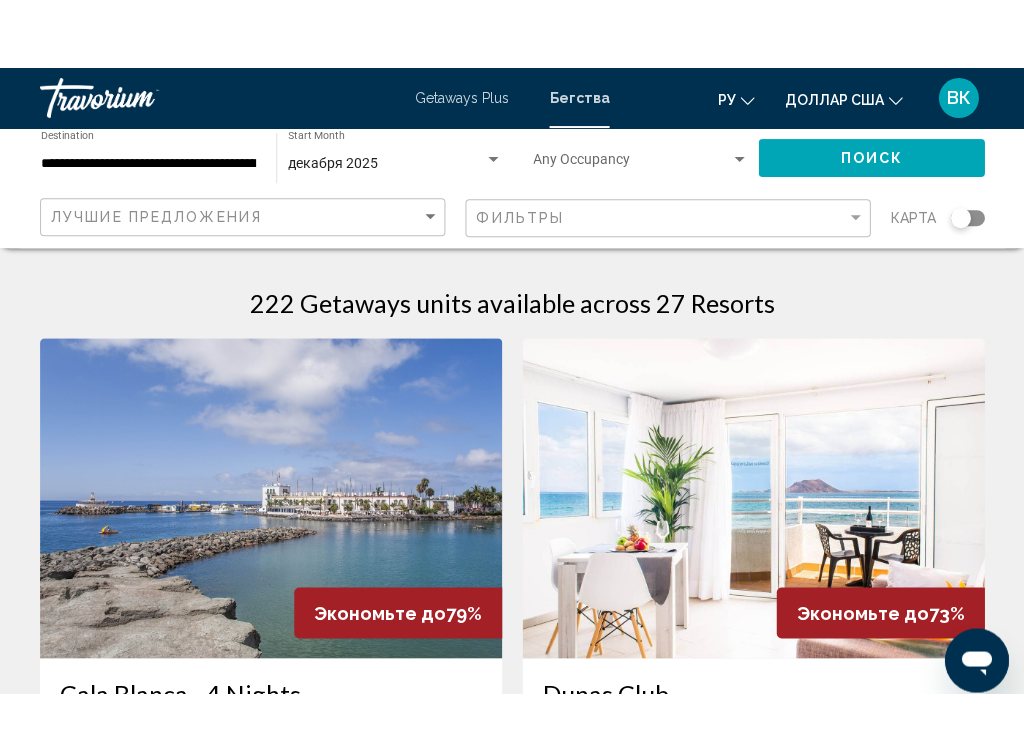 scroll, scrollTop: 20, scrollLeft: 0, axis: vertical 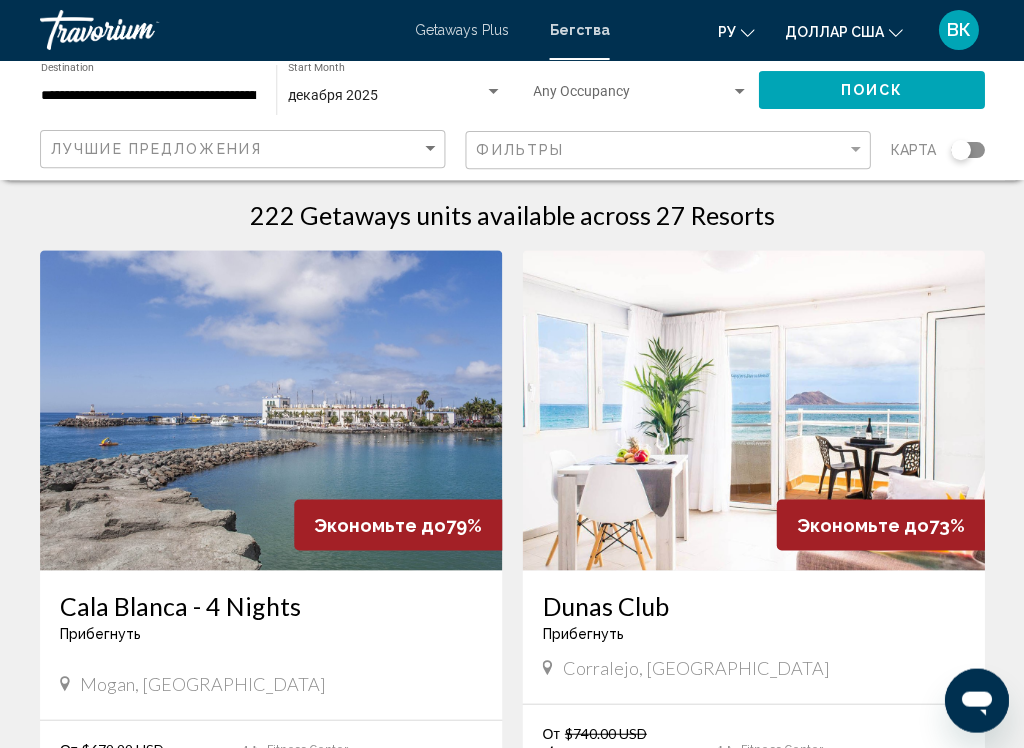 click at bounding box center [271, 410] 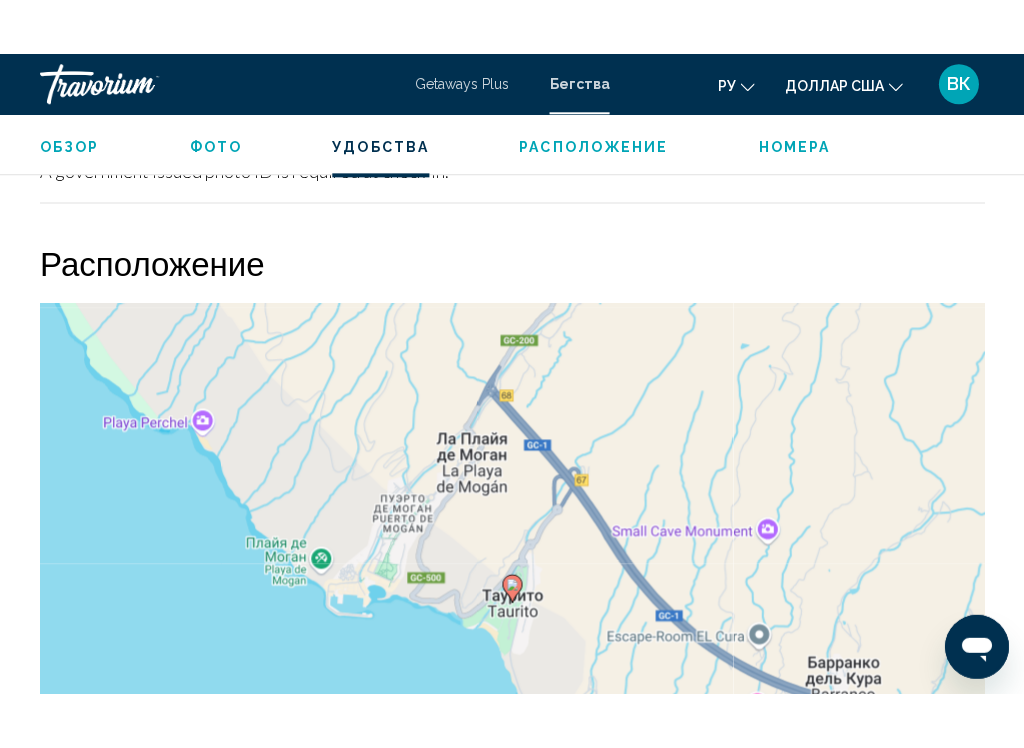 scroll, scrollTop: 3317, scrollLeft: 0, axis: vertical 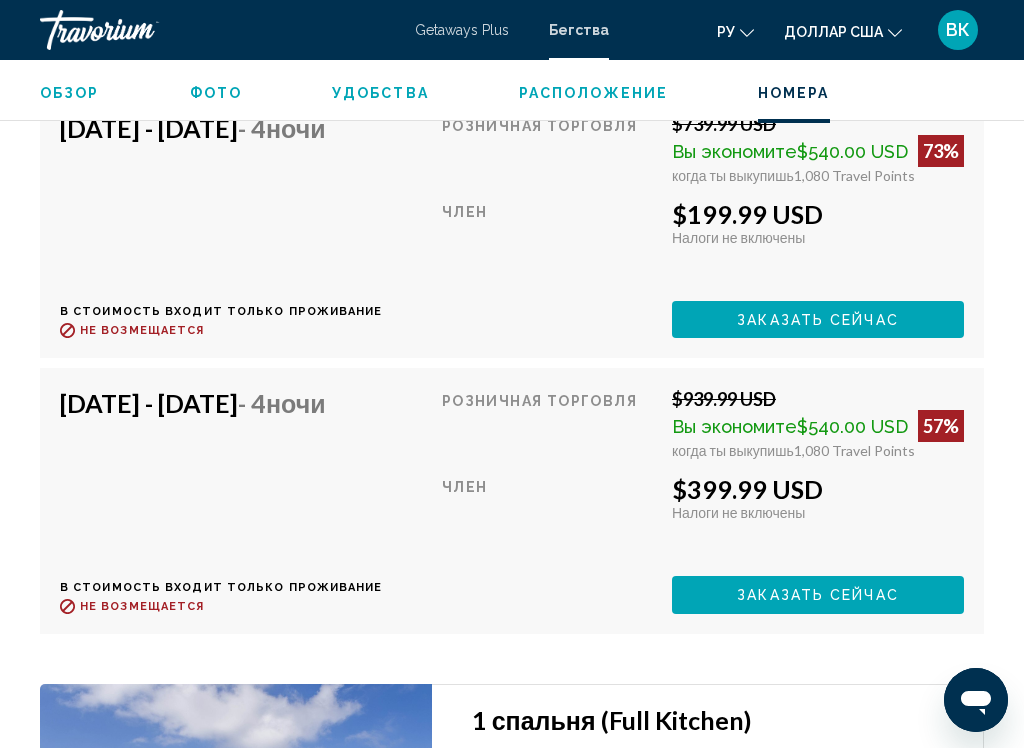 click on "Обзор Тип Прибегнуть Все включено Нет «все включено» Адрес Parcelas 31.01/02 Urbanización Taurito Mogan, [GEOGRAPHIC_DATA] Описание Elegantly perched on the rugged mountainside overlooking the crashing waves of the [GEOGRAPHIC_DATA], [GEOGRAPHIC_DATA] in [GEOGRAPHIC_DATA], [GEOGRAPHIC_DATA] is a charming seaside escape. Experience breathtaking views from the tiered balconies, with each stylish unit featuring comfortable furnishings, fully-equipped kitchens and satellite TVs. Relax poolside while sipping a cocktail, or enjoy the resort's sauna, gym and tennis facilities. Beach lovers can relax on the nearby [PERSON_NAME] or enjoy the rush of the water sports. Читать далее
Фото Удобства gym pool Нет доступных удобств. Закрытие удобств  Дата начала   Дата окончания   Информация  [DATE] [DATE] "Pool will be closed from [DATE] to [DATE]." ← → ↑ ↓ + -" at bounding box center (512, -1107) 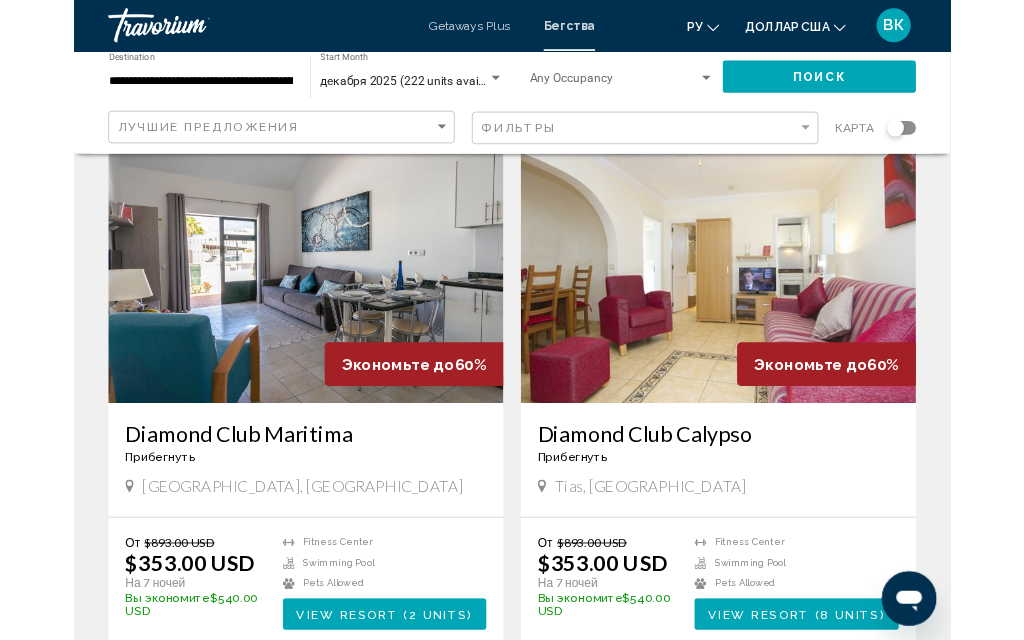 scroll, scrollTop: 3727, scrollLeft: 0, axis: vertical 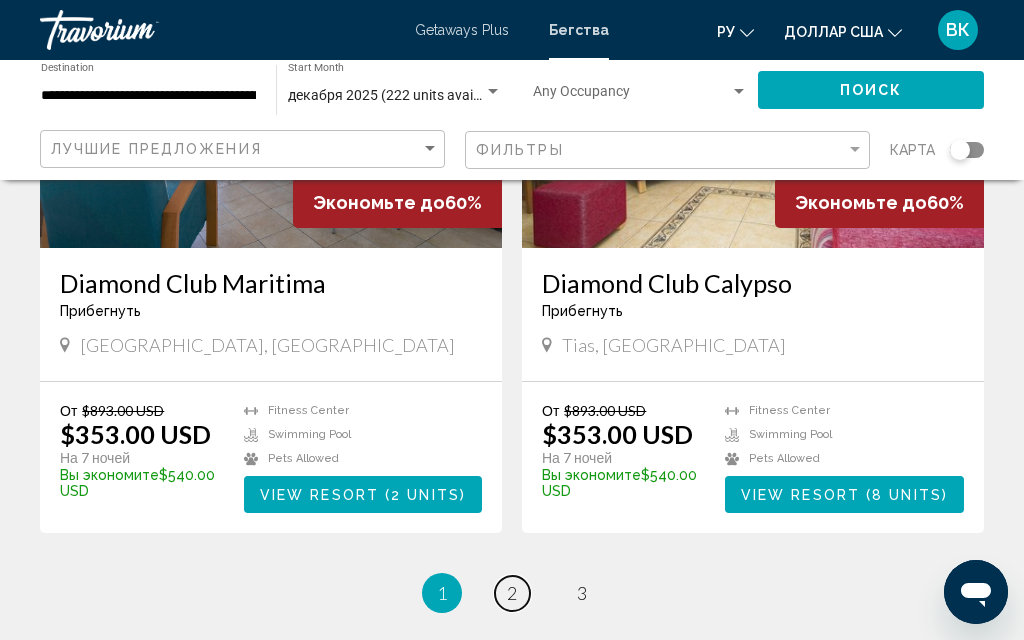 click on "page  2" at bounding box center [512, 593] 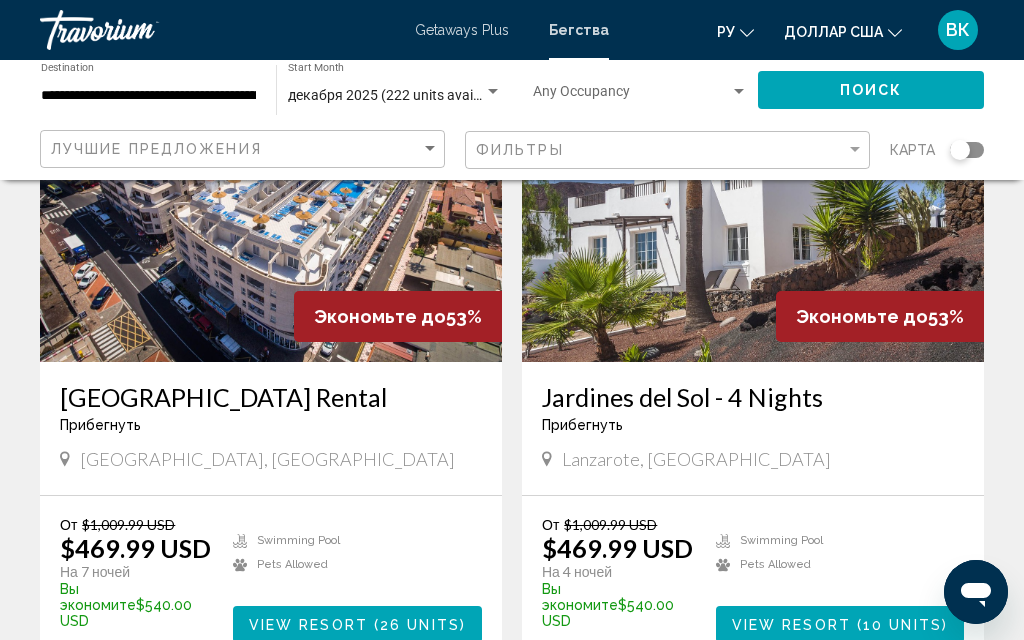 scroll, scrollTop: 1508, scrollLeft: 0, axis: vertical 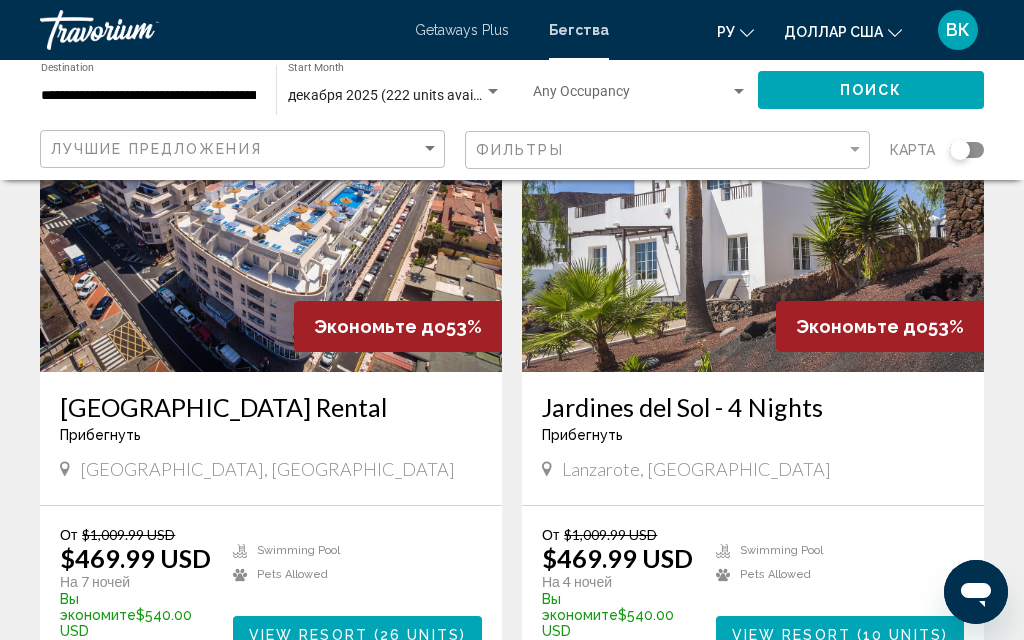click on "Occupancy Any Occupancy" 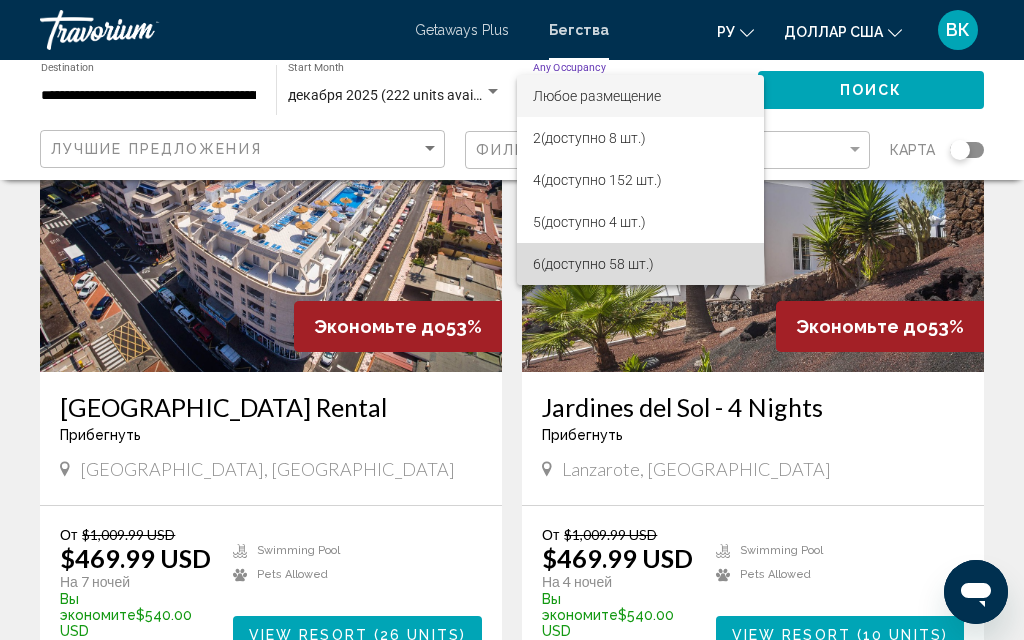 click on "(доступно 58 шт.)" at bounding box center [597, 264] 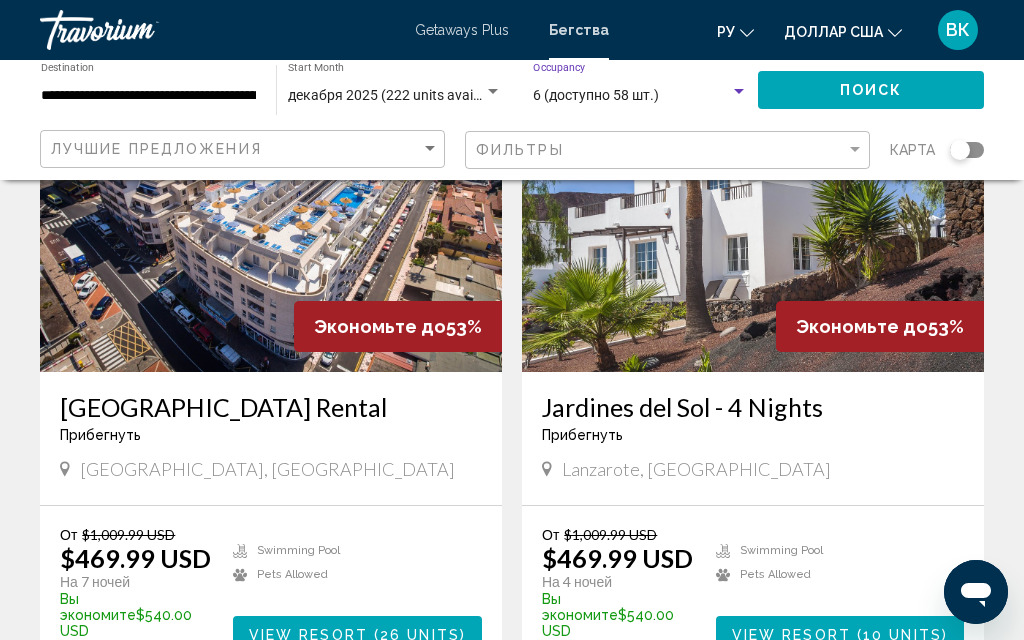 click on "Поиск" 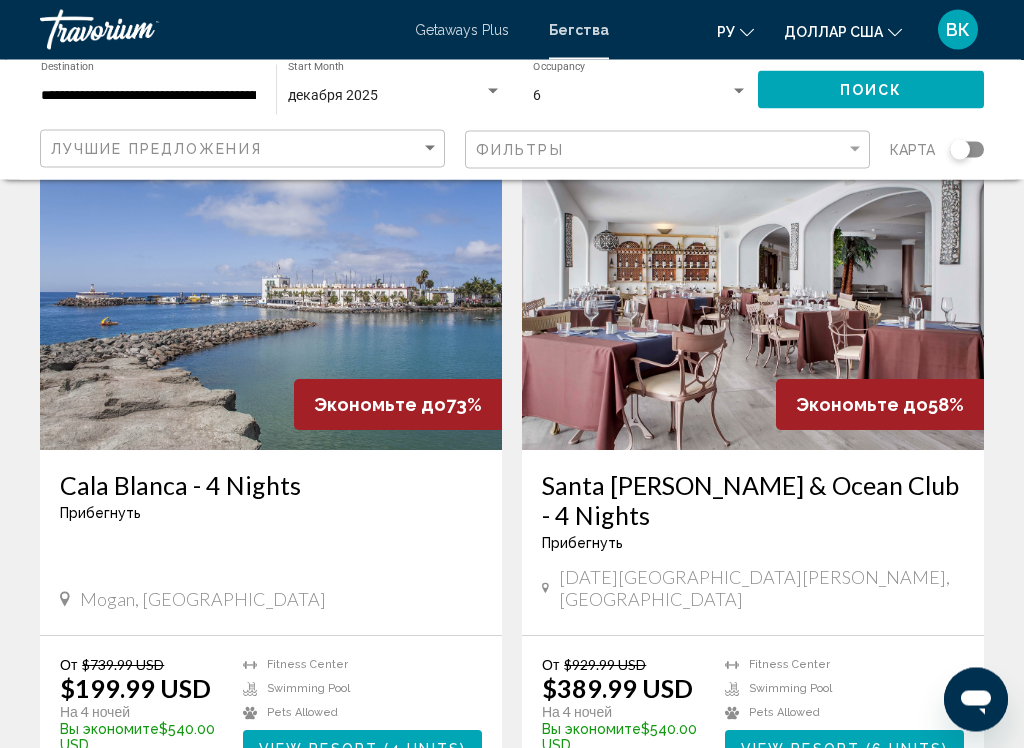 scroll, scrollTop: 141, scrollLeft: 0, axis: vertical 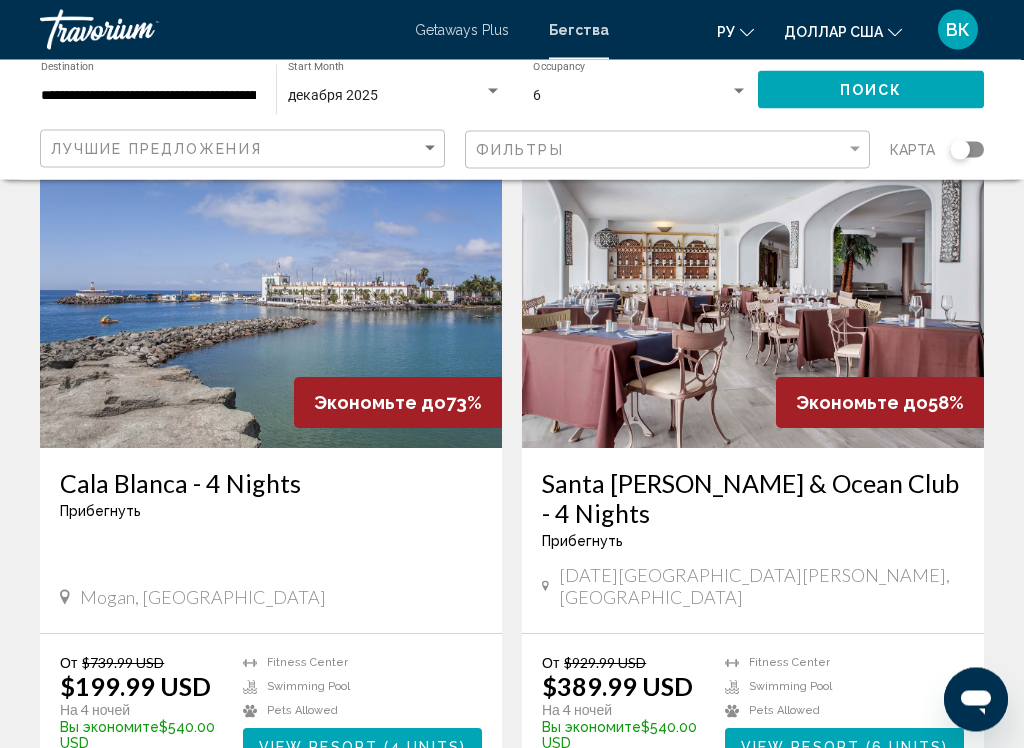 click at bounding box center (753, 289) 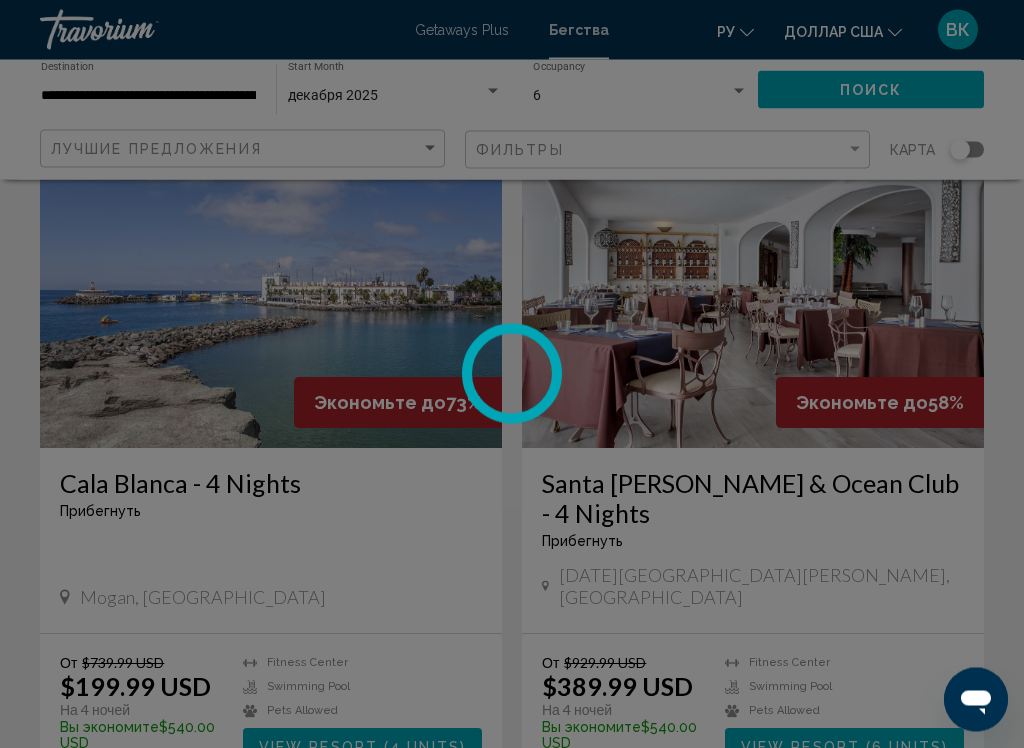 scroll, scrollTop: 142, scrollLeft: 0, axis: vertical 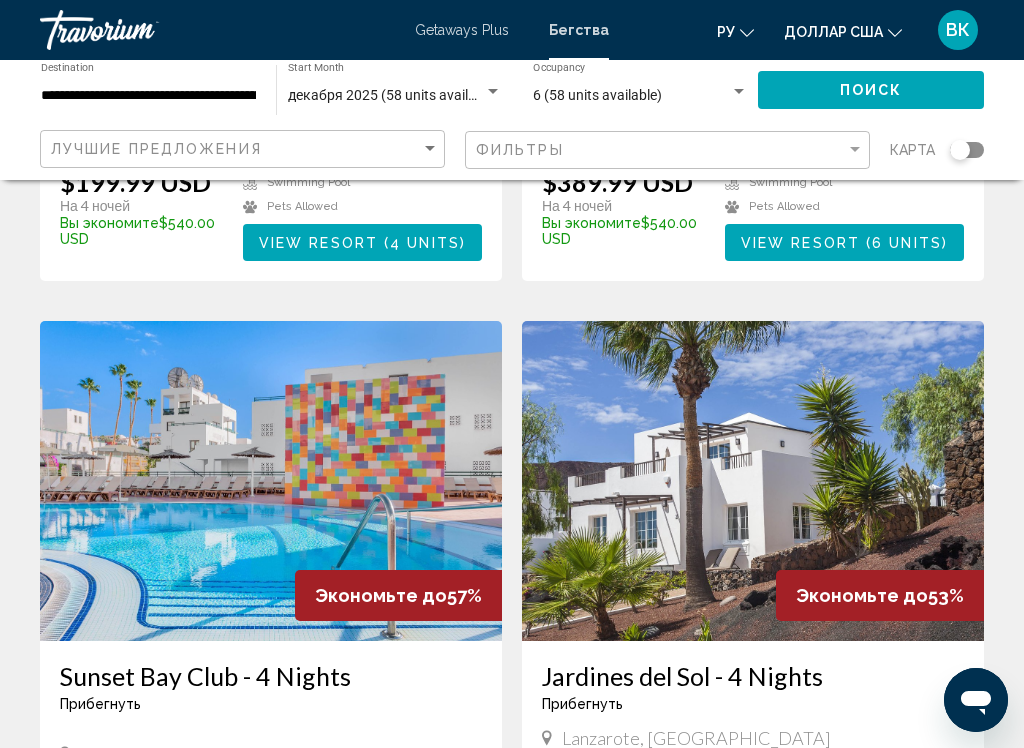 click at bounding box center [753, 481] 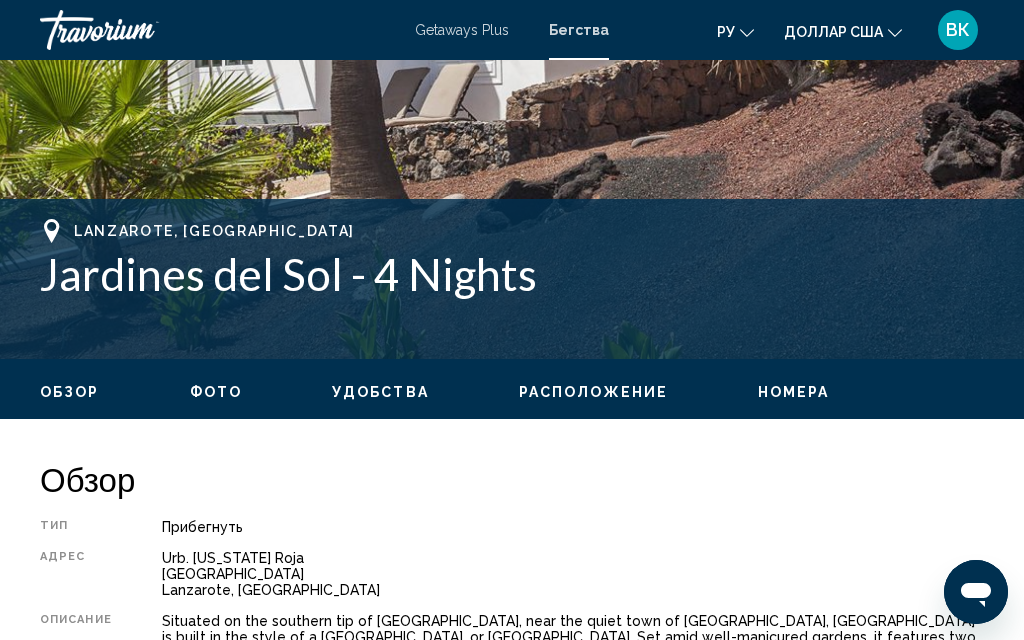 scroll, scrollTop: 650, scrollLeft: 0, axis: vertical 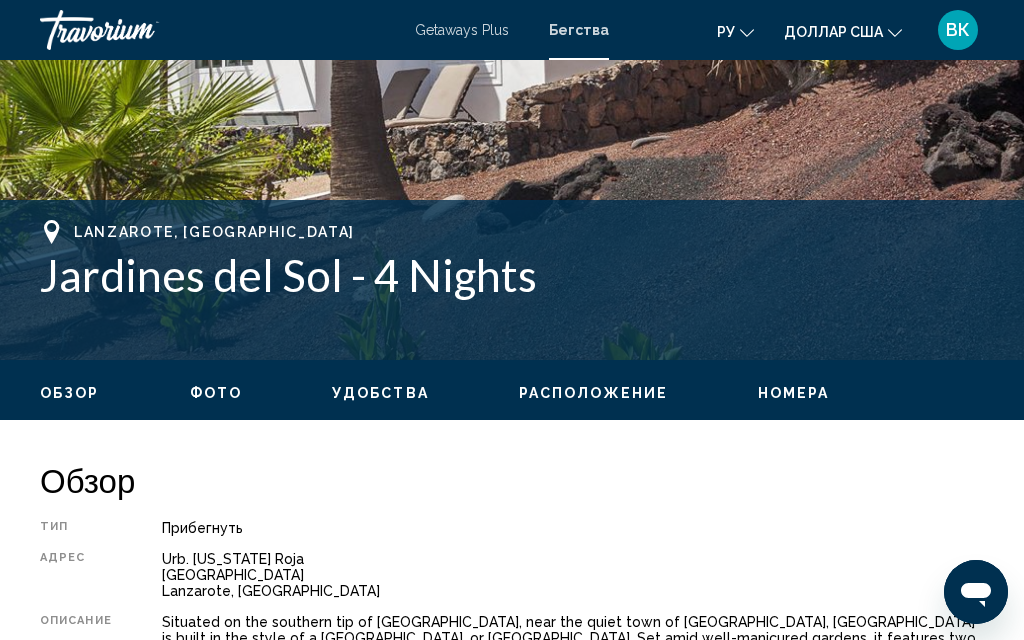 click on "Jardines del Sol - 4 Nights" at bounding box center [512, 275] 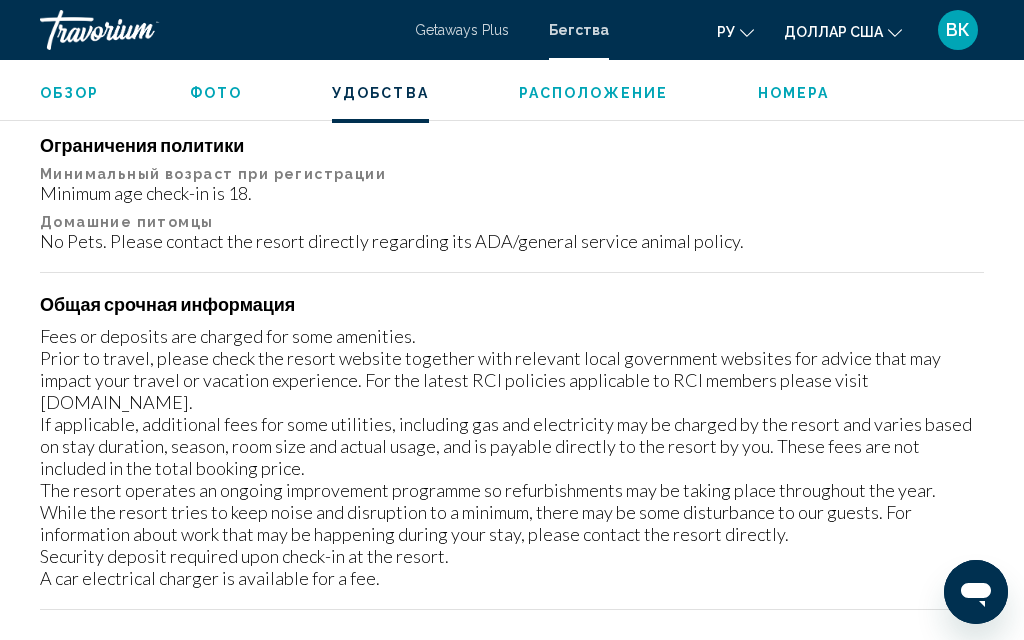 scroll, scrollTop: 2519, scrollLeft: 0, axis: vertical 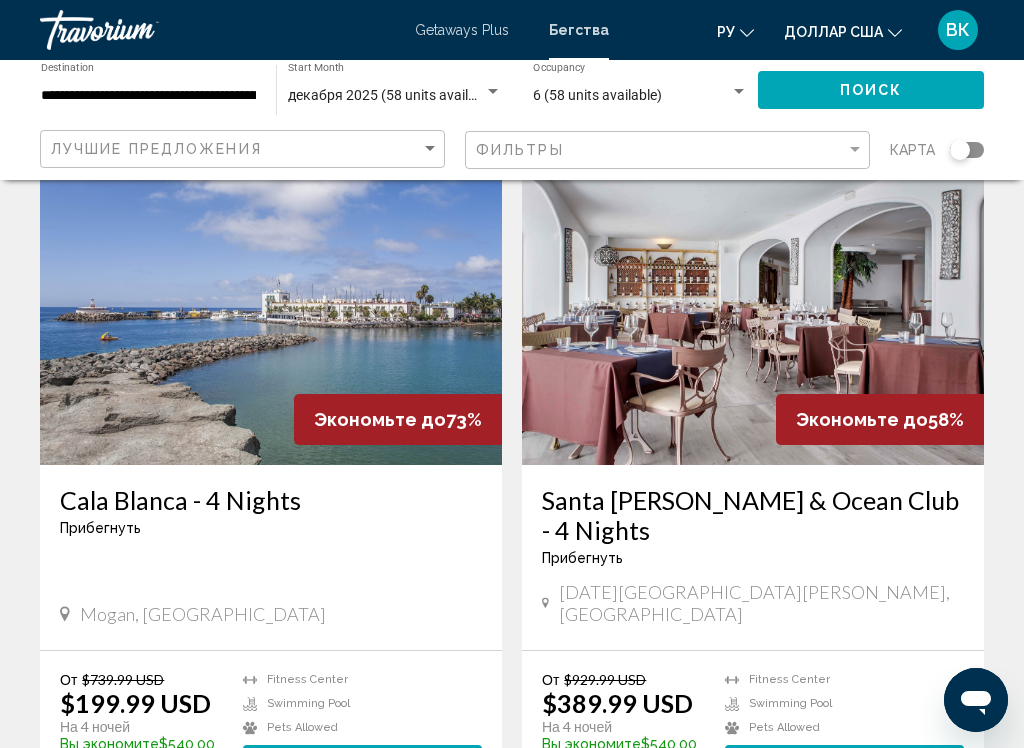 click at bounding box center [271, 305] 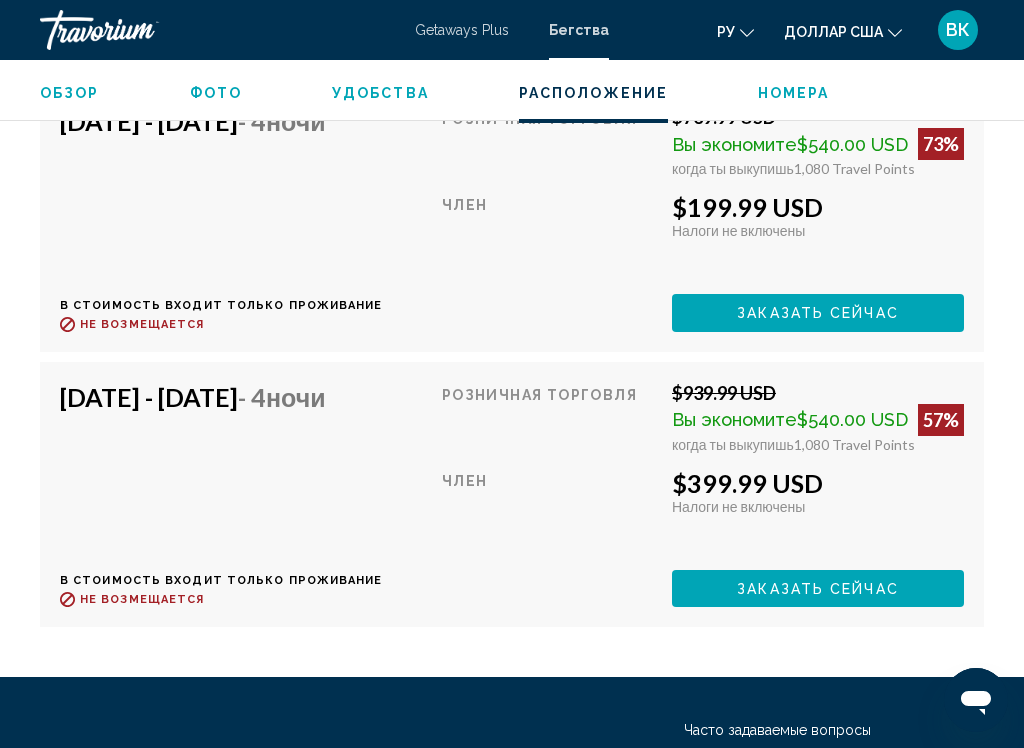 scroll, scrollTop: 4485, scrollLeft: 0, axis: vertical 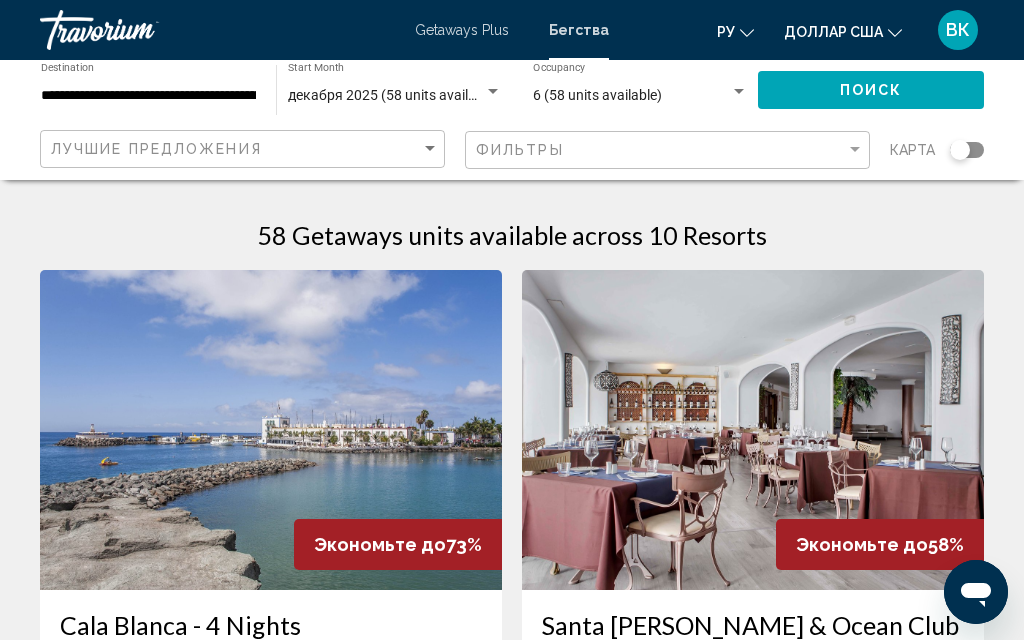 click on "**********" at bounding box center (148, 96) 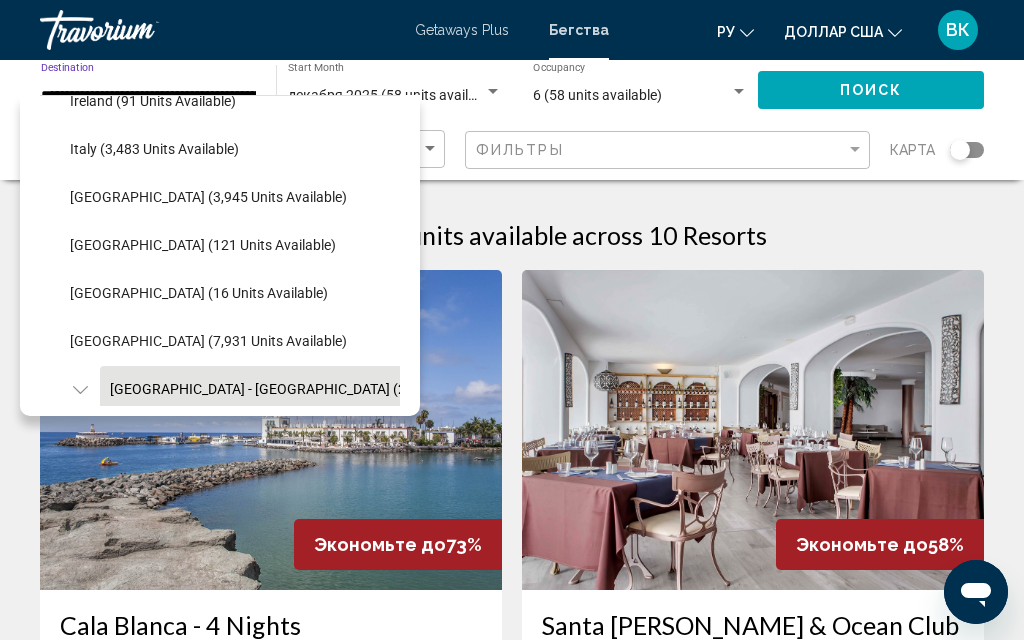 scroll, scrollTop: 796, scrollLeft: 0, axis: vertical 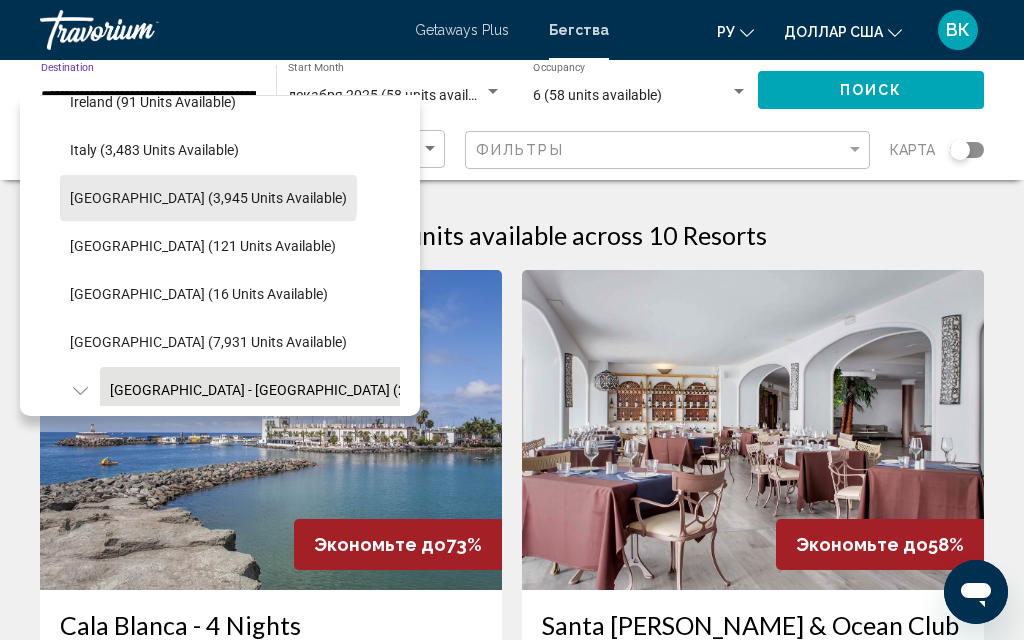 click on "[GEOGRAPHIC_DATA] (3,945 units available)" 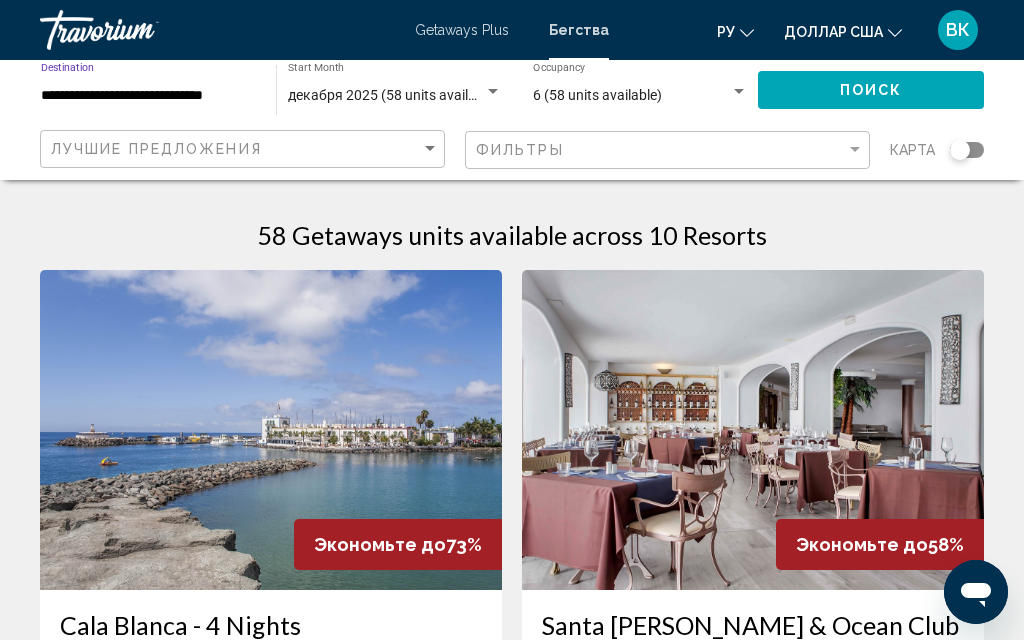 click on "Поиск" 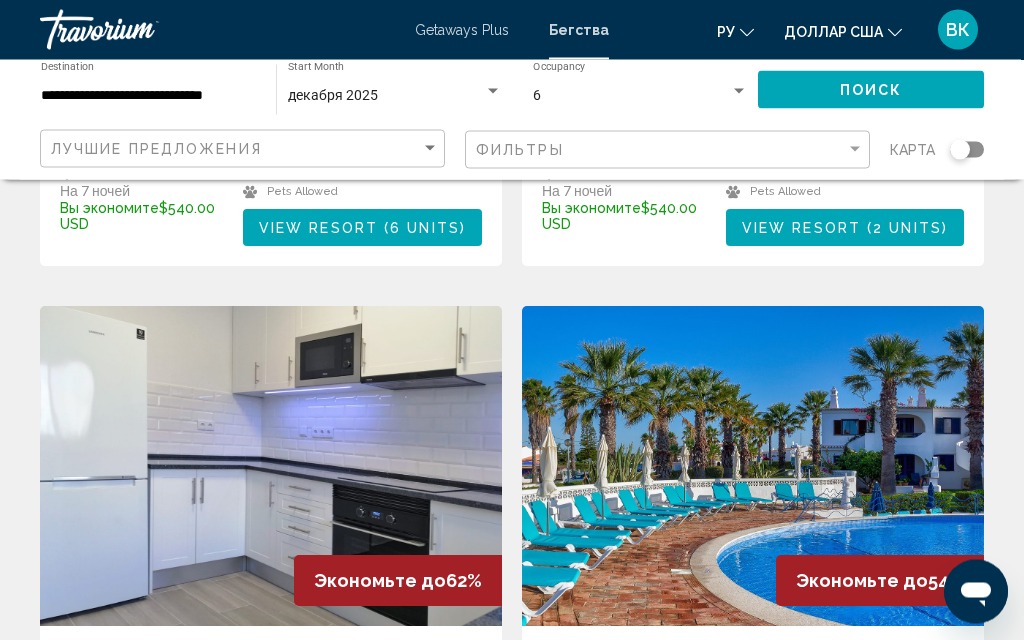 scroll, scrollTop: 639, scrollLeft: 0, axis: vertical 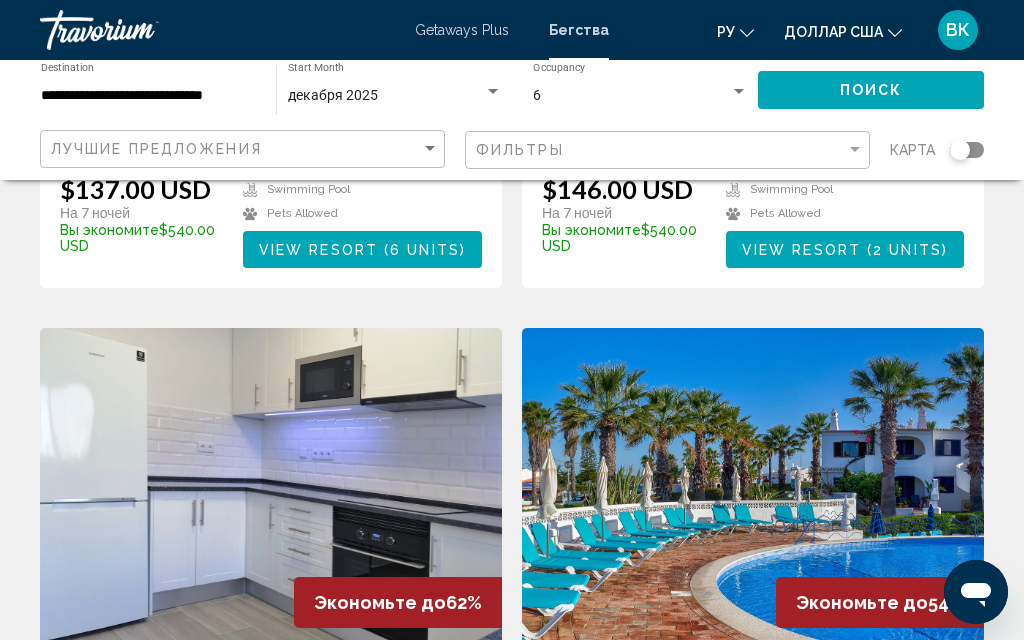 click on "декабря 2025 Start Month All Start Months" 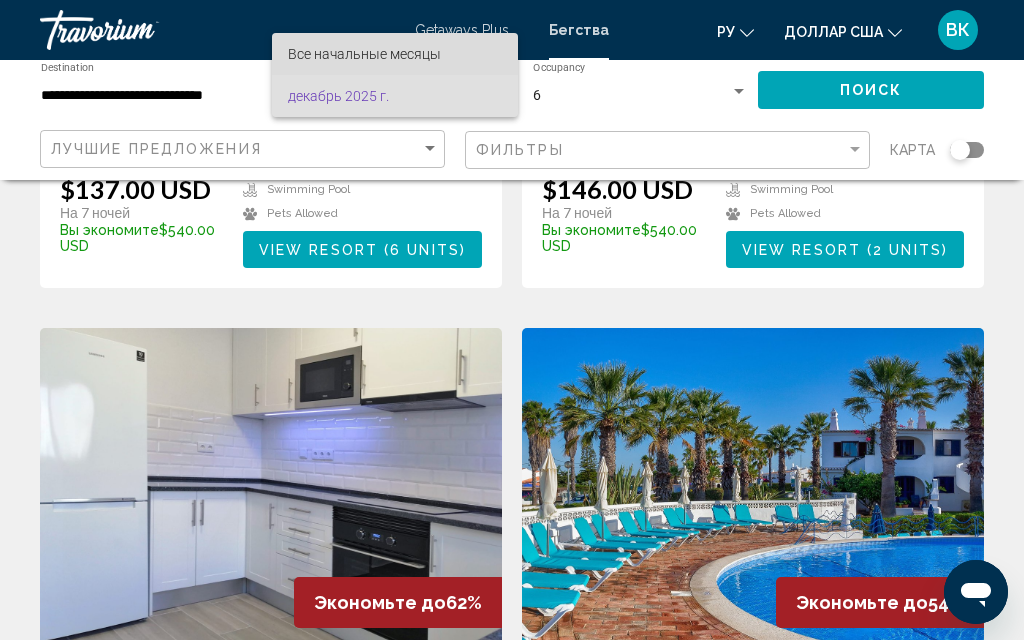 click on "Все начальные месяцы" at bounding box center [395, 54] 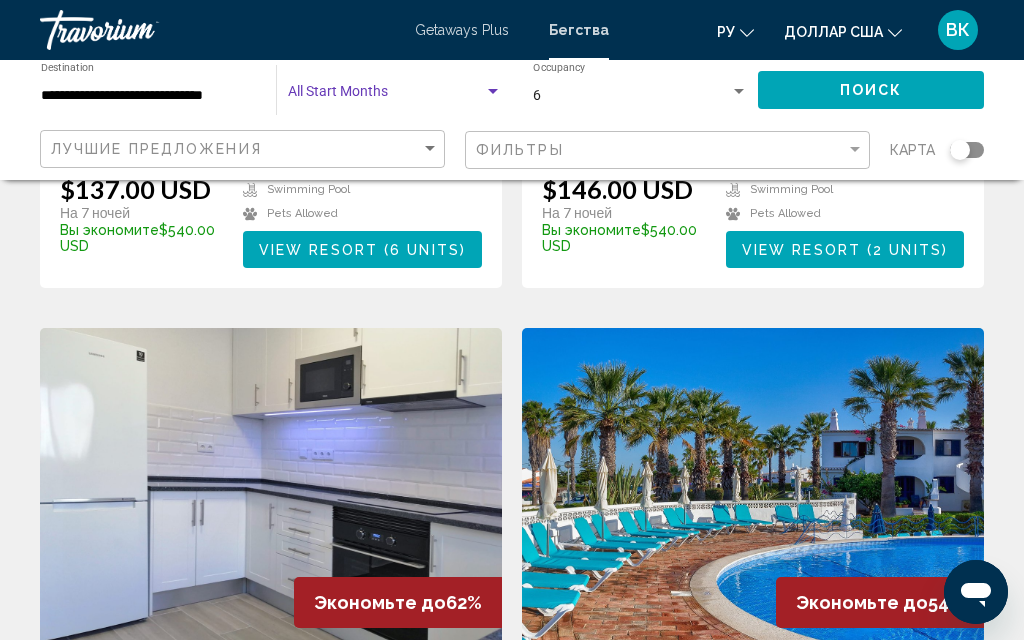 click on "Поиск" 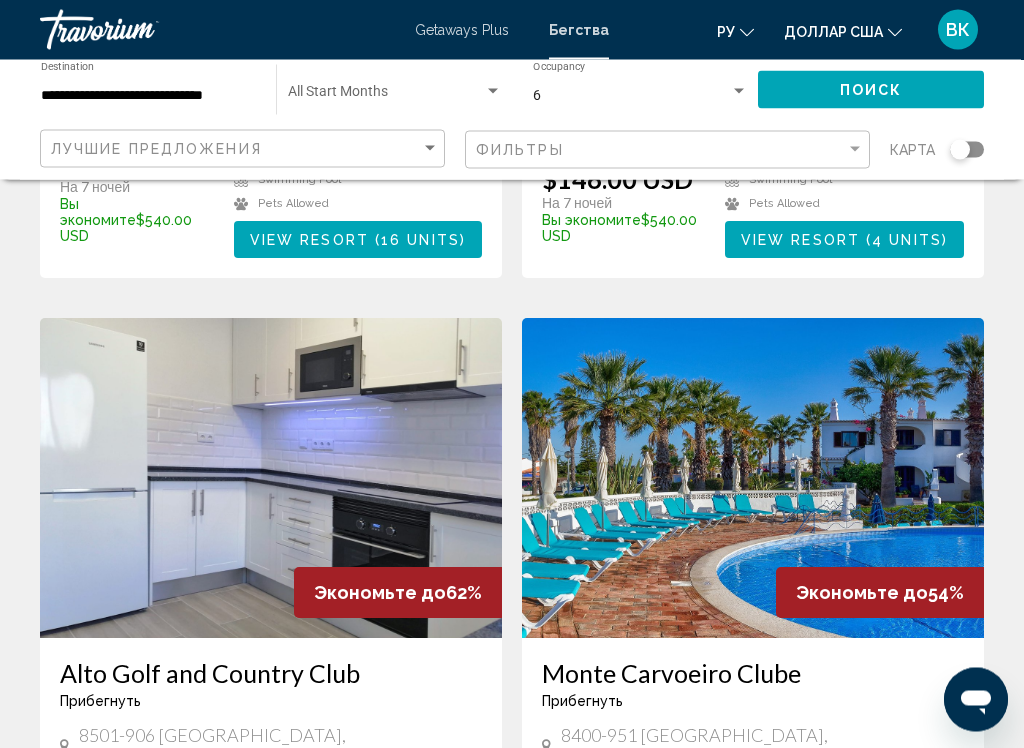 scroll, scrollTop: 649, scrollLeft: 0, axis: vertical 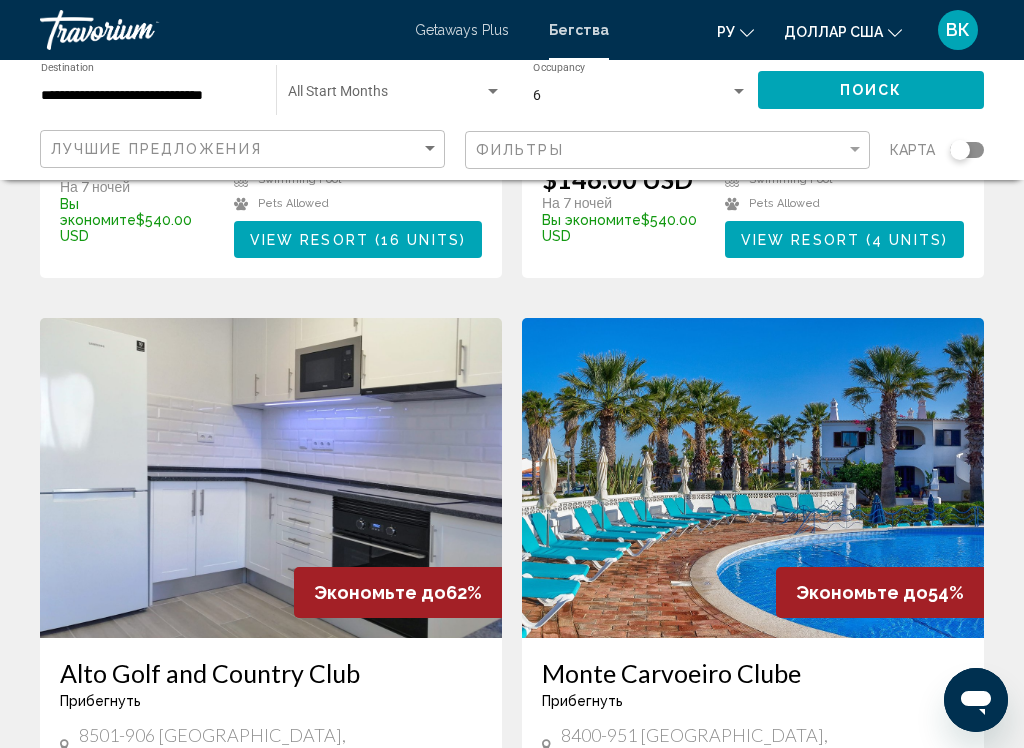 click at bounding box center [271, 478] 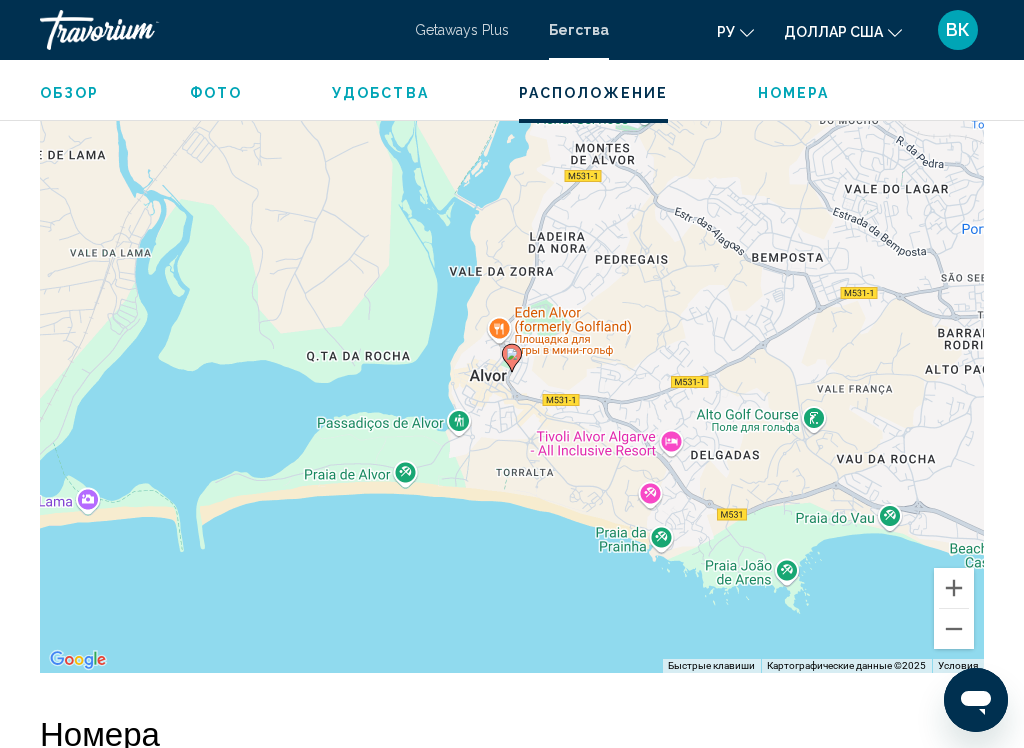 scroll, scrollTop: 3625, scrollLeft: 0, axis: vertical 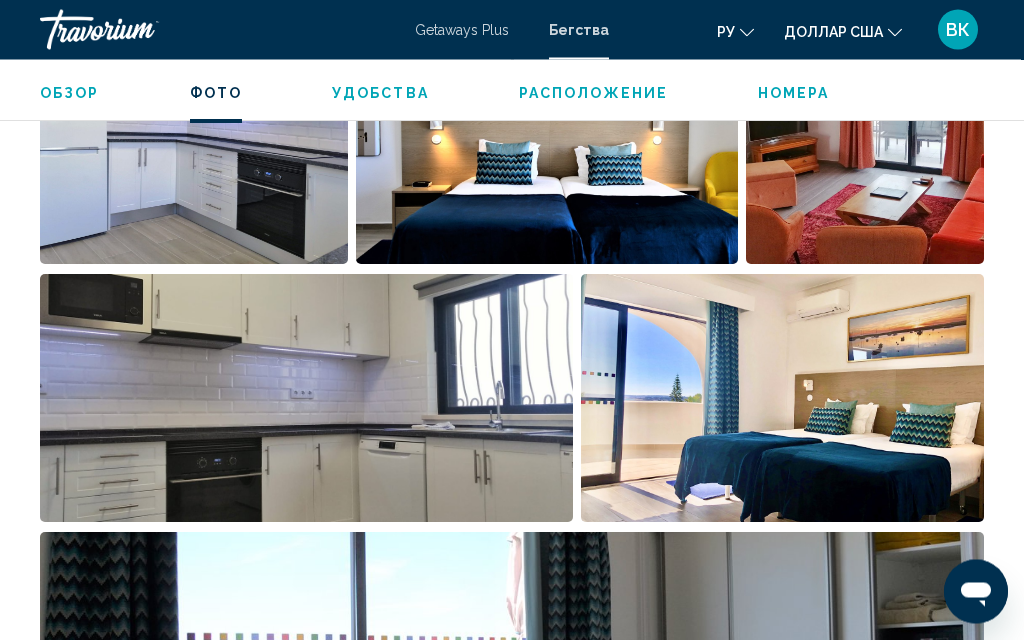 click at bounding box center (782, 399) 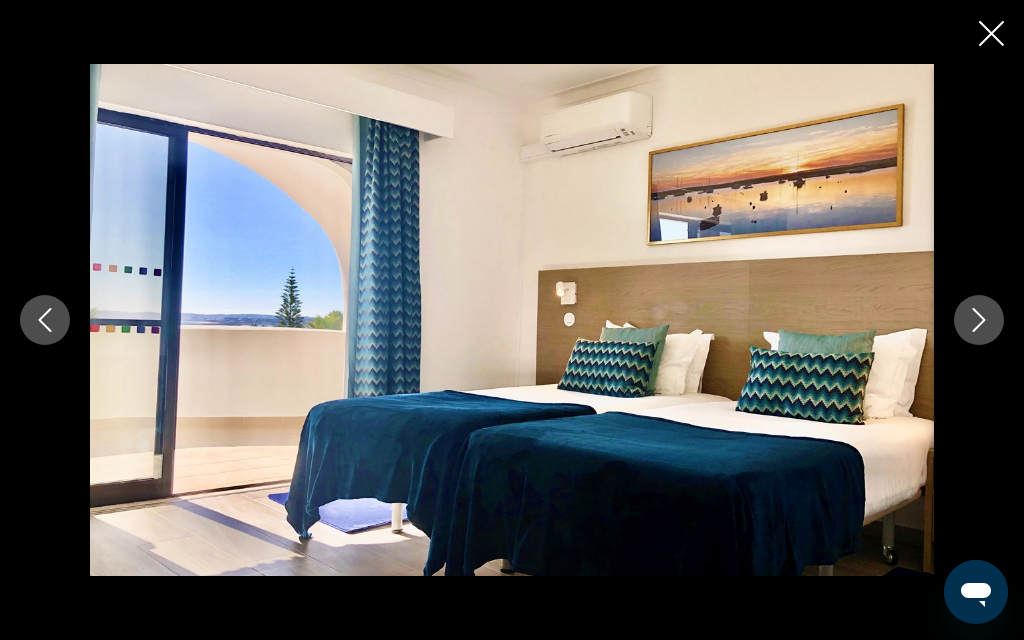 scroll, scrollTop: 1362, scrollLeft: 0, axis: vertical 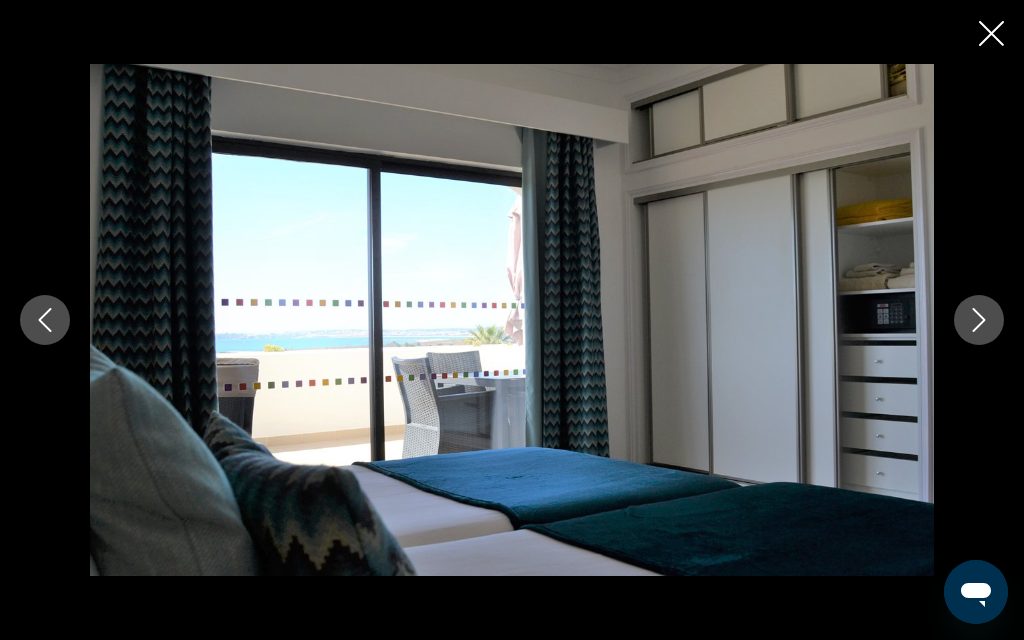 click 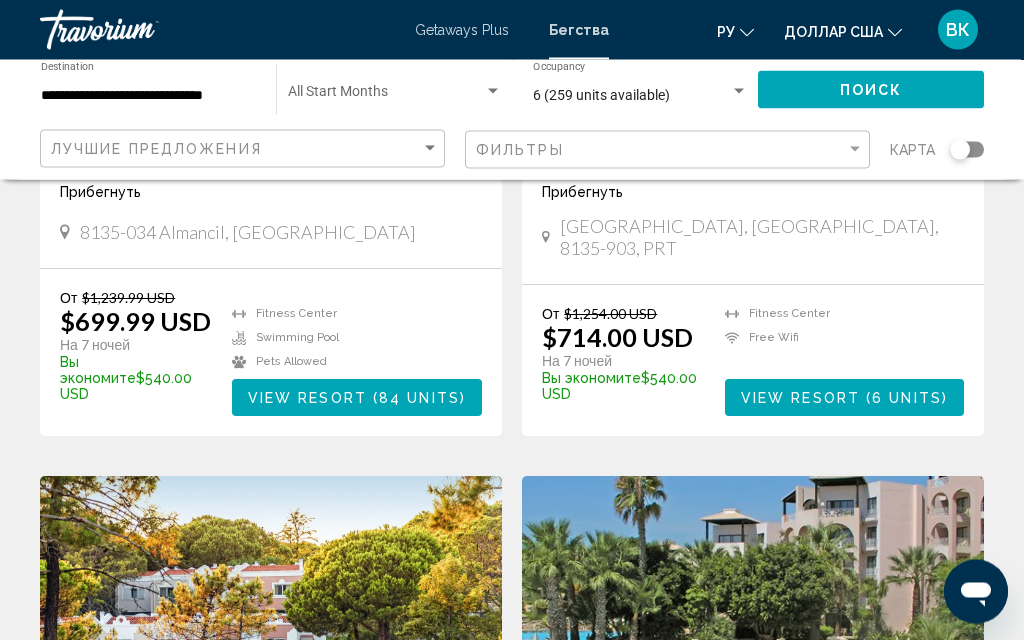 scroll, scrollTop: 0, scrollLeft: 0, axis: both 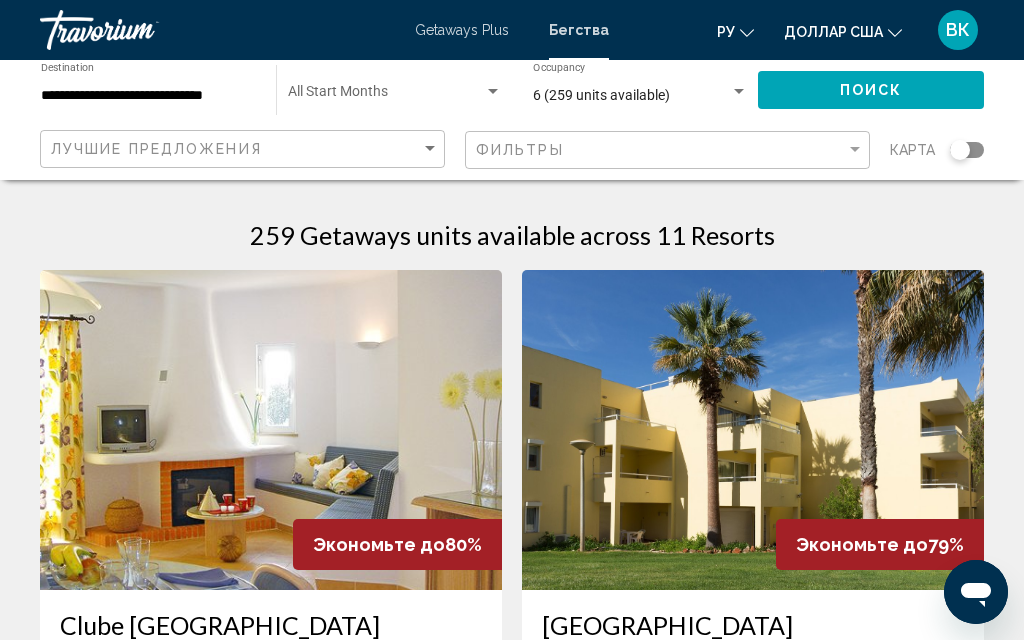 click at bounding box center [753, 430] 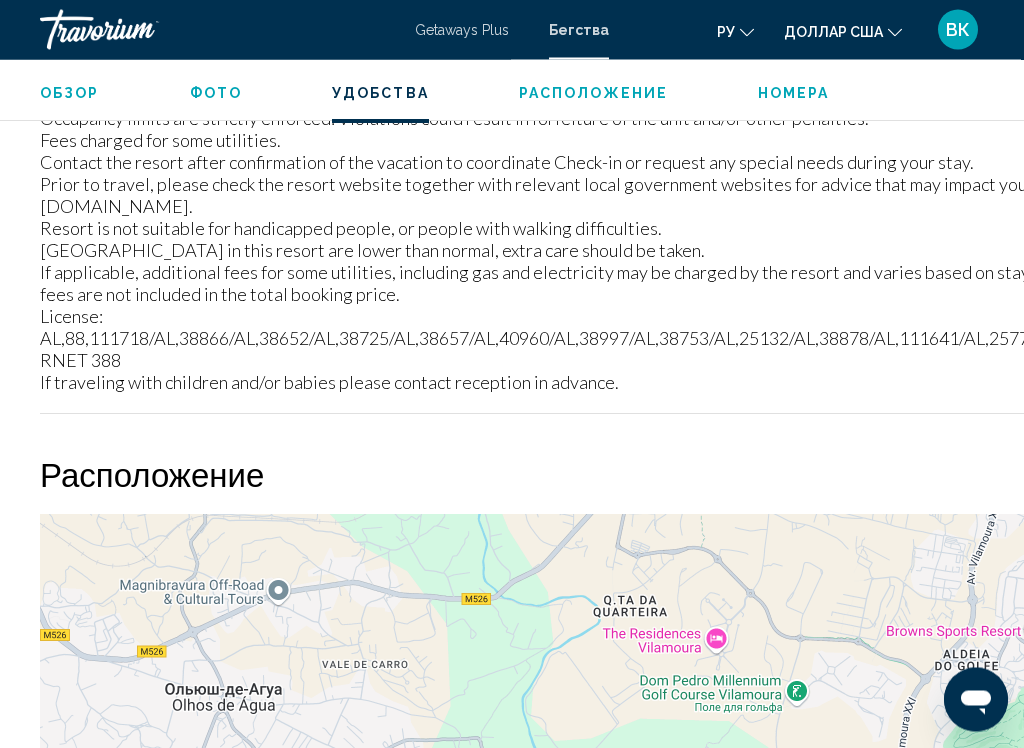 scroll, scrollTop: 2728, scrollLeft: 0, axis: vertical 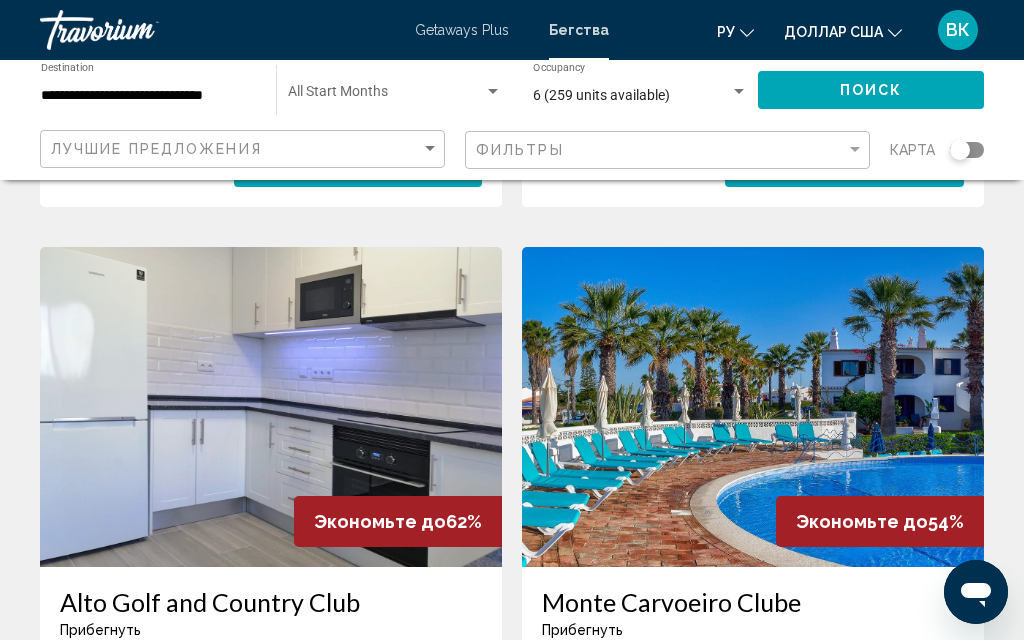click at bounding box center [753, 407] 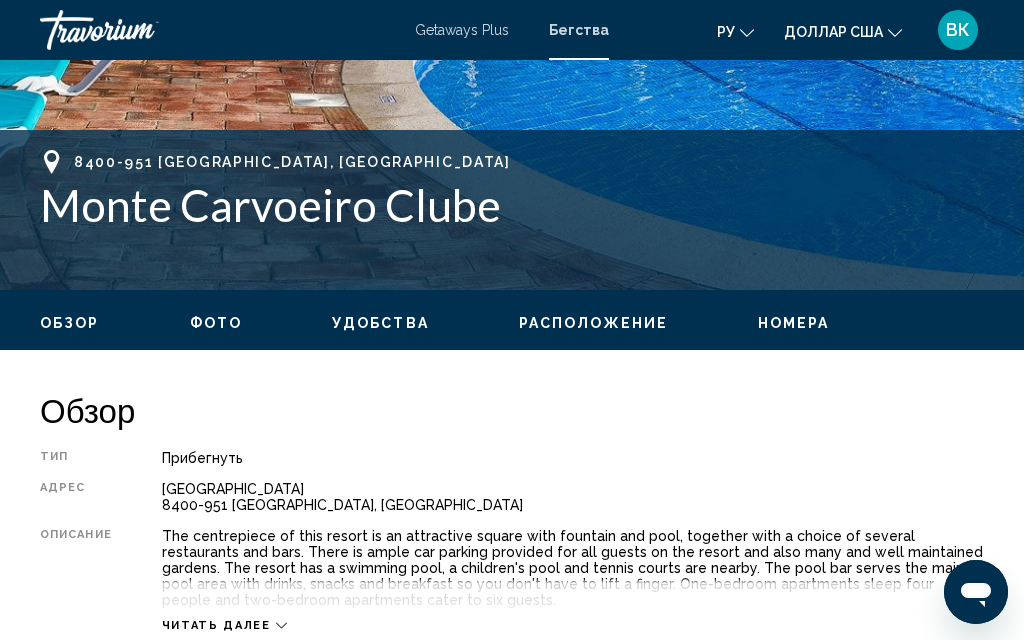 scroll, scrollTop: 0, scrollLeft: 0, axis: both 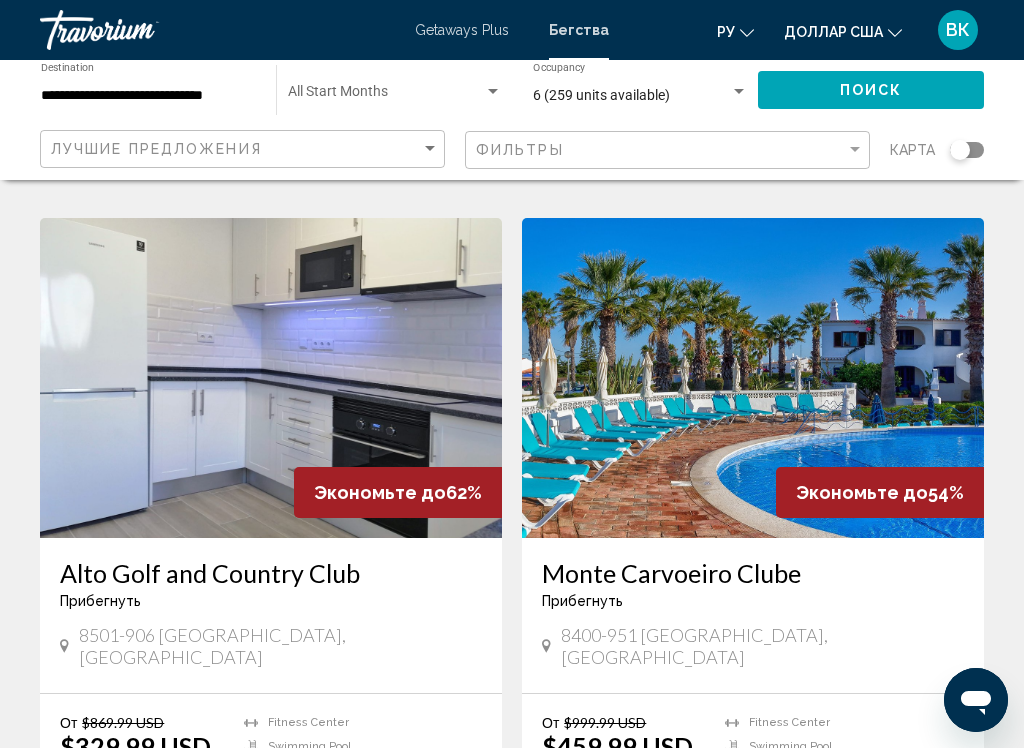 click at bounding box center (271, 378) 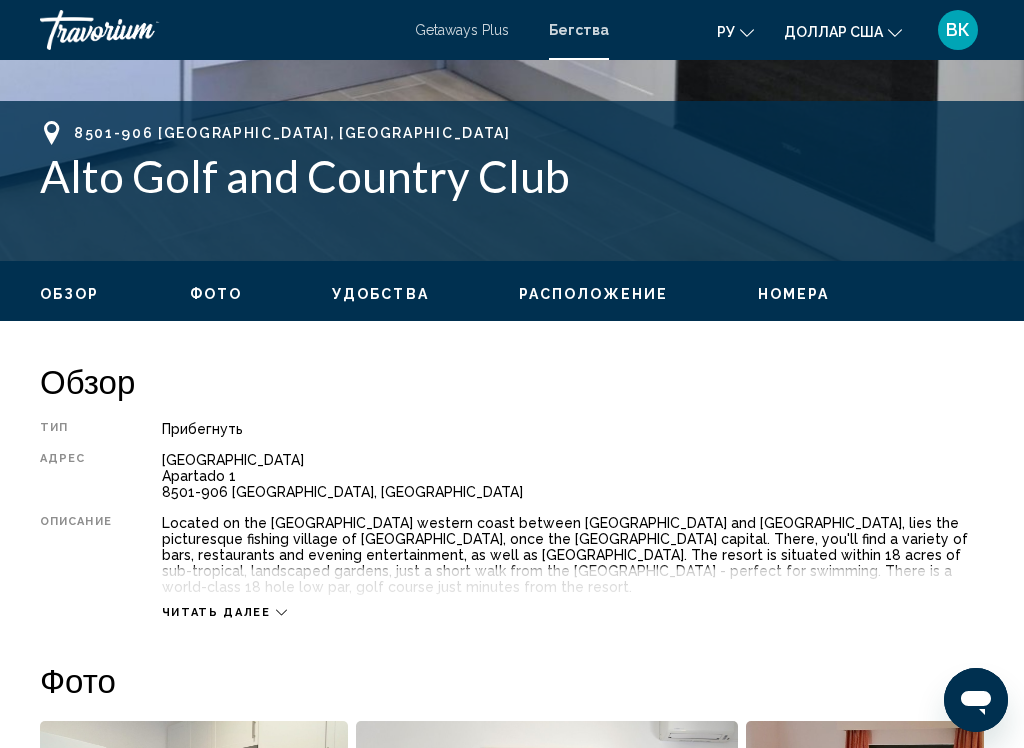 scroll, scrollTop: 0, scrollLeft: 0, axis: both 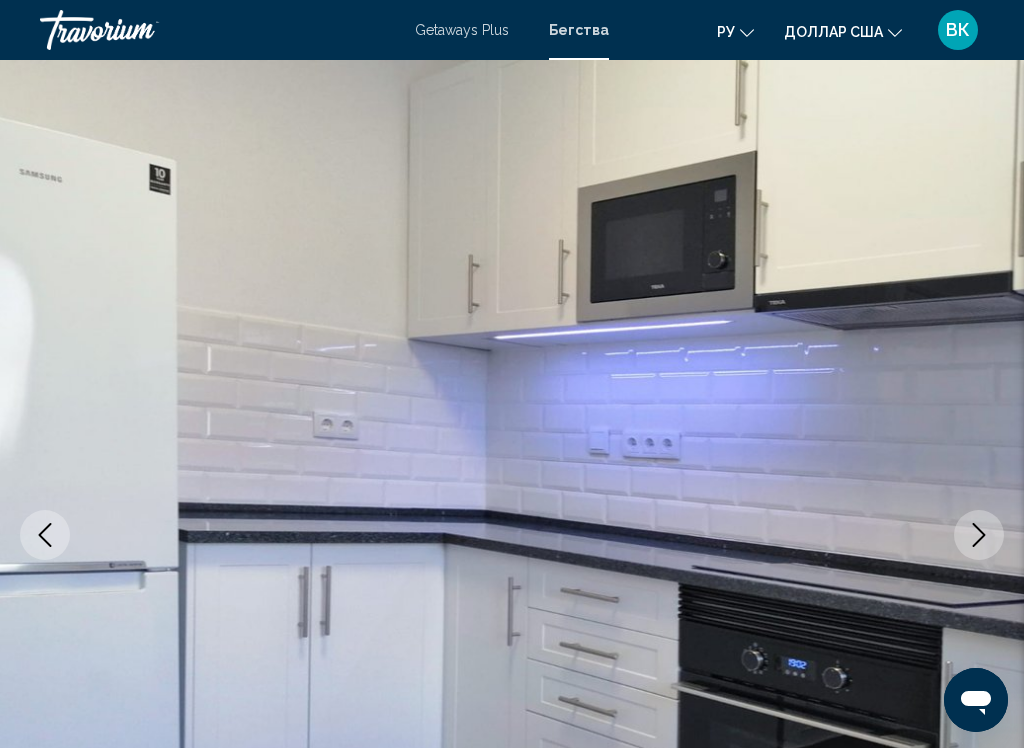 click 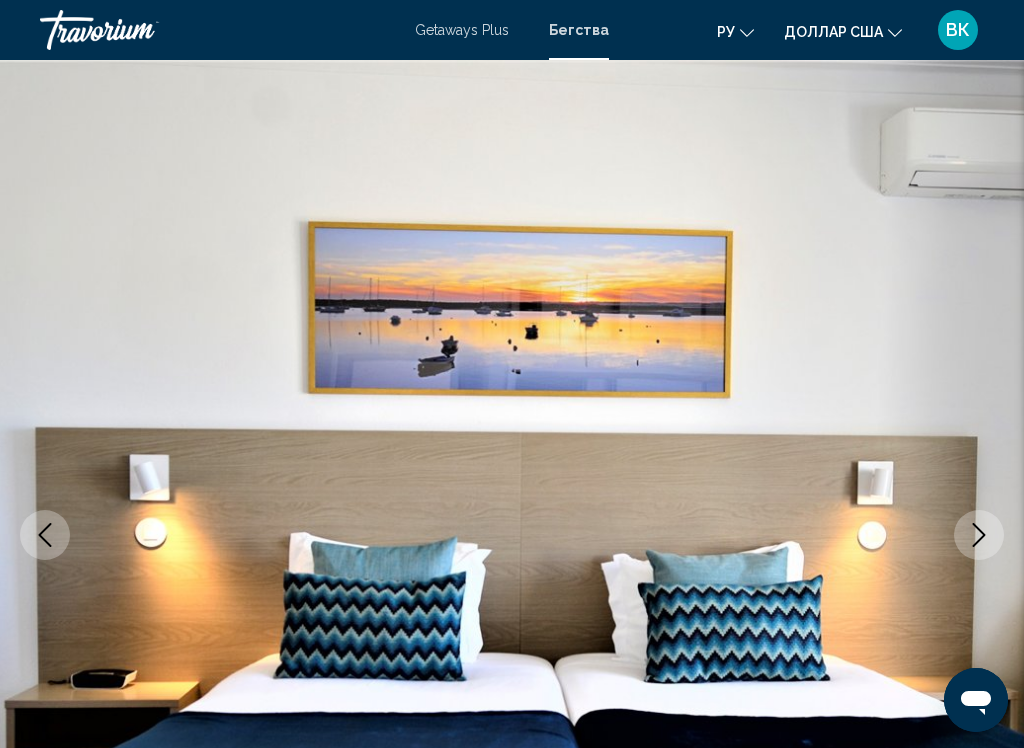 click 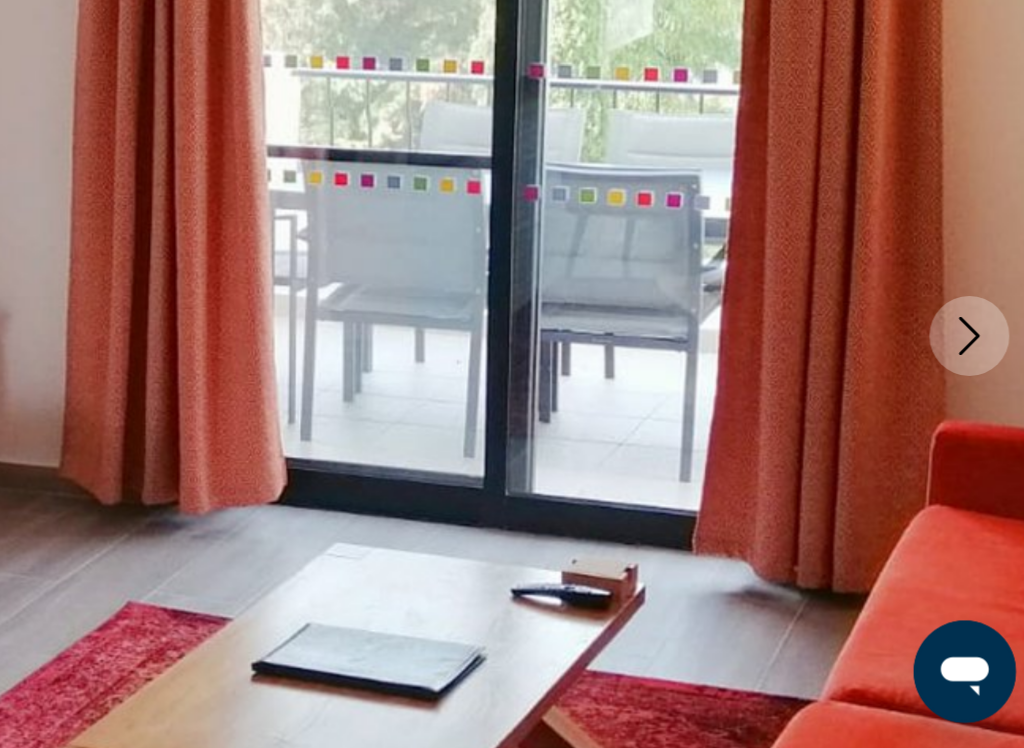 scroll, scrollTop: 127, scrollLeft: 0, axis: vertical 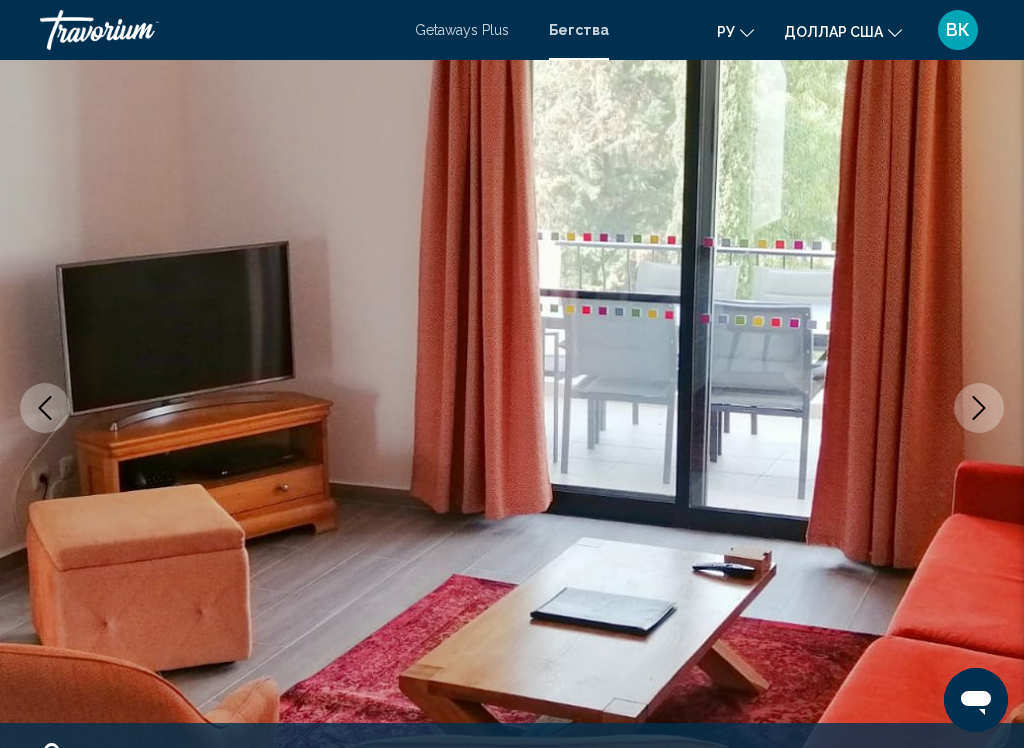 click at bounding box center (512, 408) 